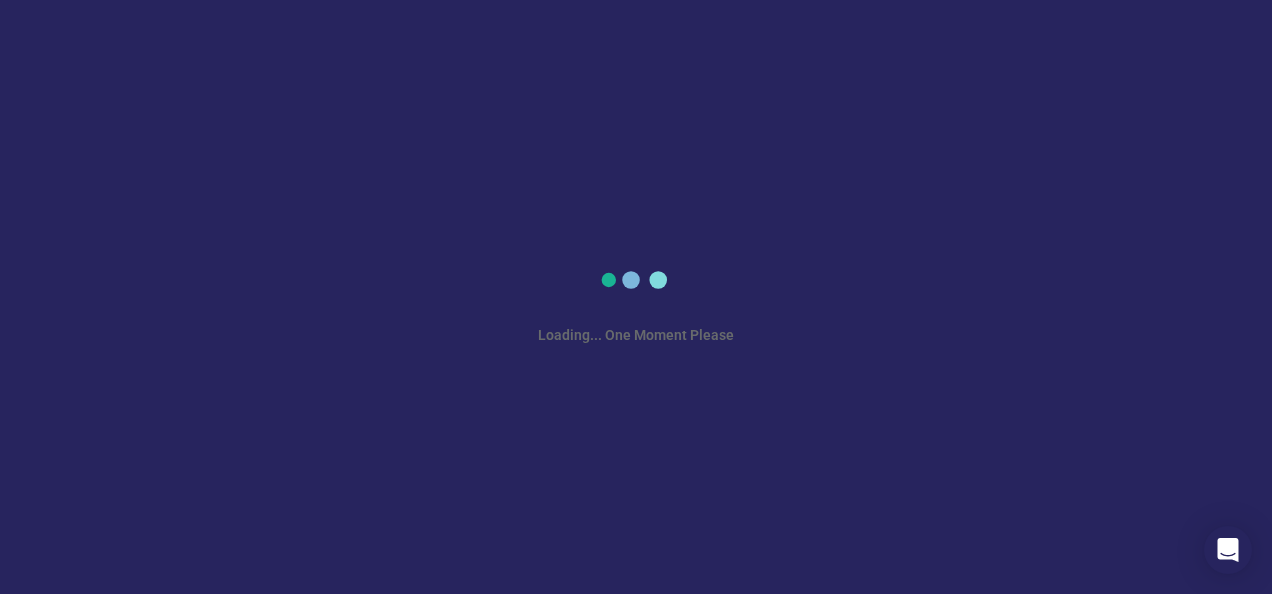 scroll, scrollTop: 0, scrollLeft: 0, axis: both 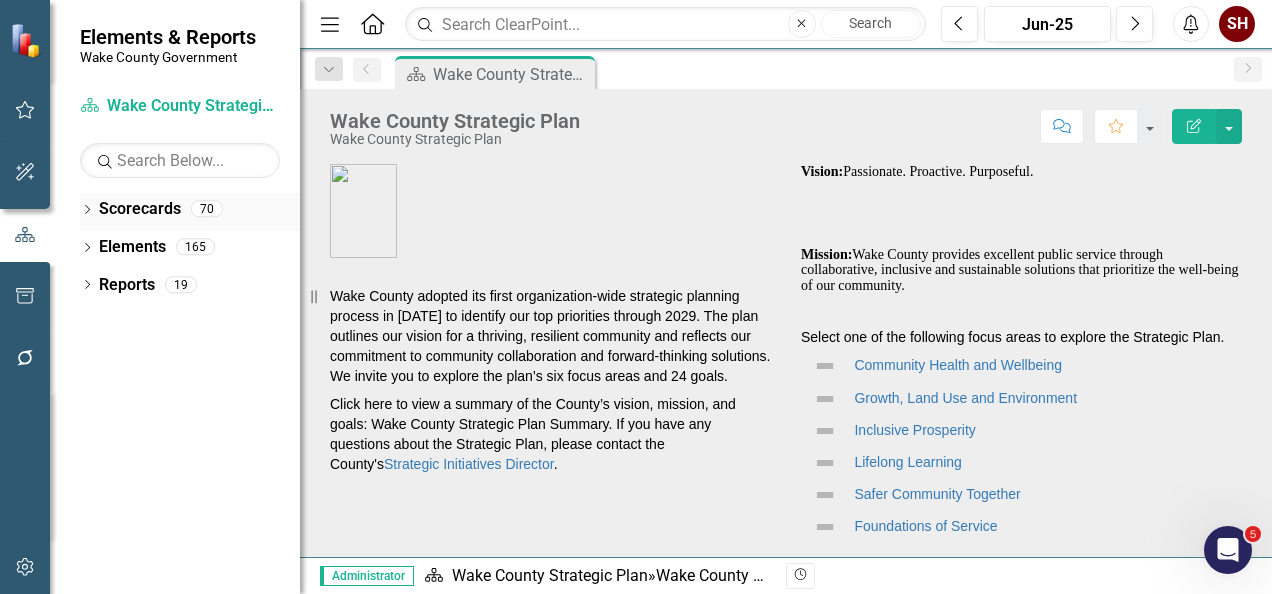 click on "Dropdown" 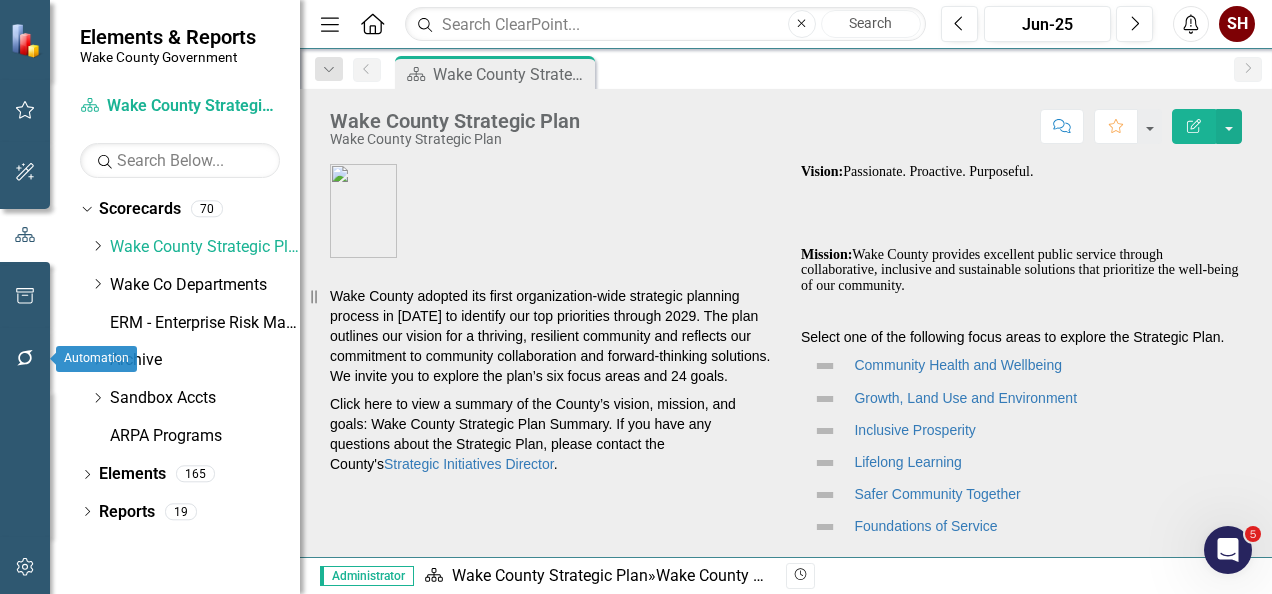 click 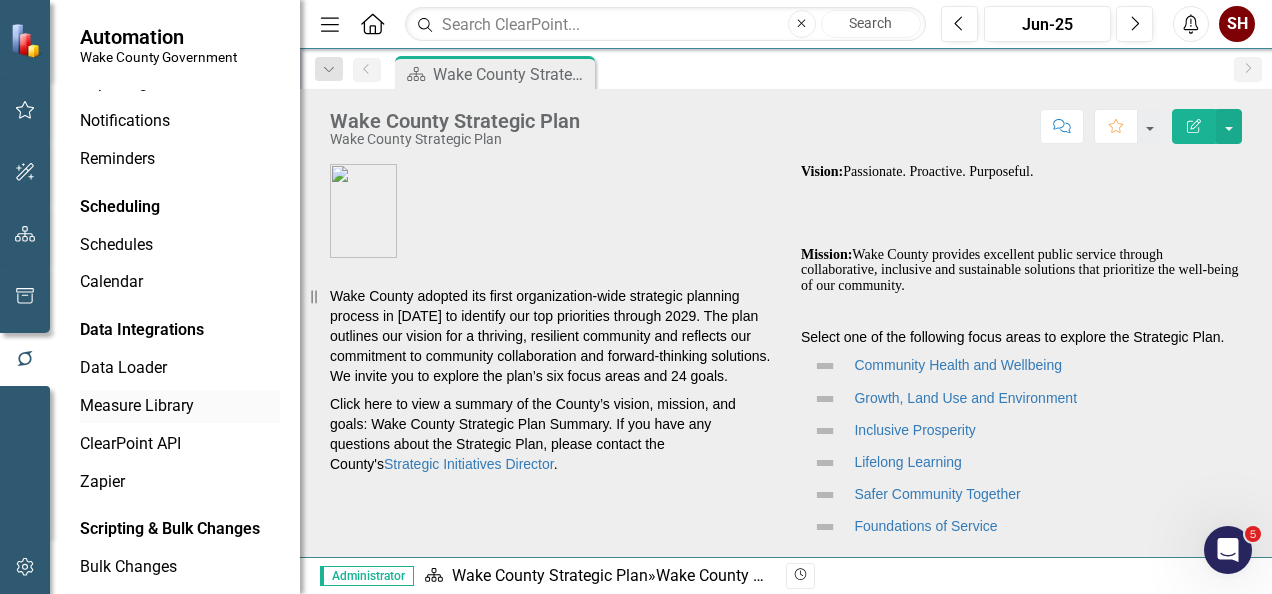 scroll, scrollTop: 0, scrollLeft: 0, axis: both 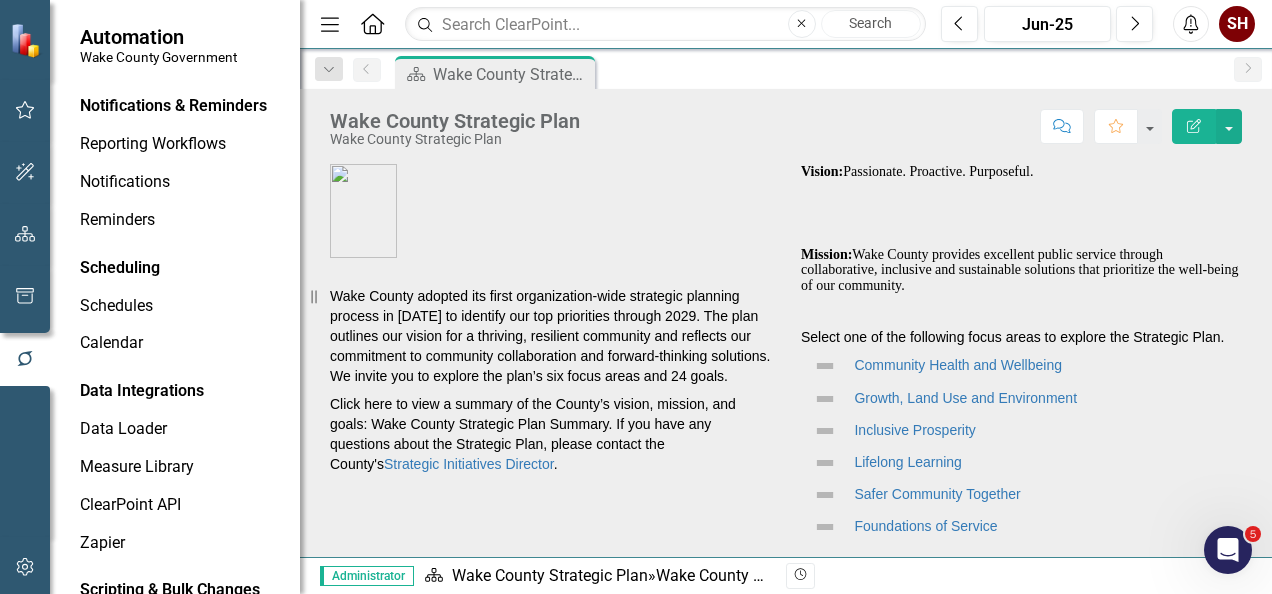 click 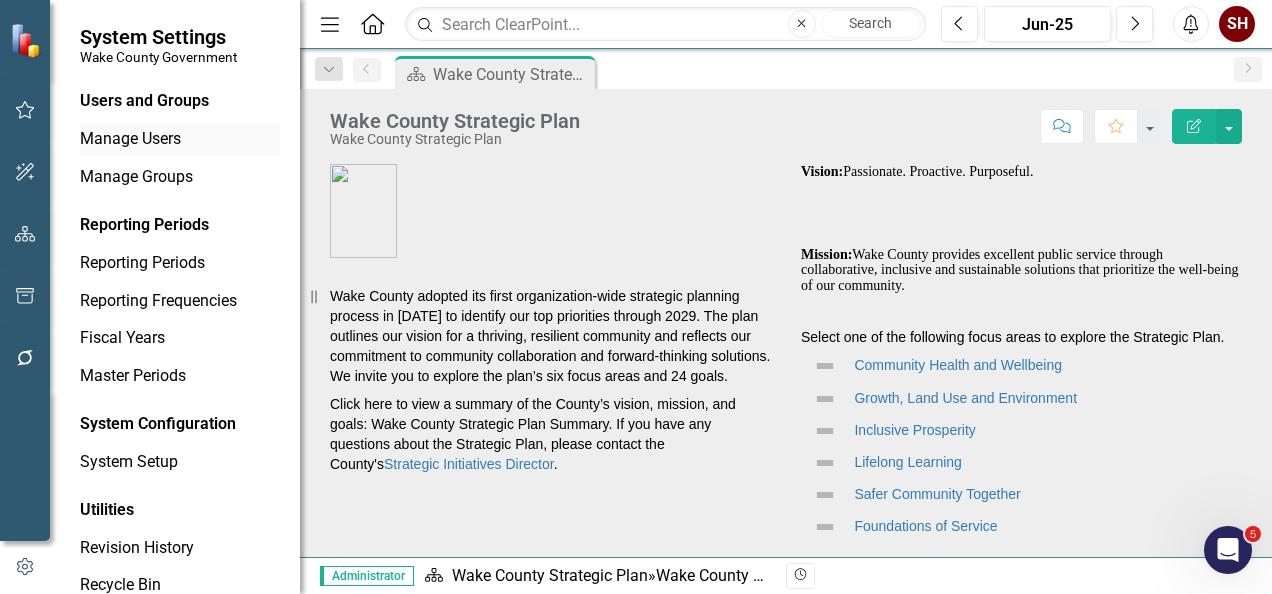 click on "Manage Users" at bounding box center (180, 139) 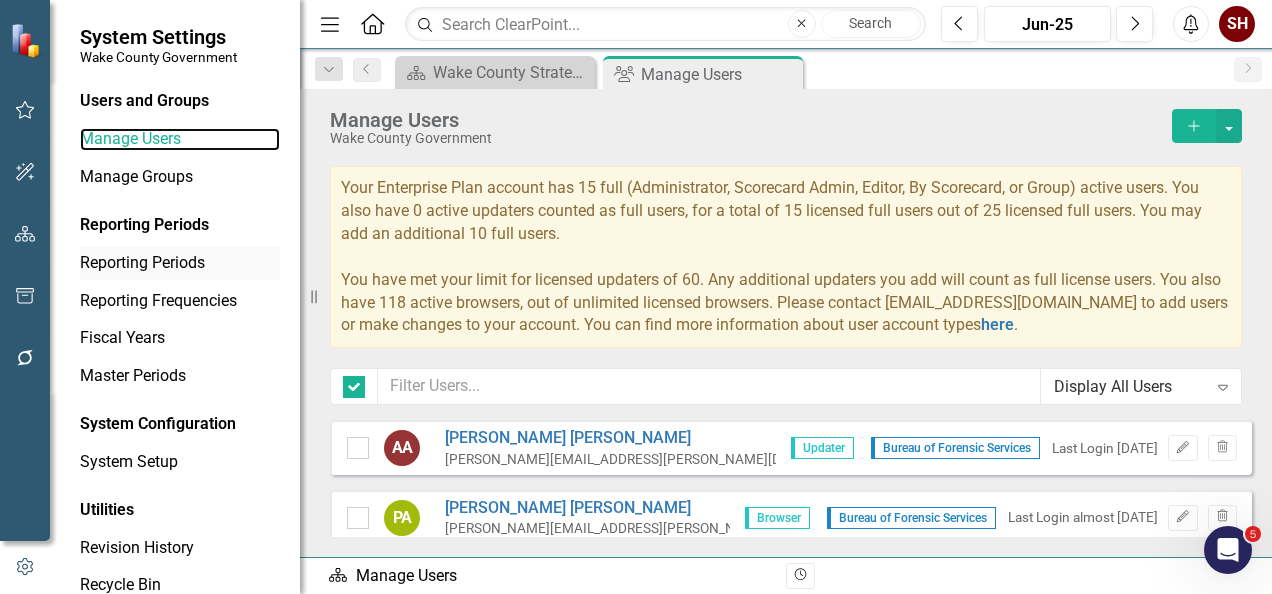 checkbox on "false" 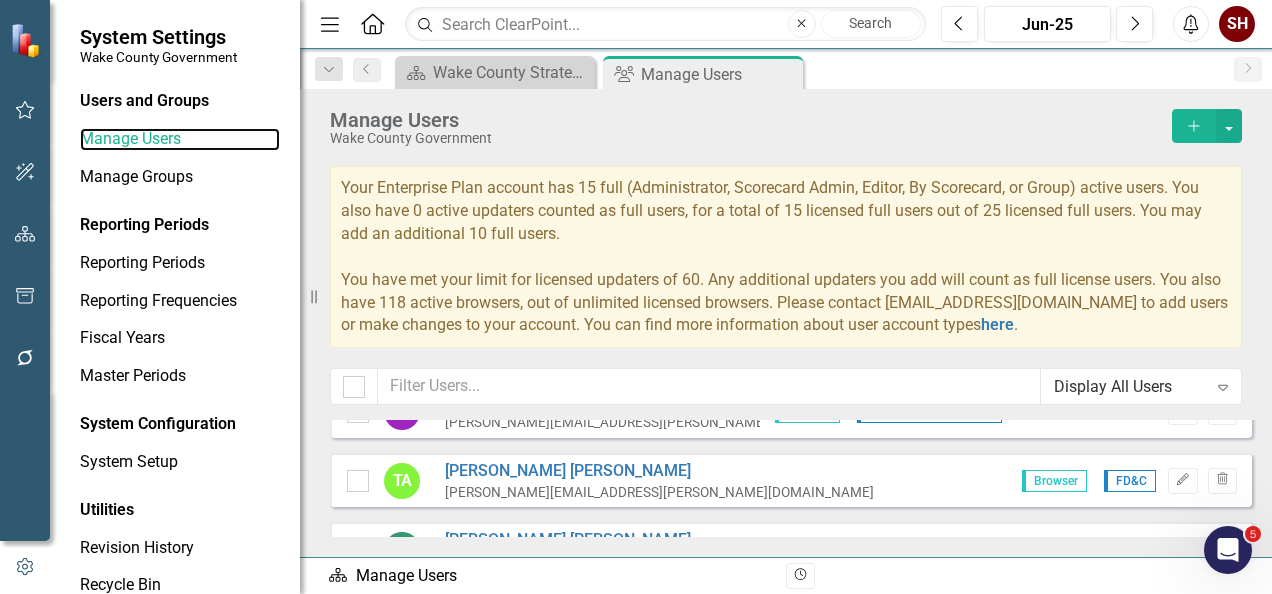 scroll, scrollTop: 500, scrollLeft: 0, axis: vertical 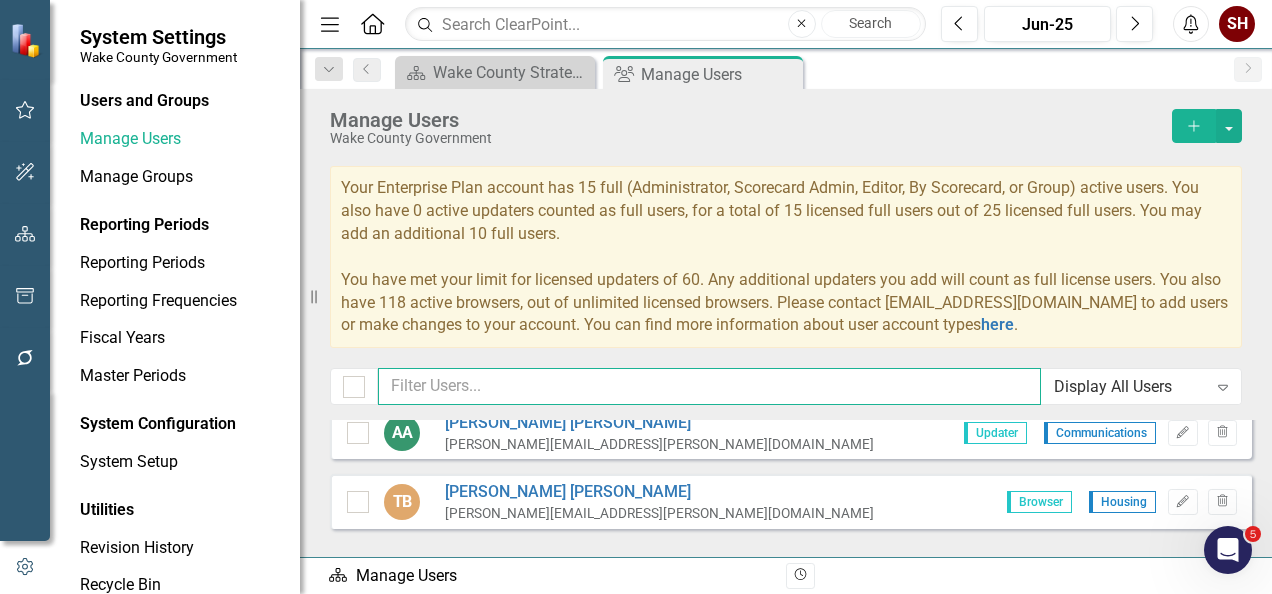 click at bounding box center (709, 386) 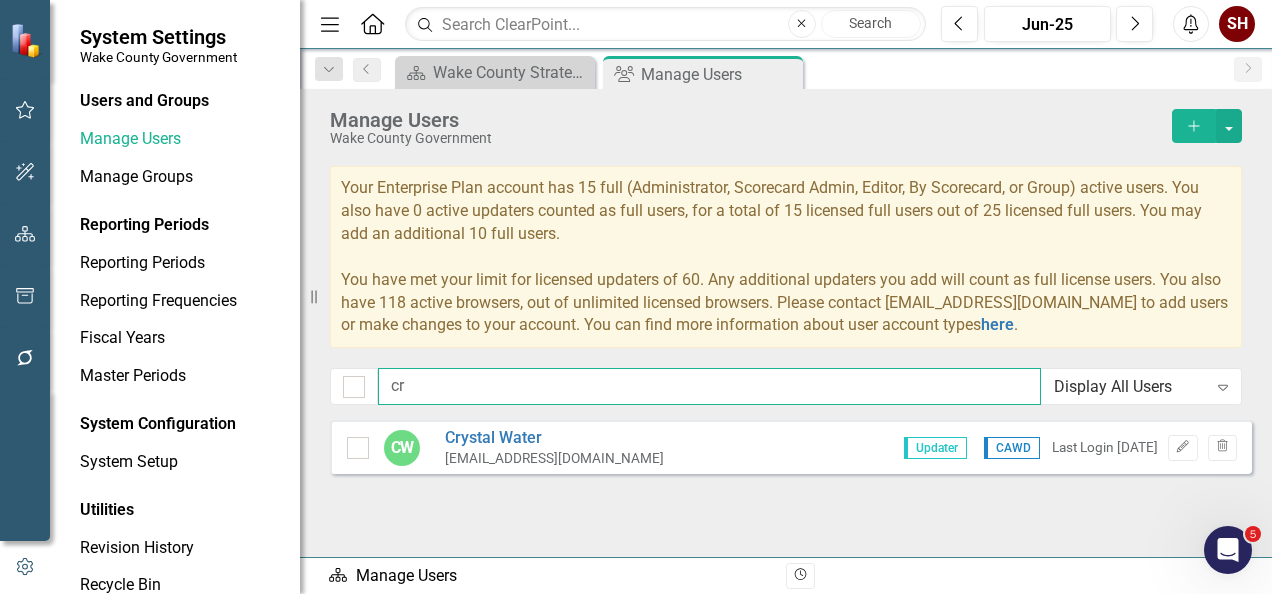 scroll, scrollTop: 278, scrollLeft: 0, axis: vertical 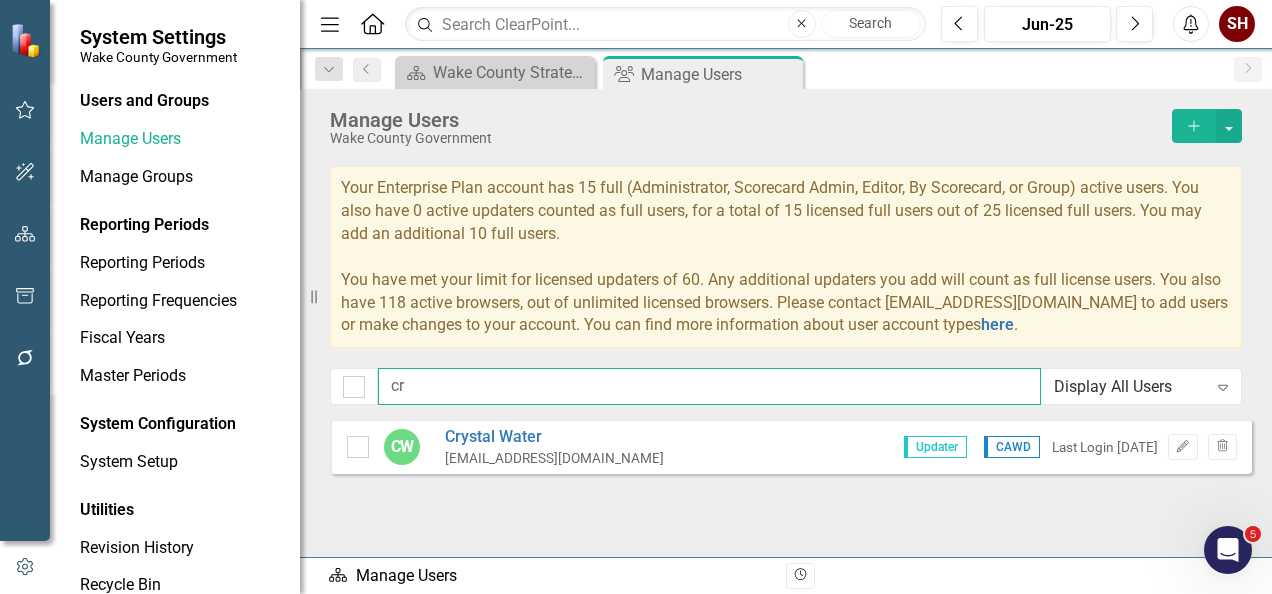 type on "c" 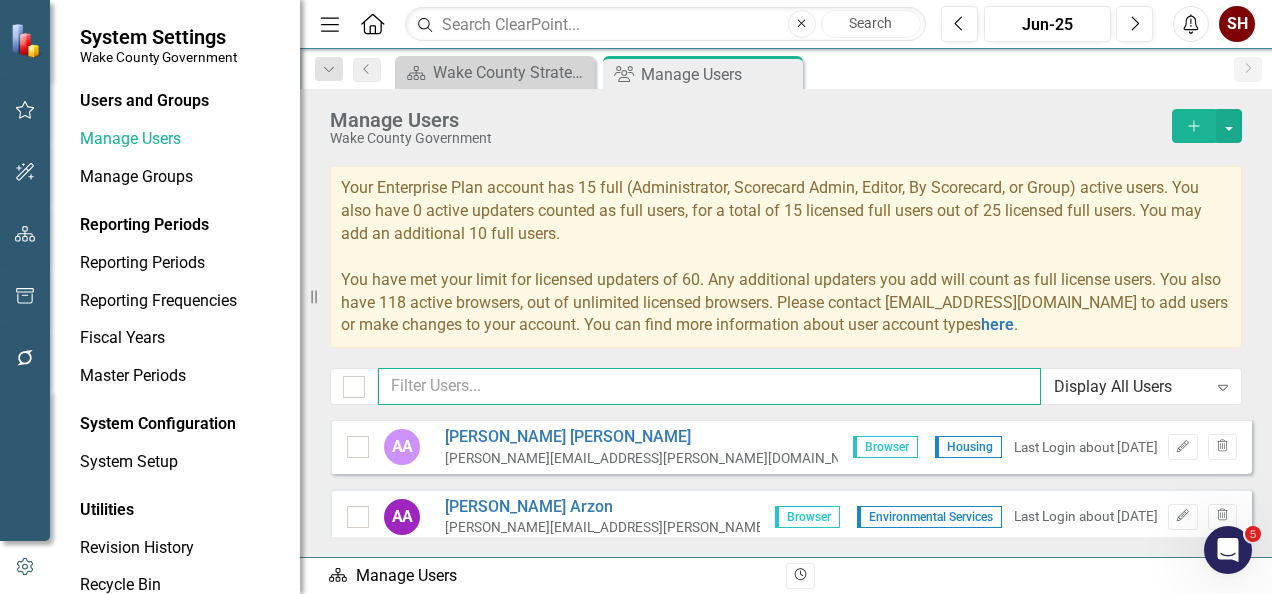 scroll, scrollTop: 500, scrollLeft: 0, axis: vertical 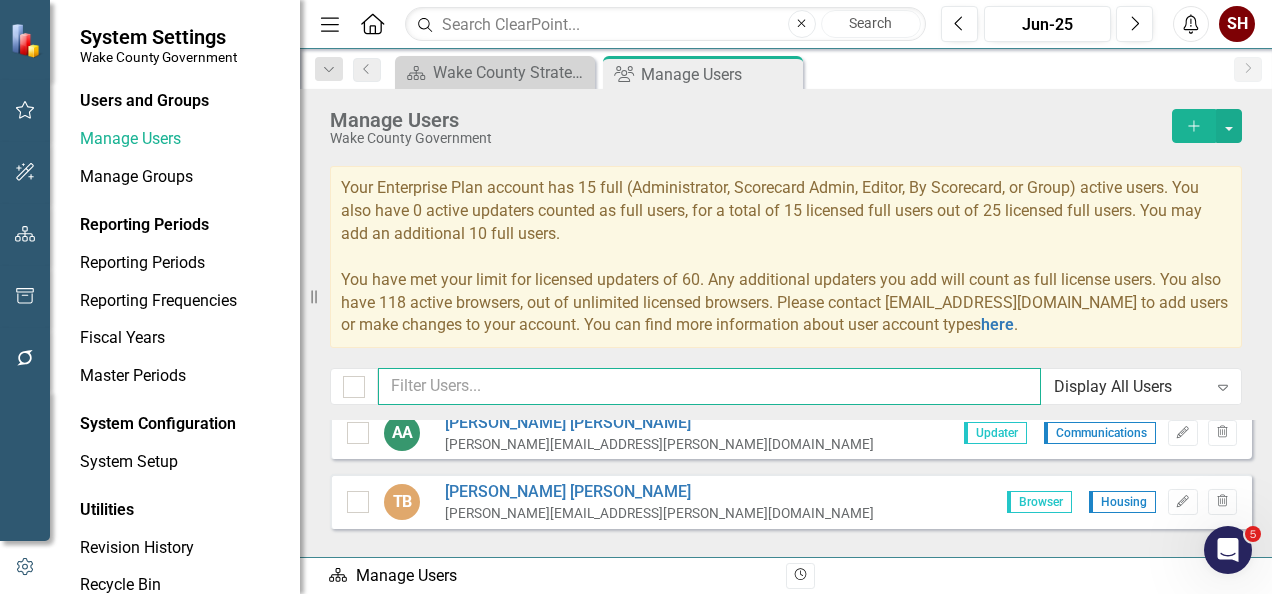 paste on "[PERSON_NAME] <[PERSON_NAME][EMAIL_ADDRESS][DOMAIN_NAME]>" 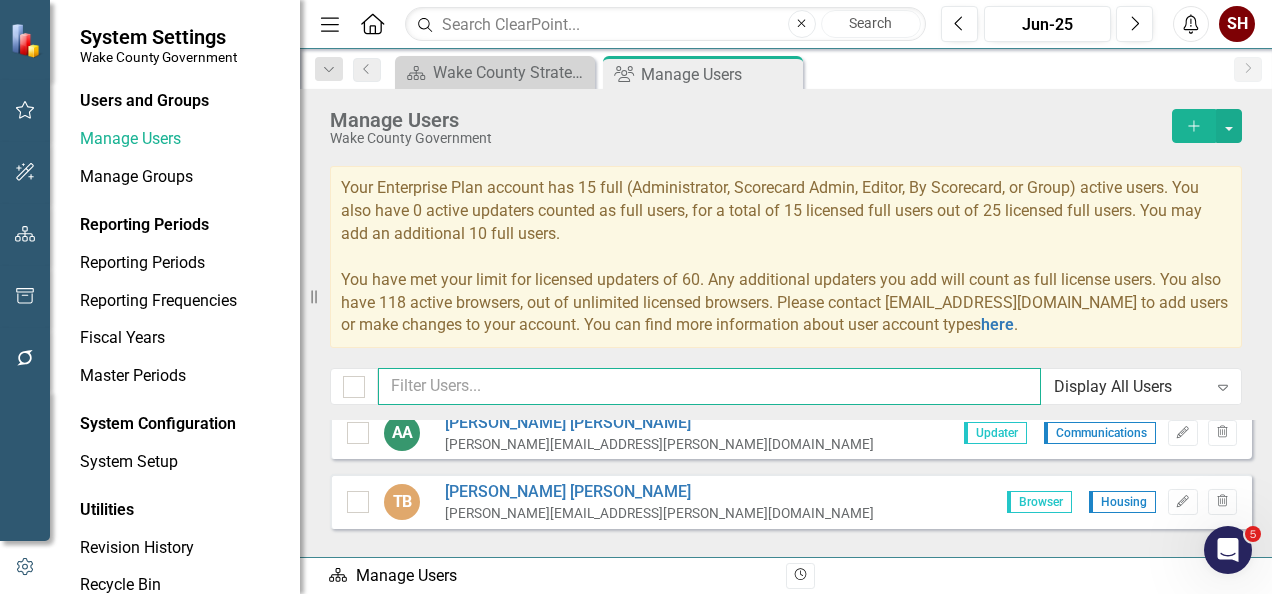 type on "[PERSON_NAME] <[PERSON_NAME][EMAIL_ADDRESS][DOMAIN_NAME]>" 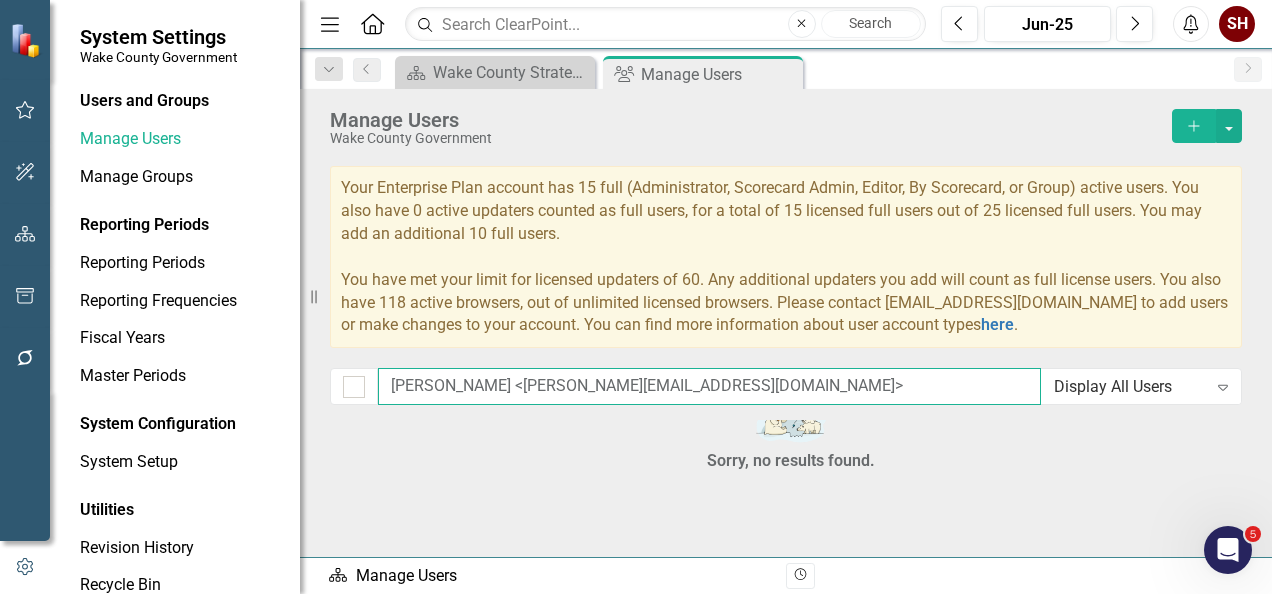 scroll, scrollTop: 20, scrollLeft: 0, axis: vertical 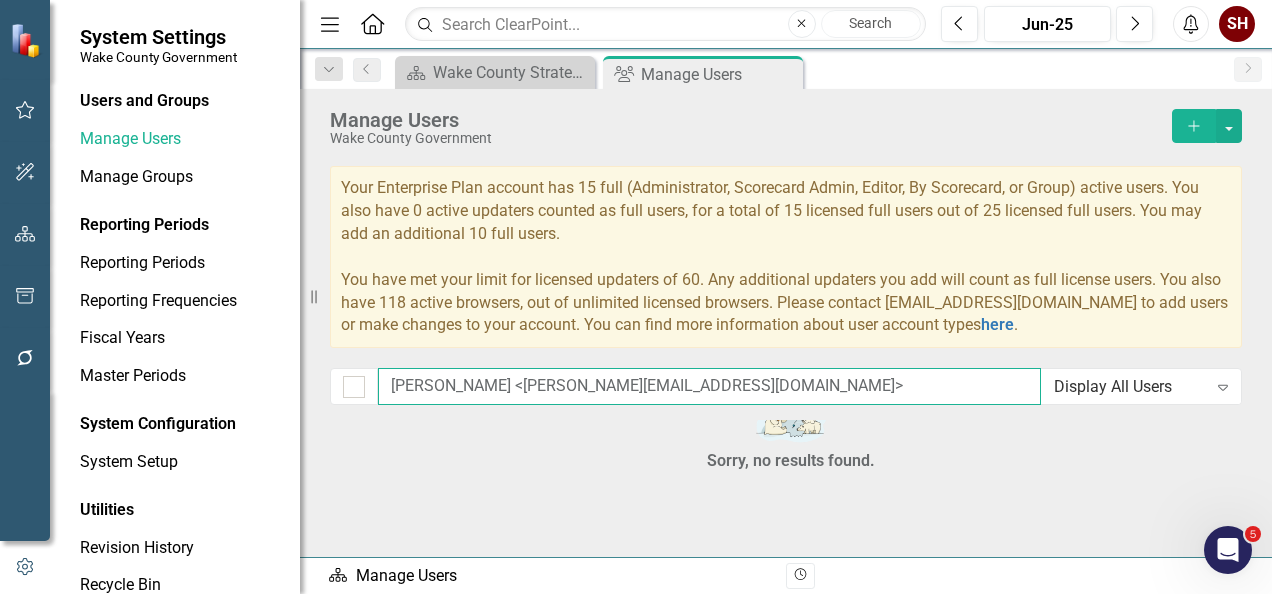 drag, startPoint x: 795, startPoint y: 385, endPoint x: -4, endPoint y: 585, distance: 823.651 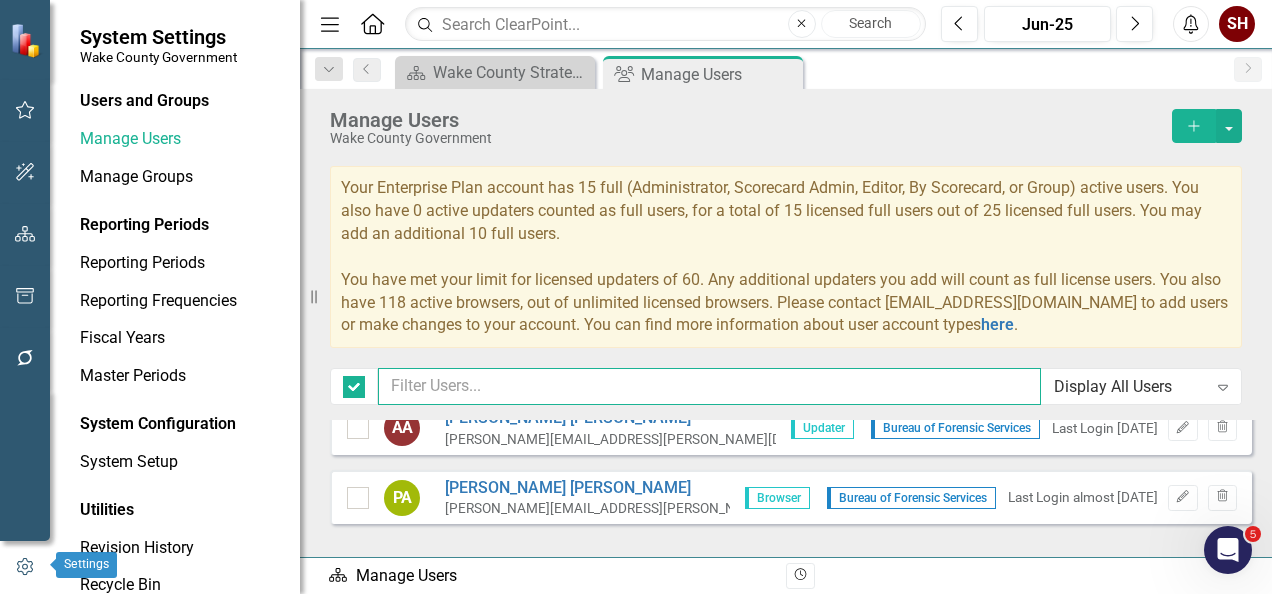 checkbox on "false" 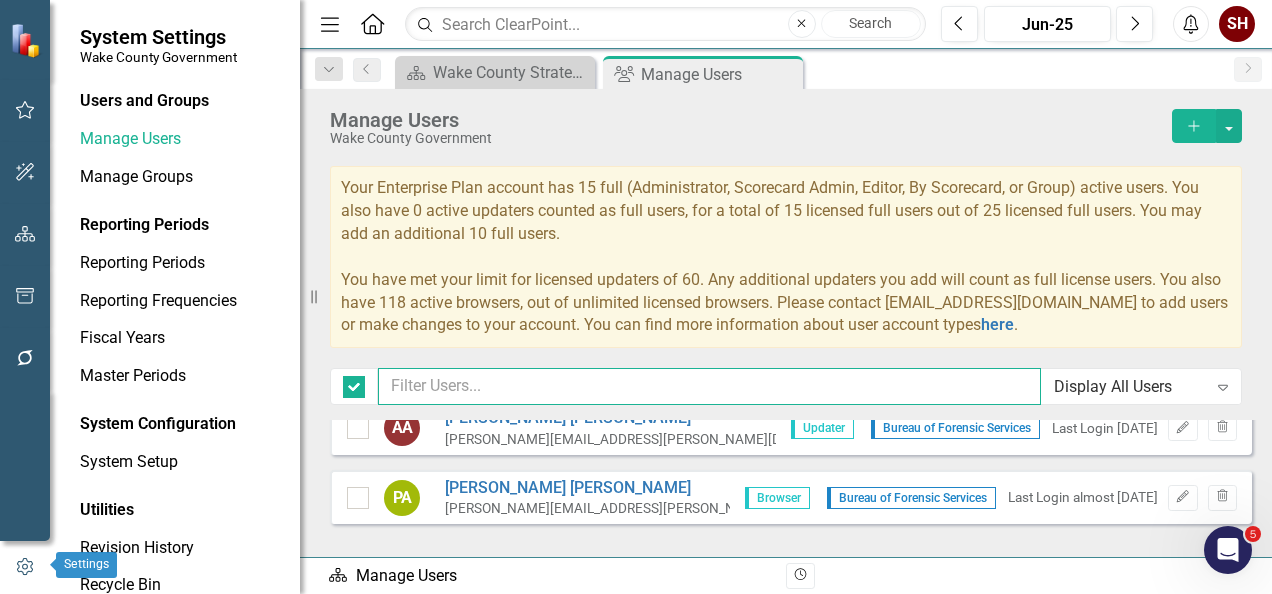 scroll, scrollTop: 500, scrollLeft: 0, axis: vertical 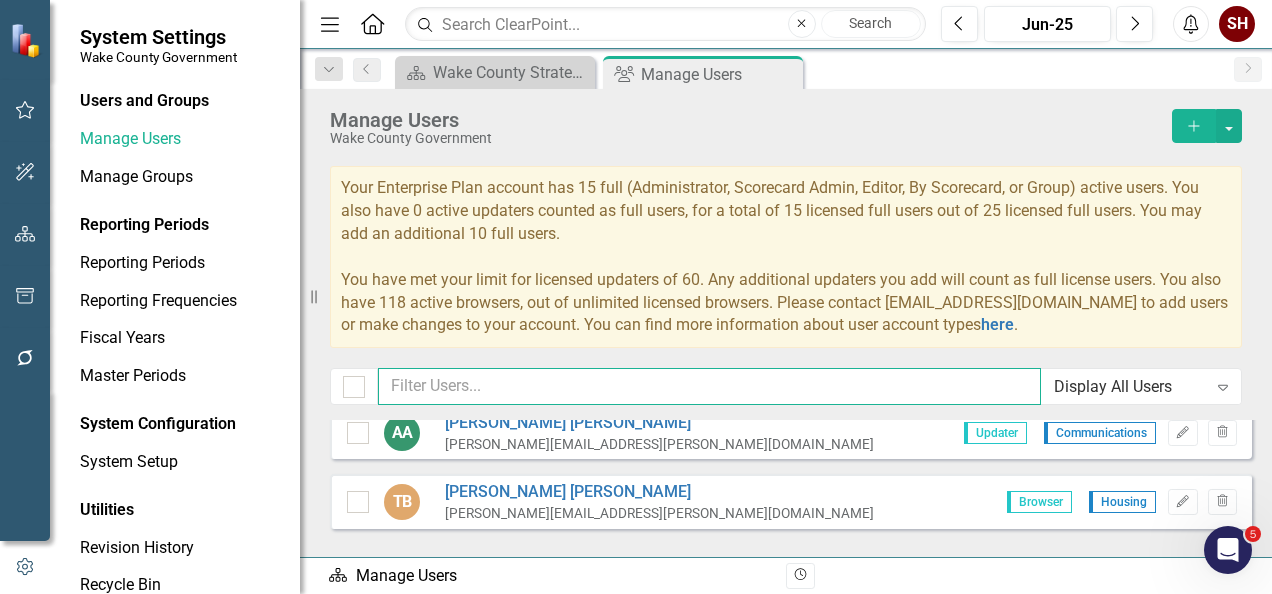 paste on "[PERSON_NAME] <[PERSON_NAME][EMAIL_ADDRESS][DOMAIN_NAME]>" 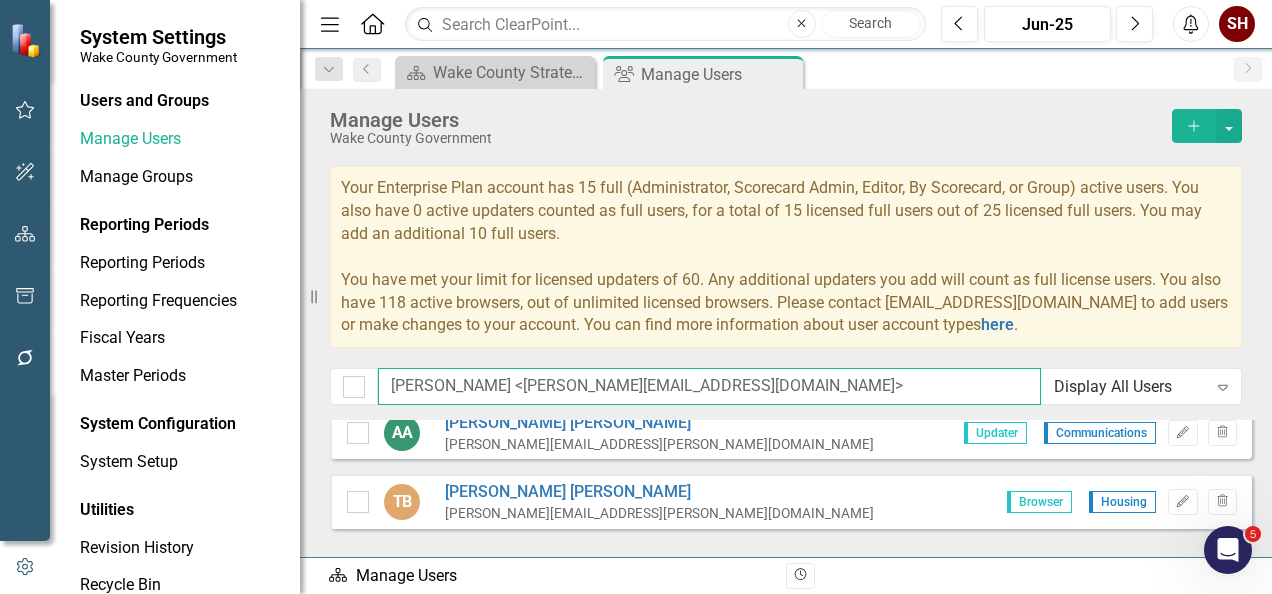 scroll, scrollTop: 20, scrollLeft: 0, axis: vertical 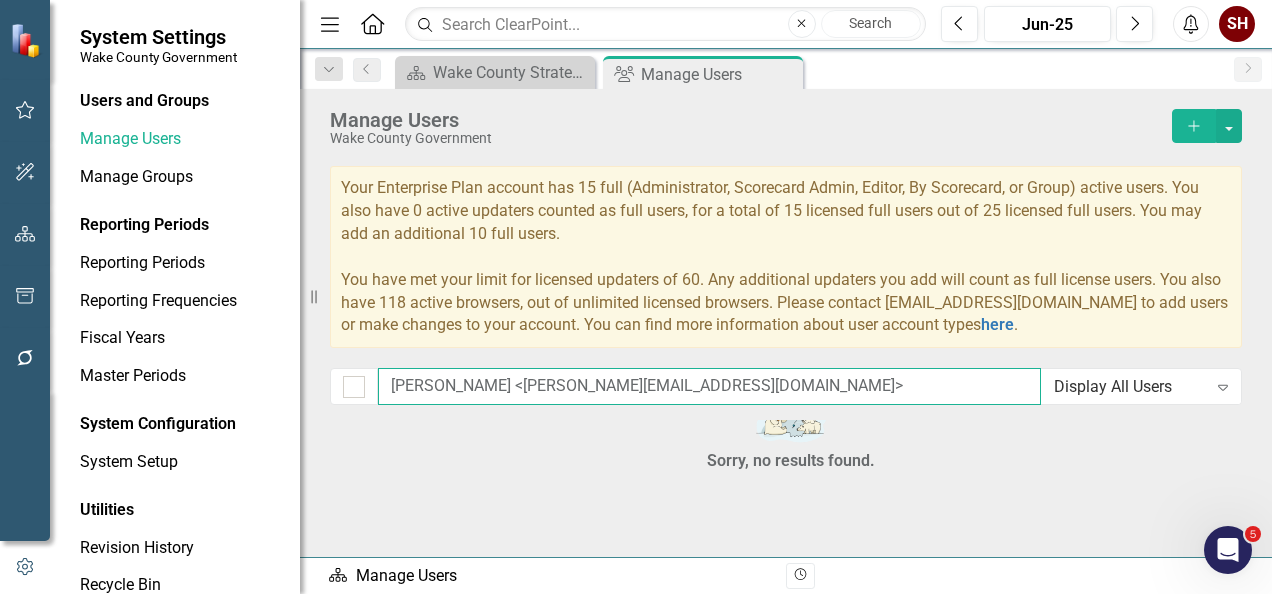 drag, startPoint x: 444, startPoint y: 386, endPoint x: 394, endPoint y: 373, distance: 51.662365 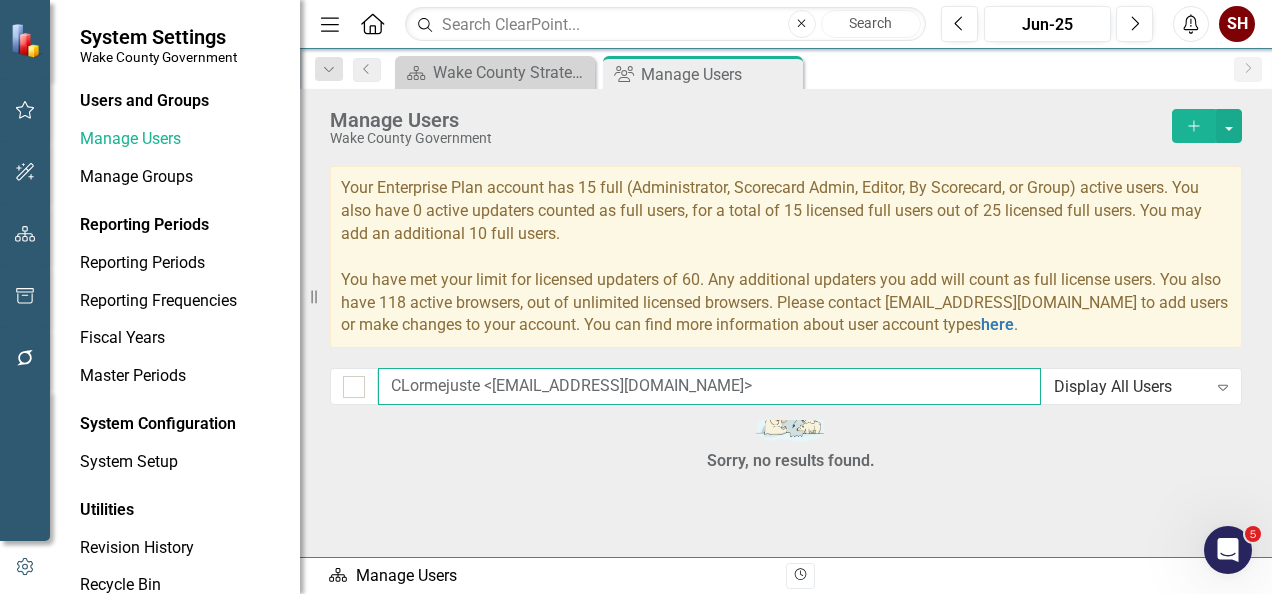 drag, startPoint x: 413, startPoint y: 374, endPoint x: 760, endPoint y: 386, distance: 347.20743 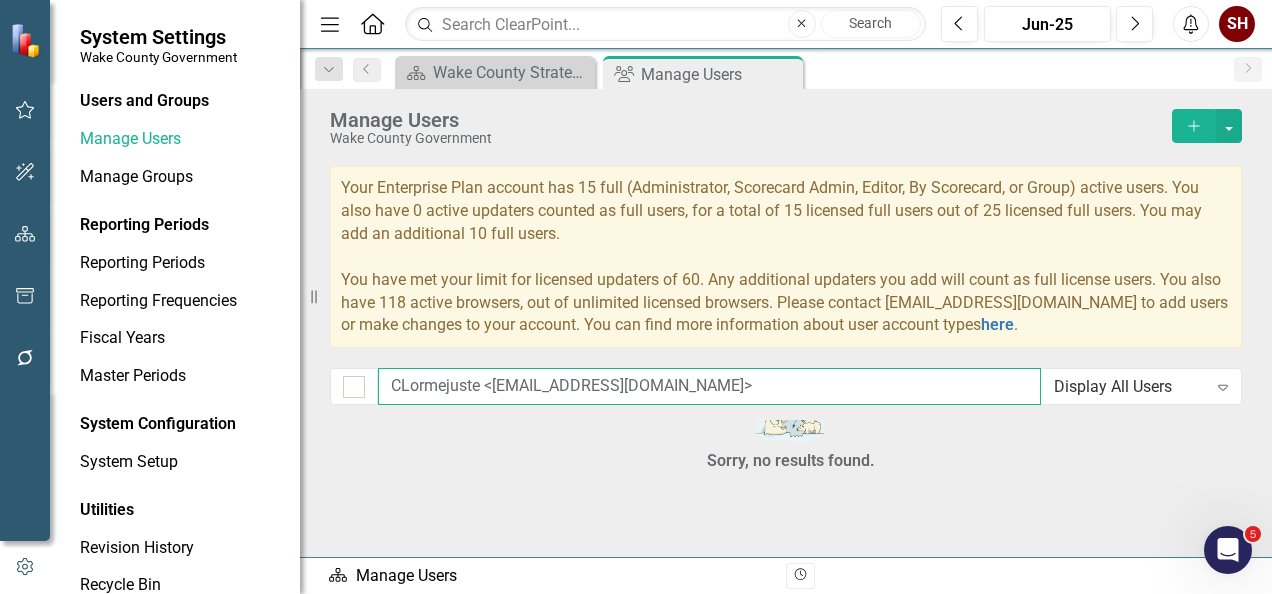 drag, startPoint x: 772, startPoint y: 389, endPoint x: 484, endPoint y: 384, distance: 288.0434 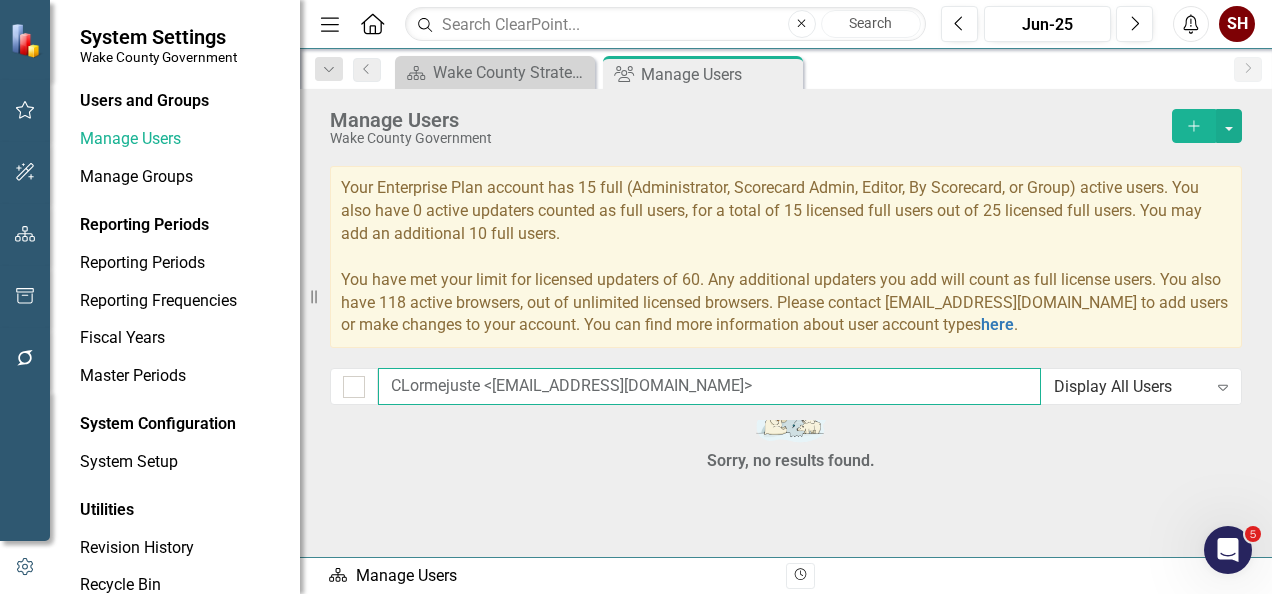 click on "CLormejuste <[EMAIL_ADDRESS][DOMAIN_NAME]>" at bounding box center [709, 386] 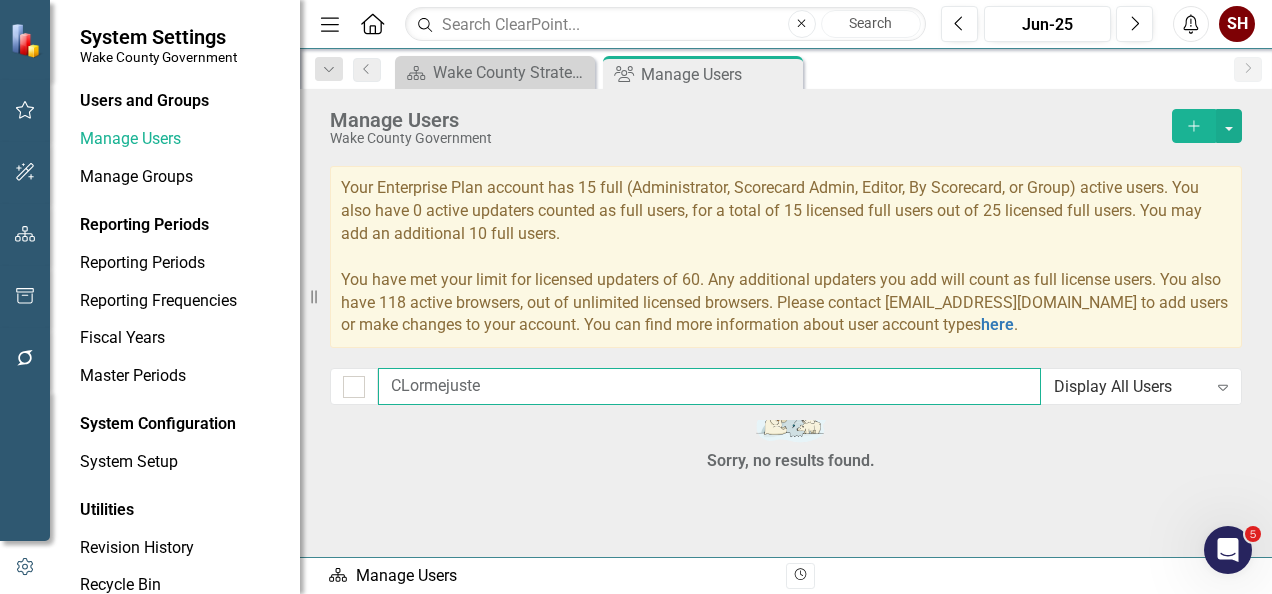 click on "CLormejuste" at bounding box center (709, 386) 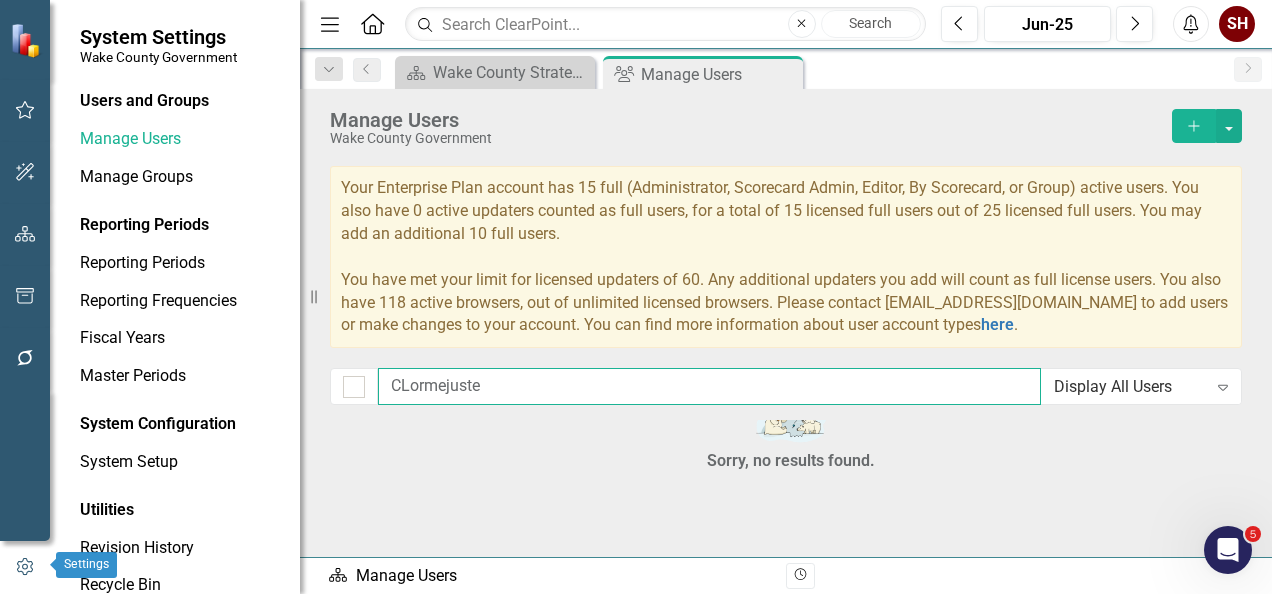 type 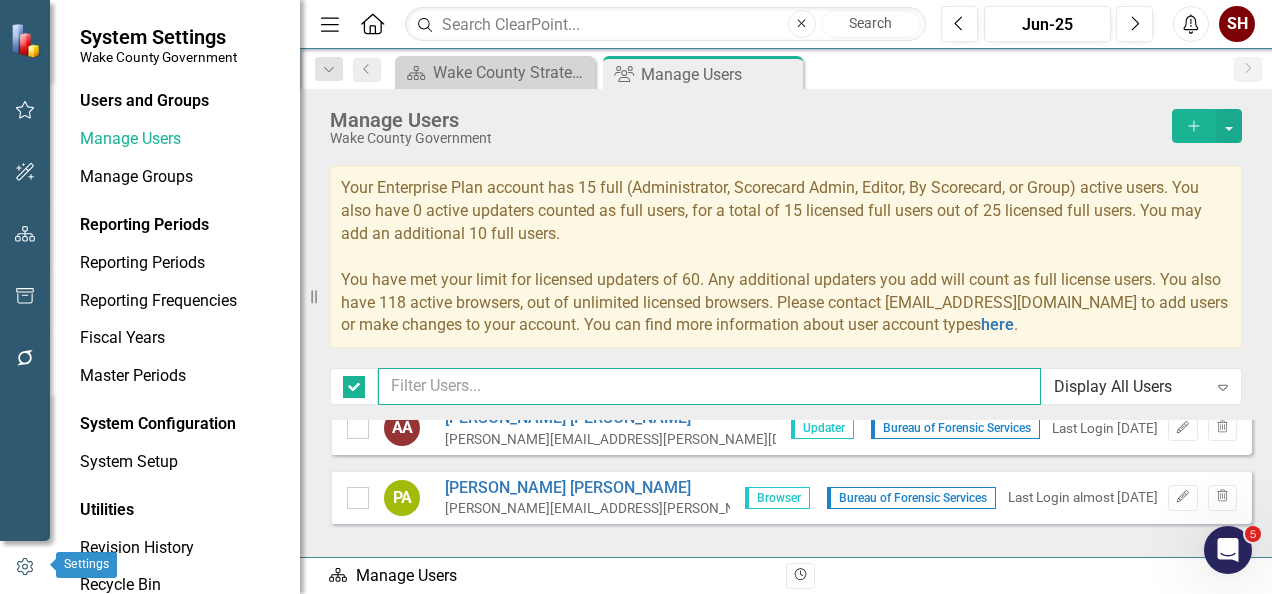checkbox on "false" 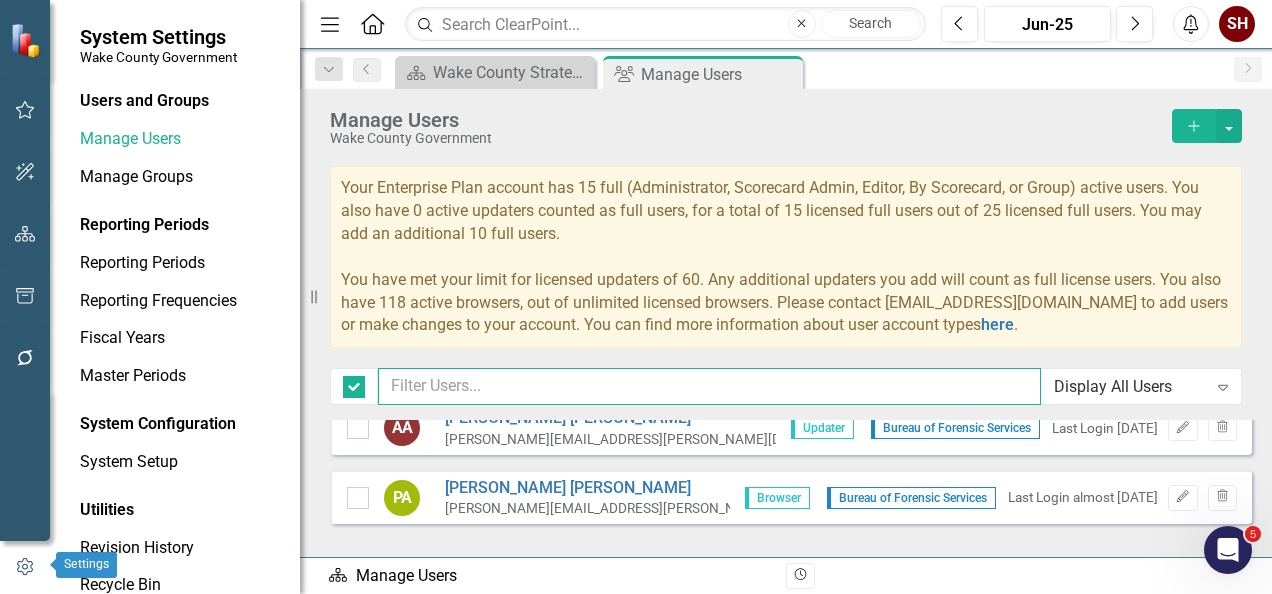 scroll, scrollTop: 500, scrollLeft: 0, axis: vertical 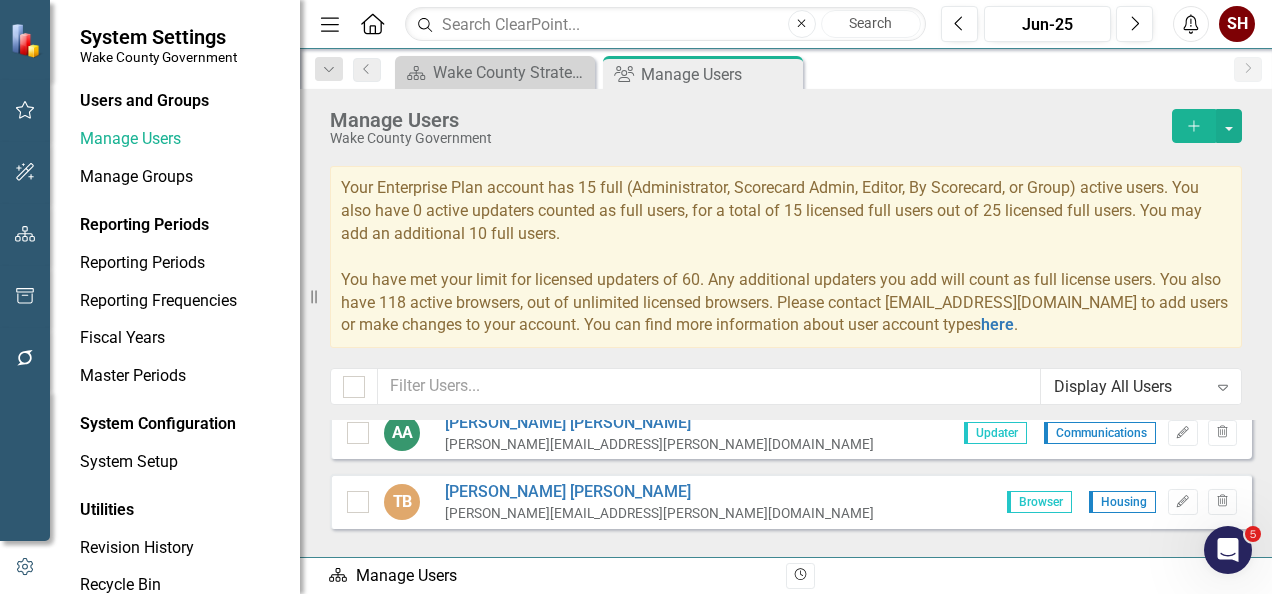 click 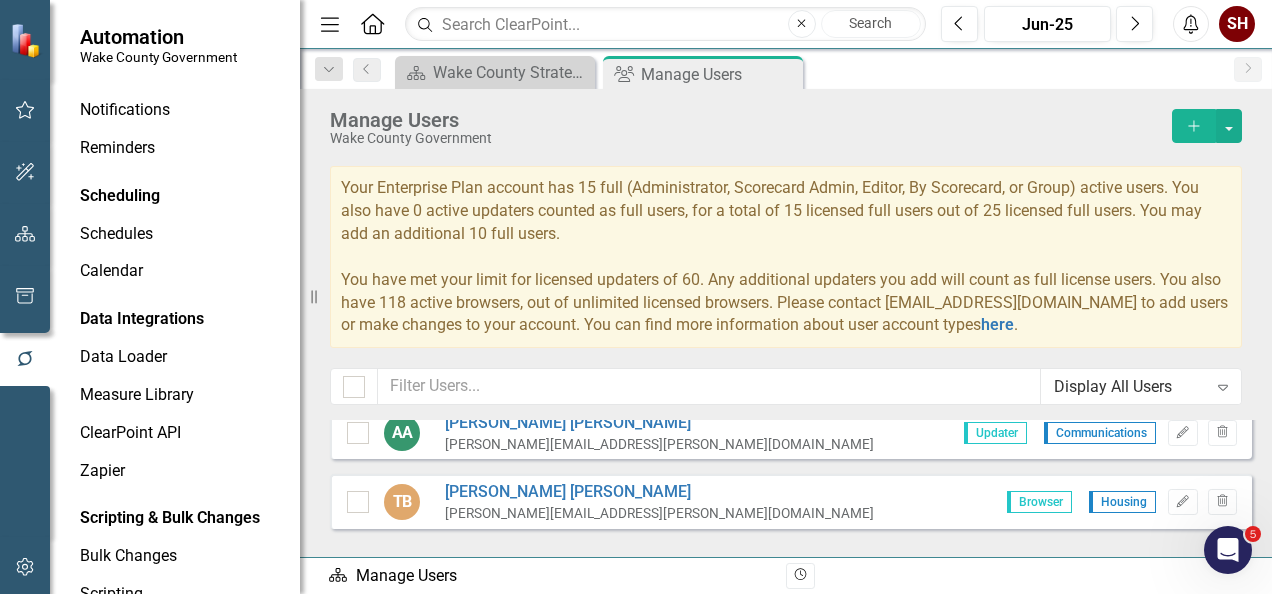 scroll, scrollTop: 100, scrollLeft: 0, axis: vertical 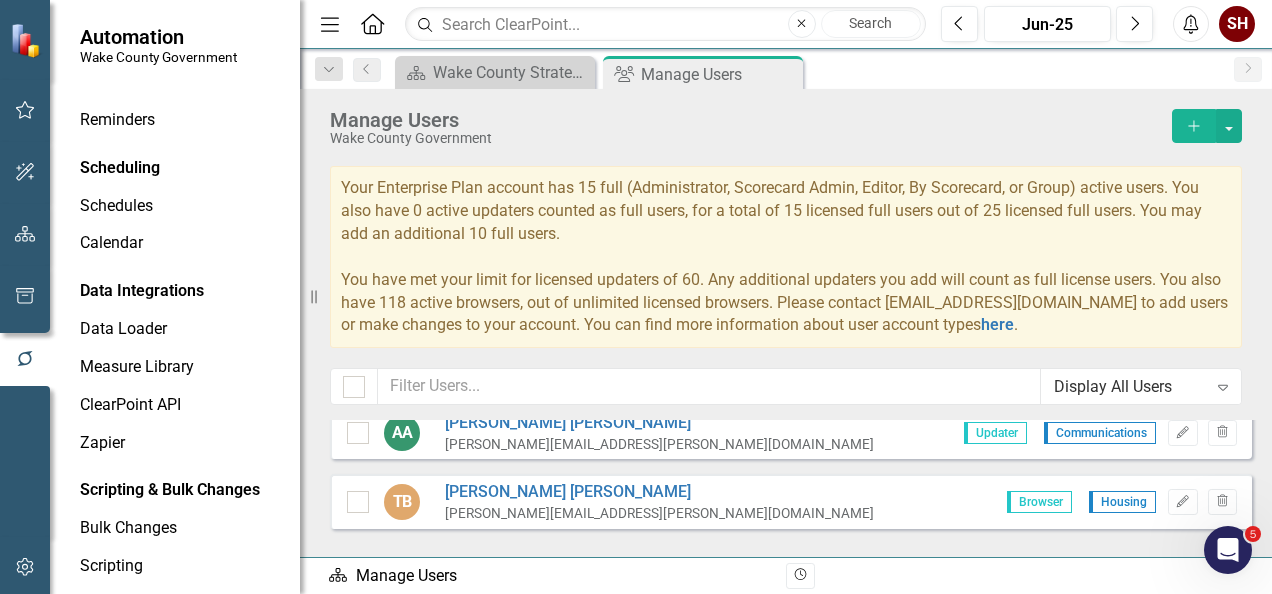 drag, startPoint x: 892, startPoint y: 593, endPoint x: 886, endPoint y: 602, distance: 10.816654 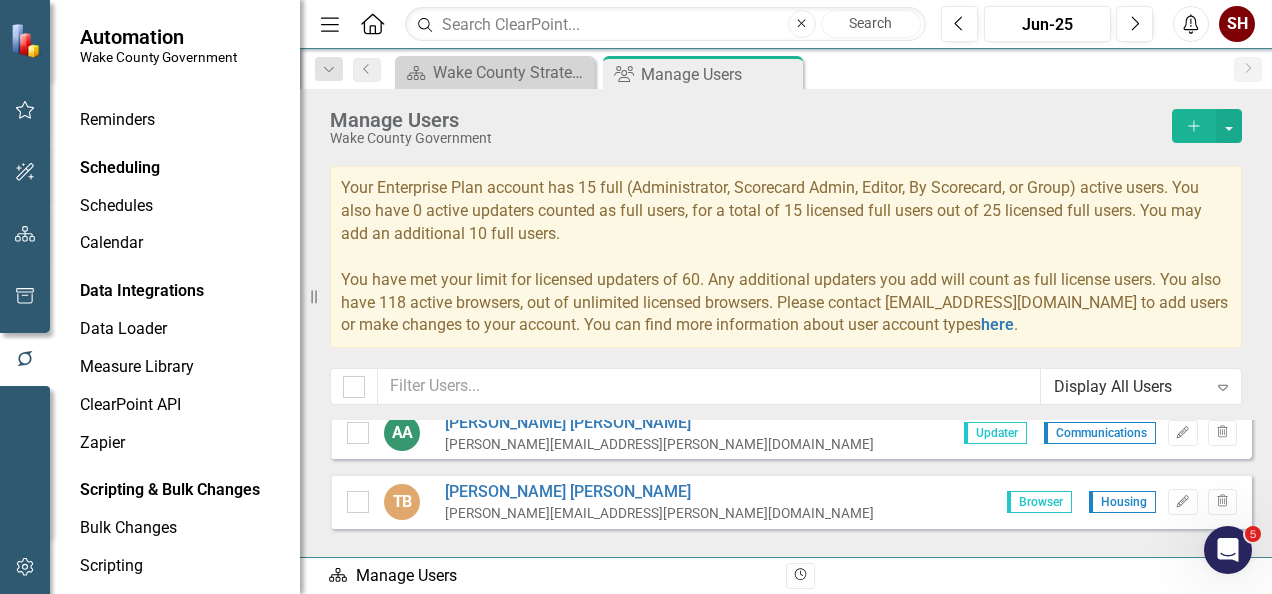 click on "Automation Wake County Government Notifications & Reminders Reporting Workflows Notifications Reminders Scheduling Schedules Calendar Data Integrations Data Loader Measure Library ClearPoint API Zapier Scripting & Bulk Changes Bulk Changes Scripting Resize Menu Home Search Close Search Previous Jun-25 Next Alerts SH User Edit Profile Enable Sound Enable Alerts Help Support Center icon.tutorial Show Tutorials Workflow Switch to ClearPoint Next Settings System Setup icon.portal Success Portal Logout Log Out Dropdown Search Scorecard Wake County Strategic Plan Close Group Manage Users Pin Previous Scorecard Wake County Strategic Plan Close Group Manage Users Pin Close Next Manage Users Wake County Government Add Your Enterprise Plan account has 15 full (Administrator, Scorecard Admin, Editor, By Scorecard, or Group) active users. You also have 0 active updaters counted as full users, for a total of 15 licensed full users out of 25 licensed full users. You may add an additional 10 full users. here . AA" at bounding box center [636, 297] 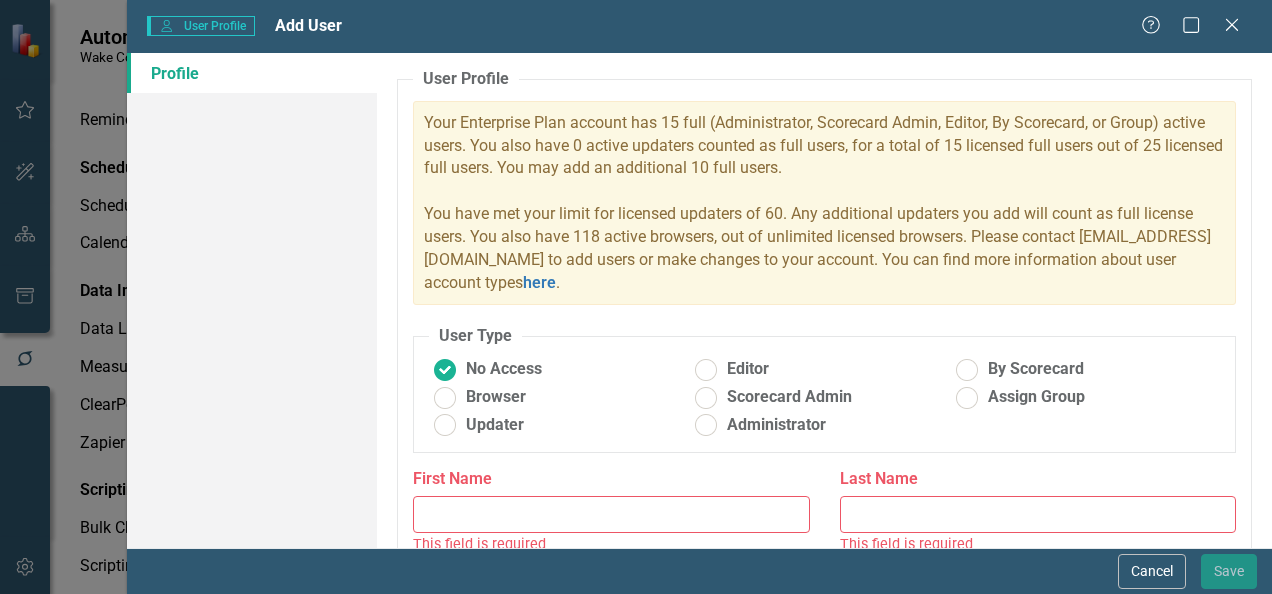 click on "First Name" at bounding box center [611, 514] 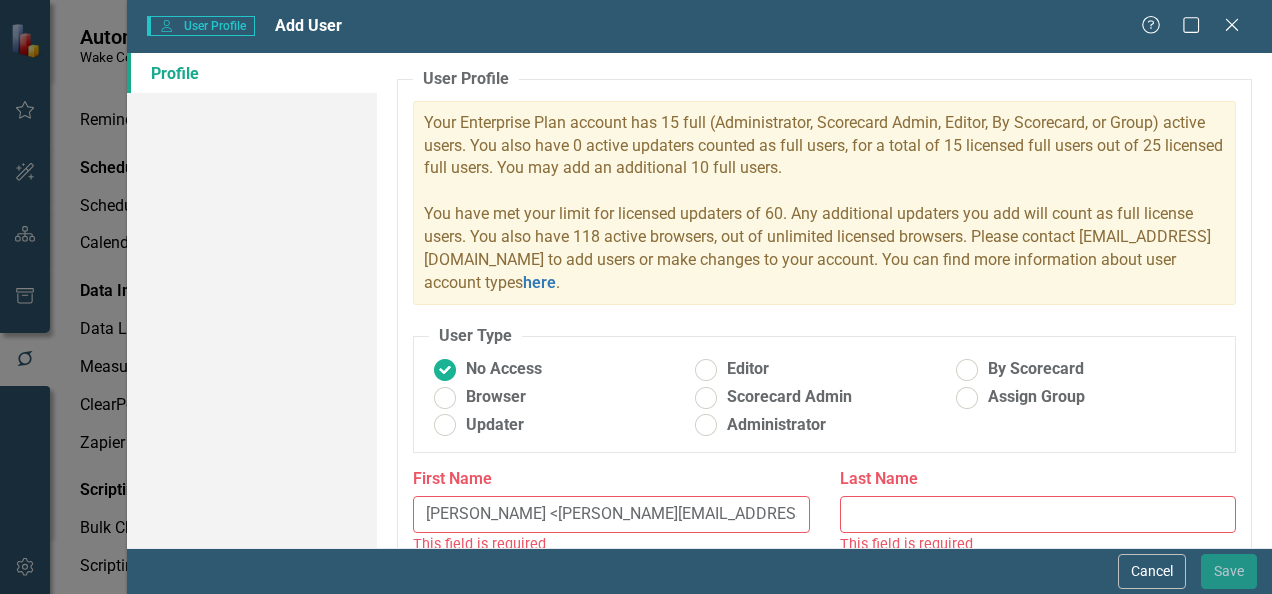 scroll, scrollTop: 0, scrollLeft: 6, axis: horizontal 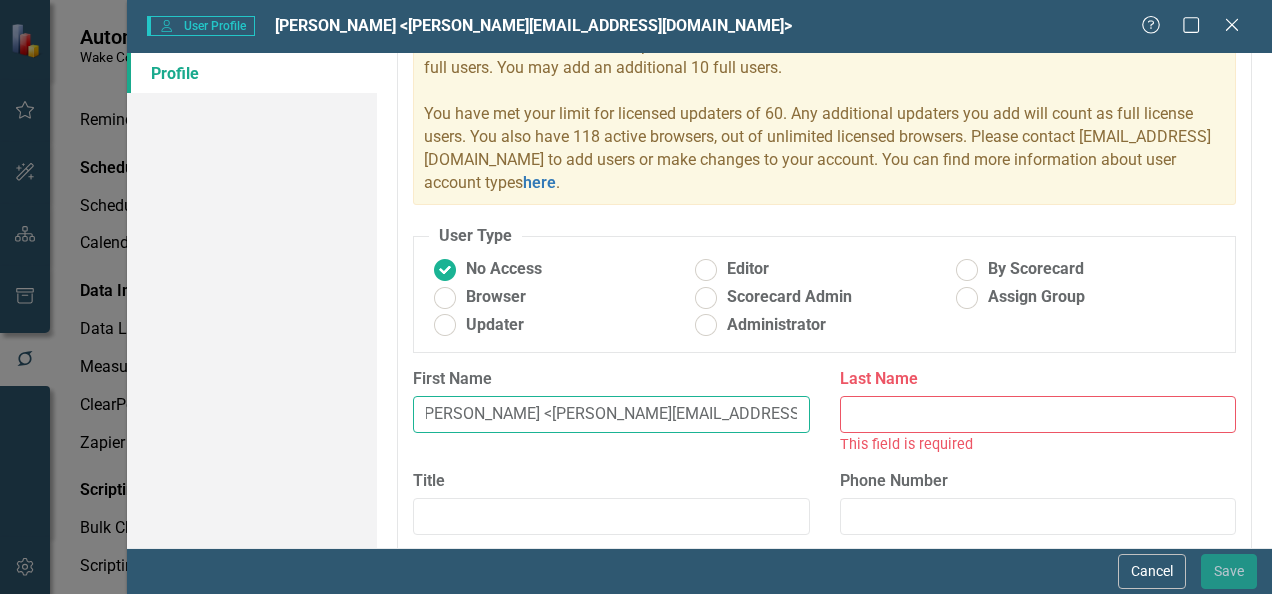 drag, startPoint x: 554, startPoint y: 412, endPoint x: 472, endPoint y: 406, distance: 82.219215 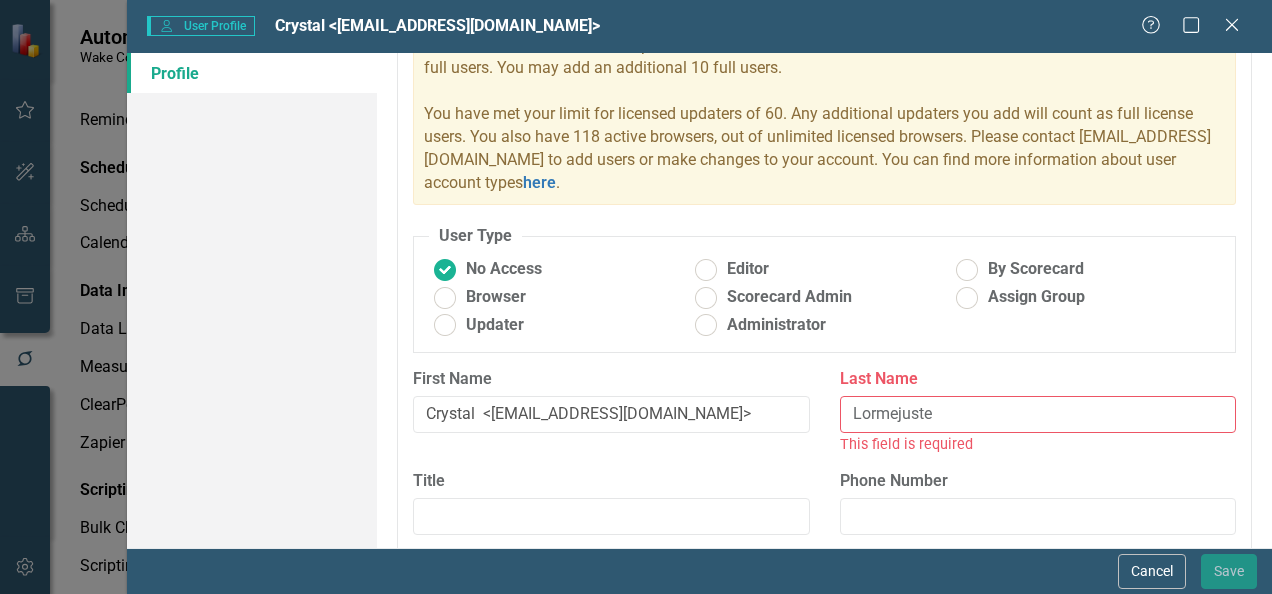 scroll, scrollTop: 0, scrollLeft: 0, axis: both 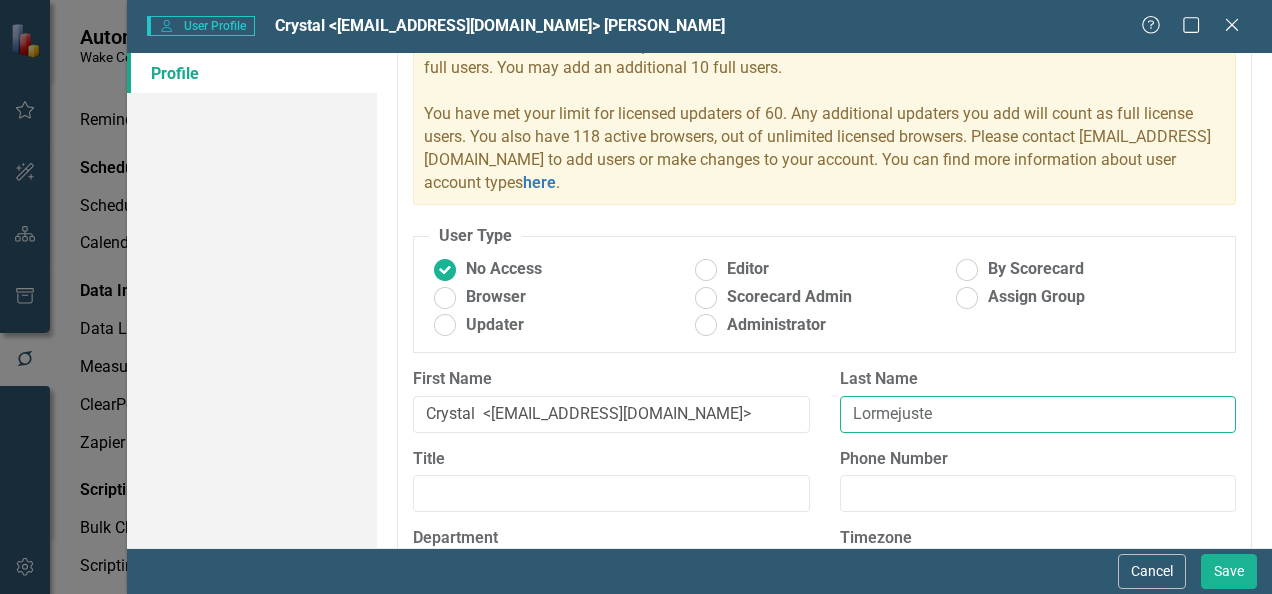 type on "Lormejuste" 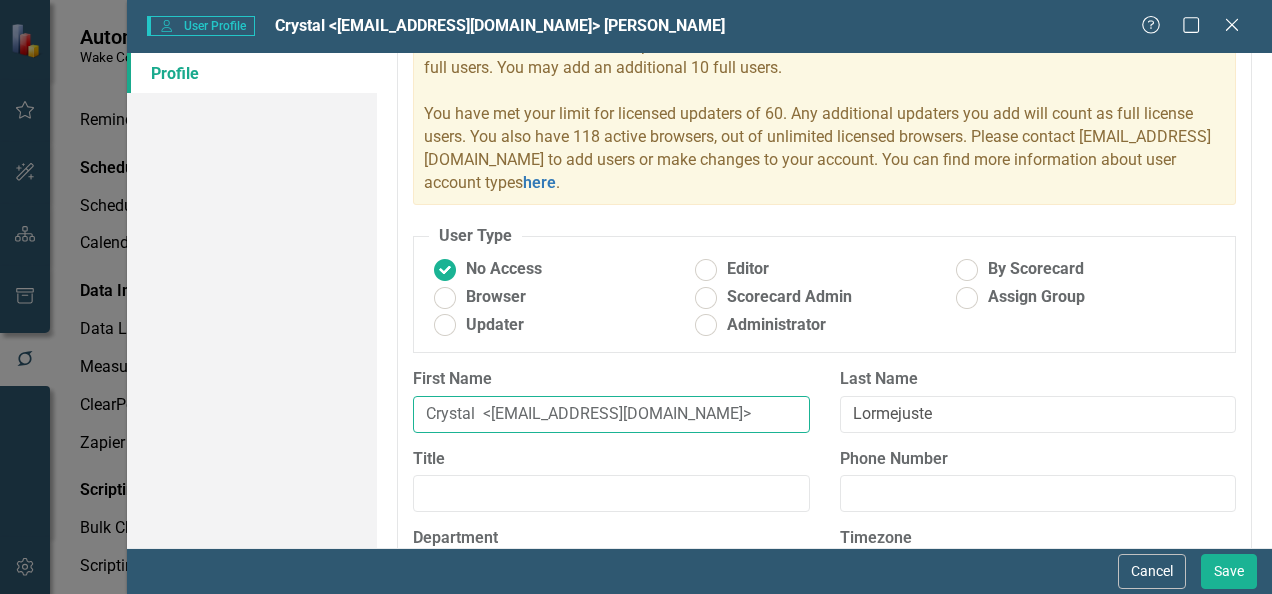 drag, startPoint x: 720, startPoint y: 418, endPoint x: 483, endPoint y: 467, distance: 242.01239 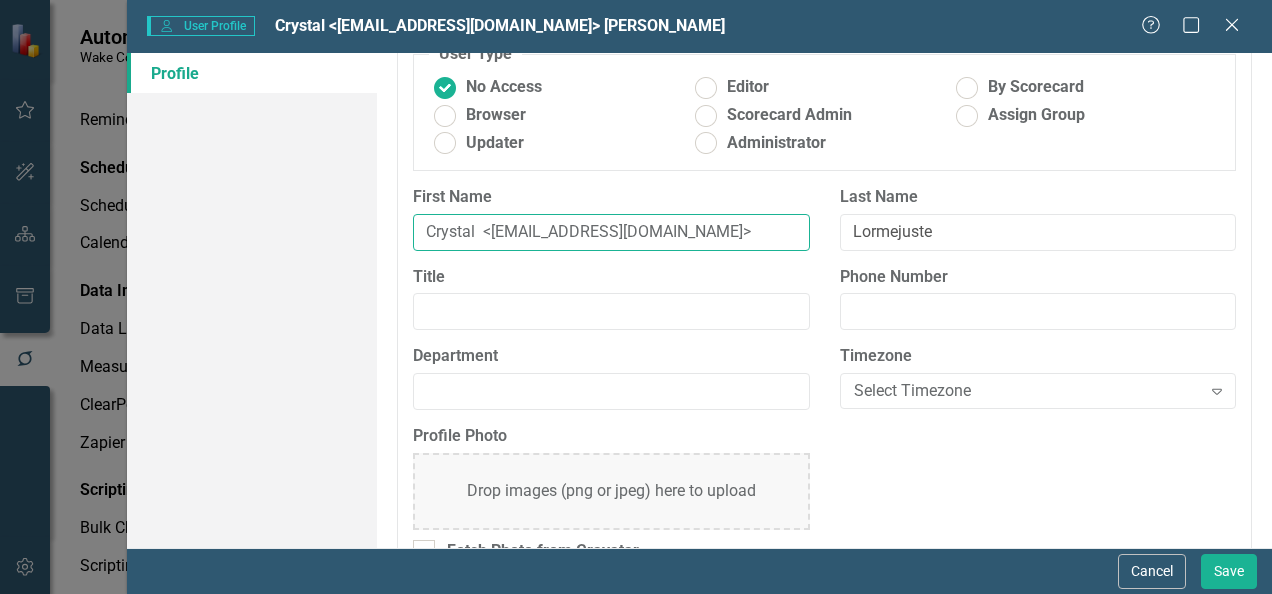 scroll, scrollTop: 300, scrollLeft: 0, axis: vertical 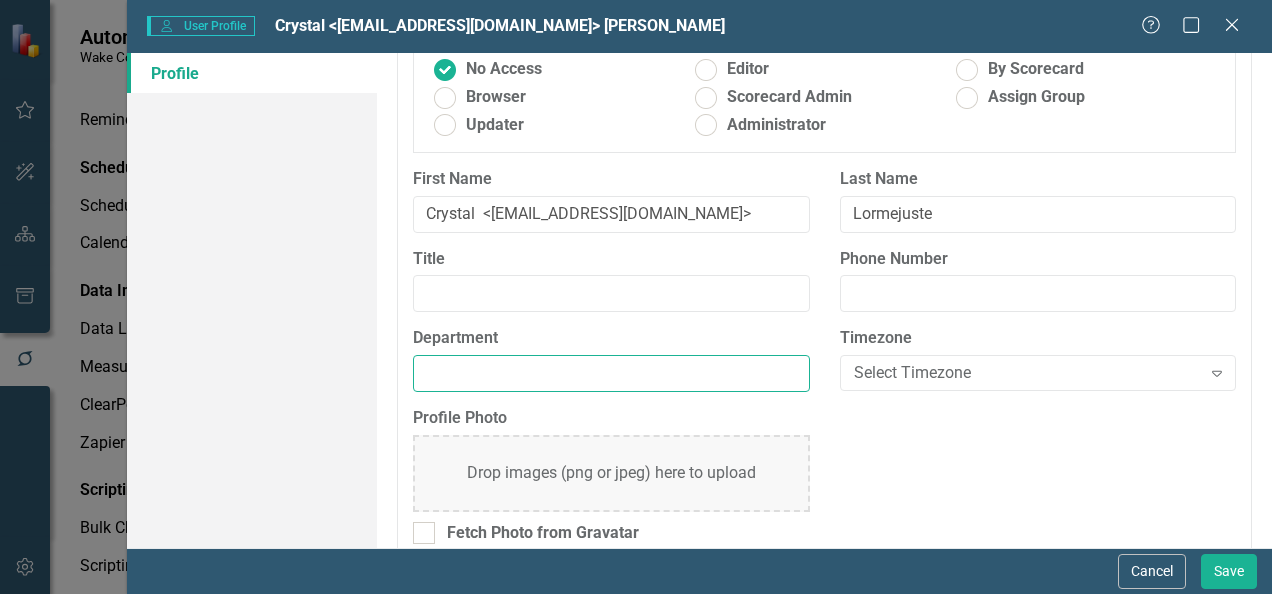 click on "Department" at bounding box center [611, 373] 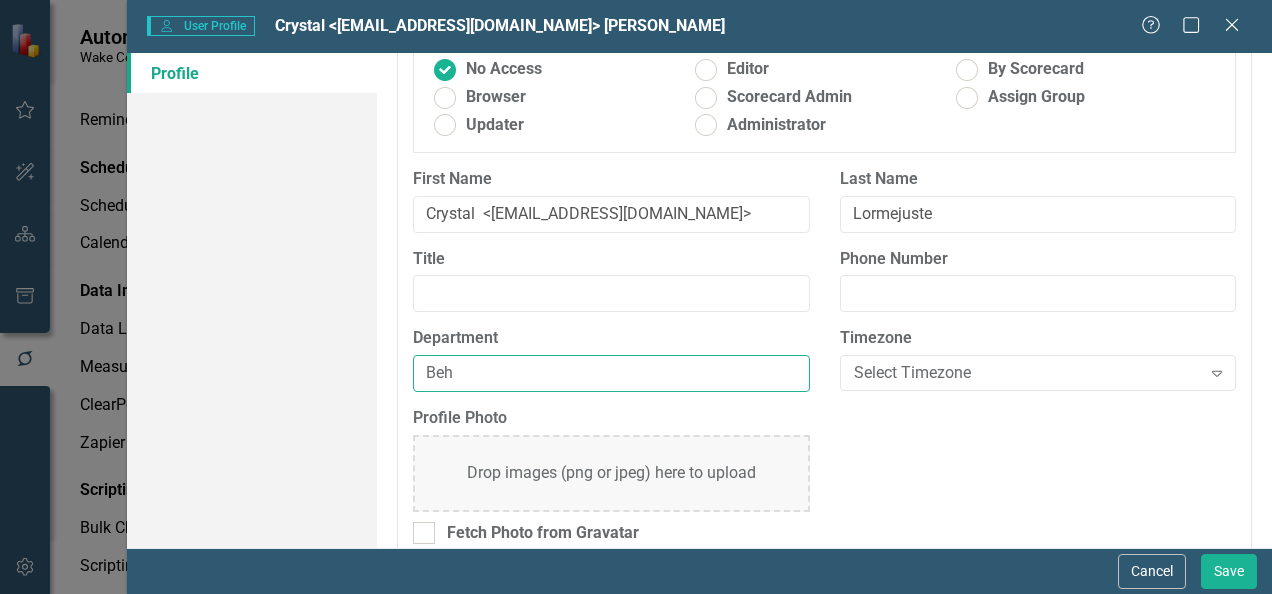 type on "Behavioral Health" 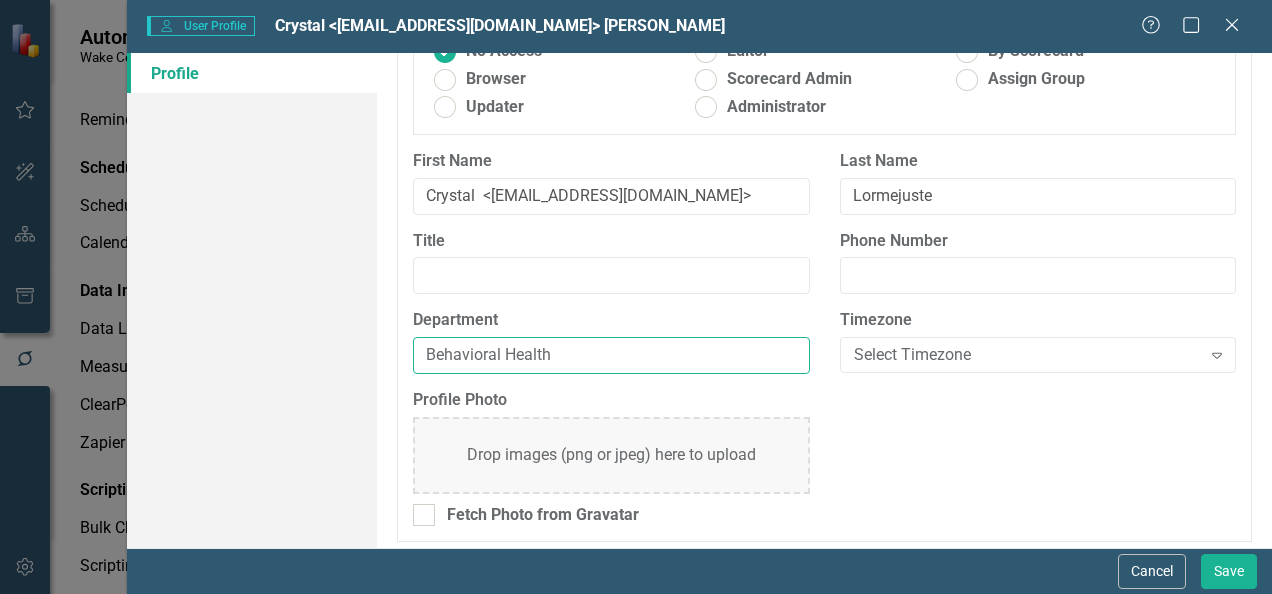 scroll, scrollTop: 324, scrollLeft: 0, axis: vertical 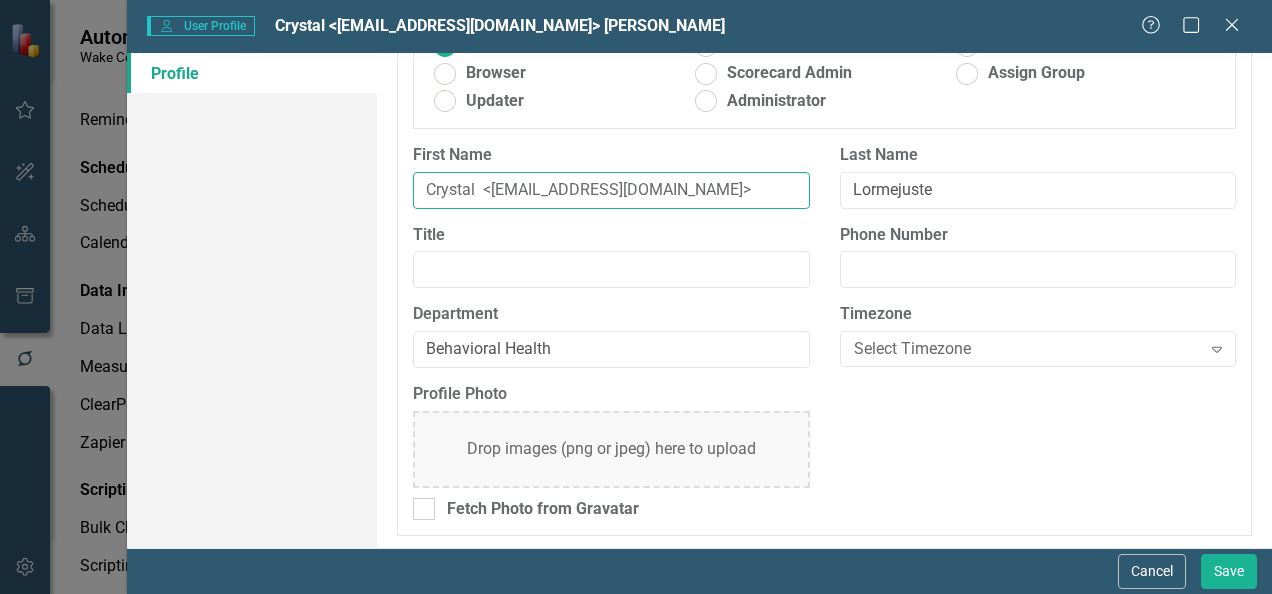 drag, startPoint x: 739, startPoint y: 190, endPoint x: 484, endPoint y: 217, distance: 256.4254 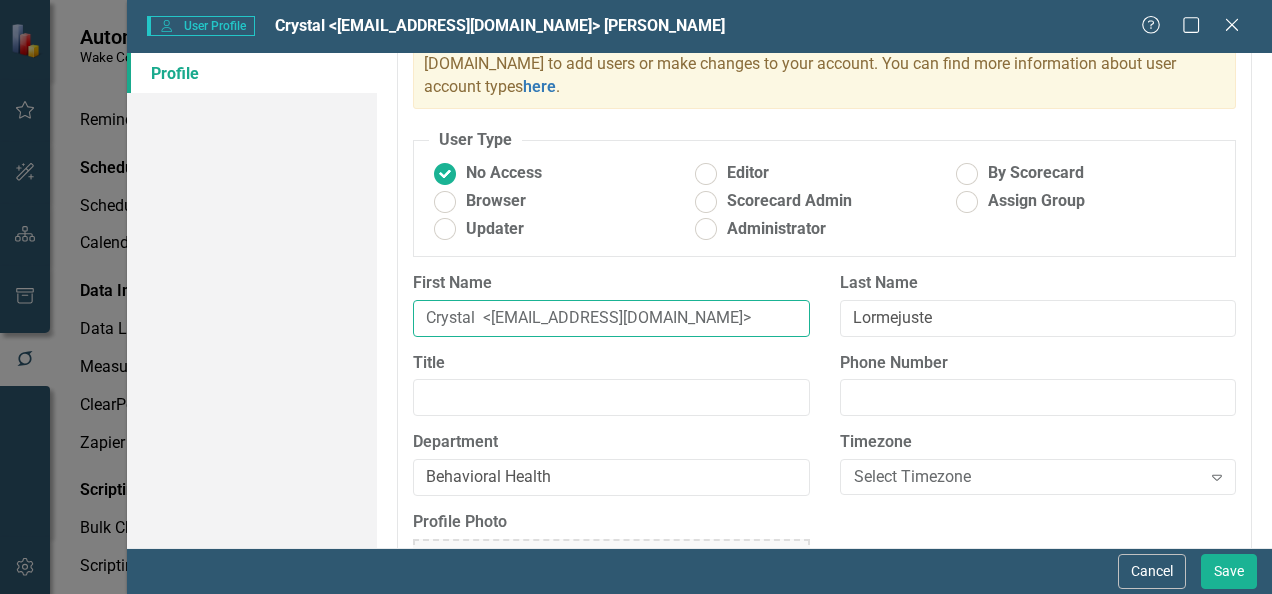 scroll, scrollTop: 124, scrollLeft: 0, axis: vertical 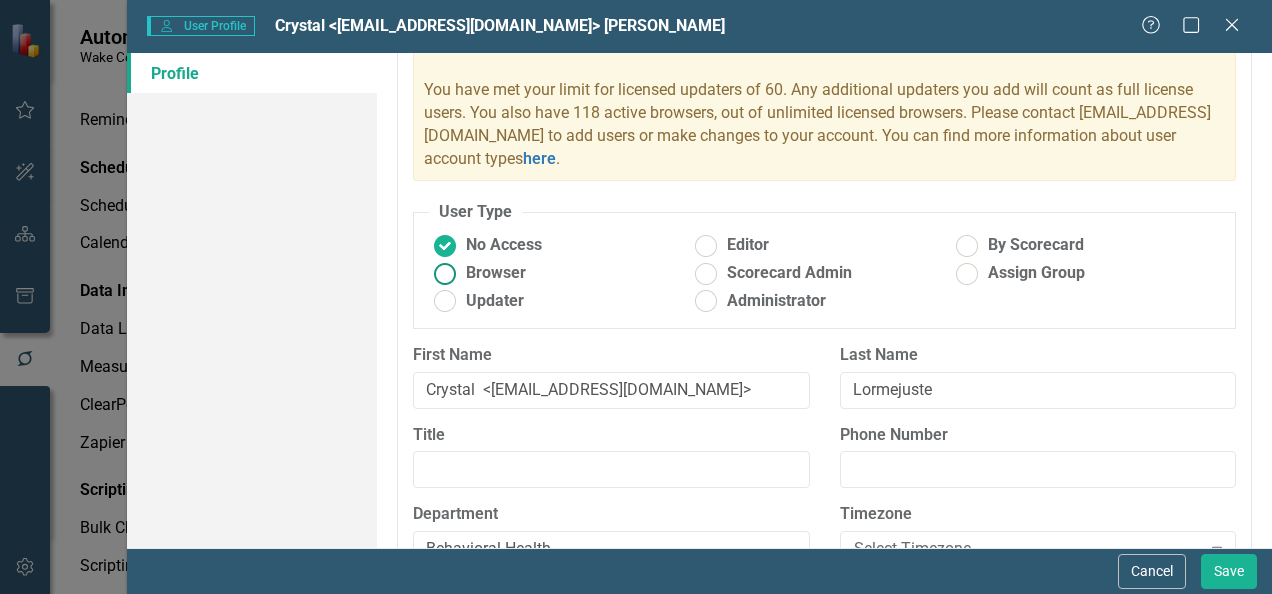 click at bounding box center [445, 273] 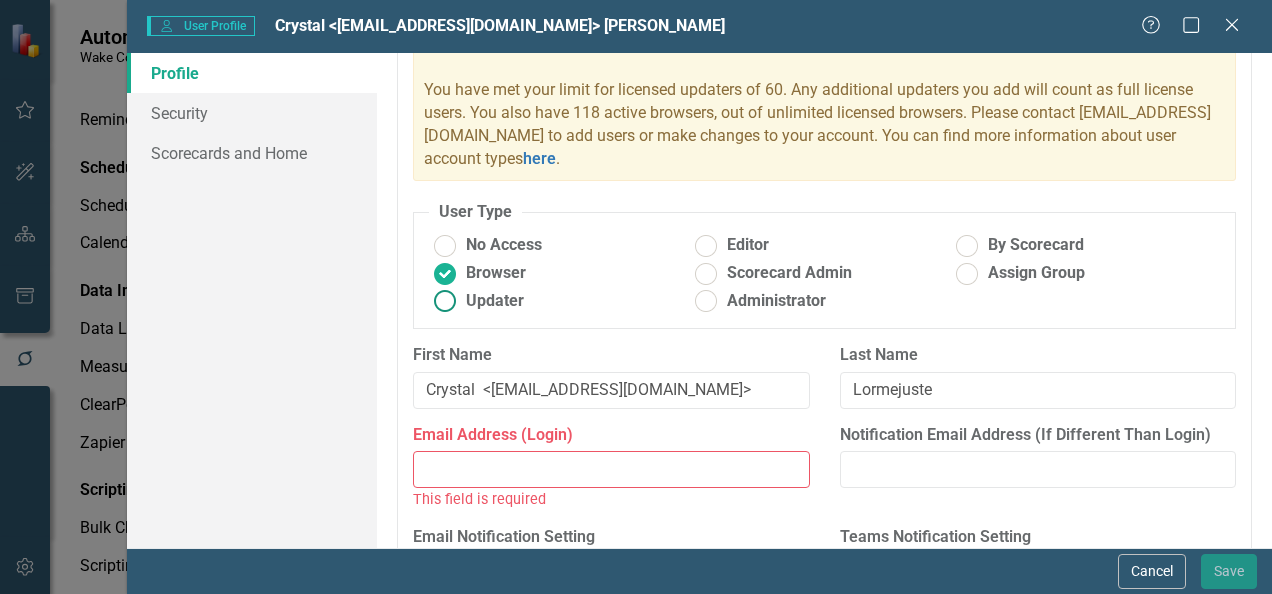 click at bounding box center [445, 301] 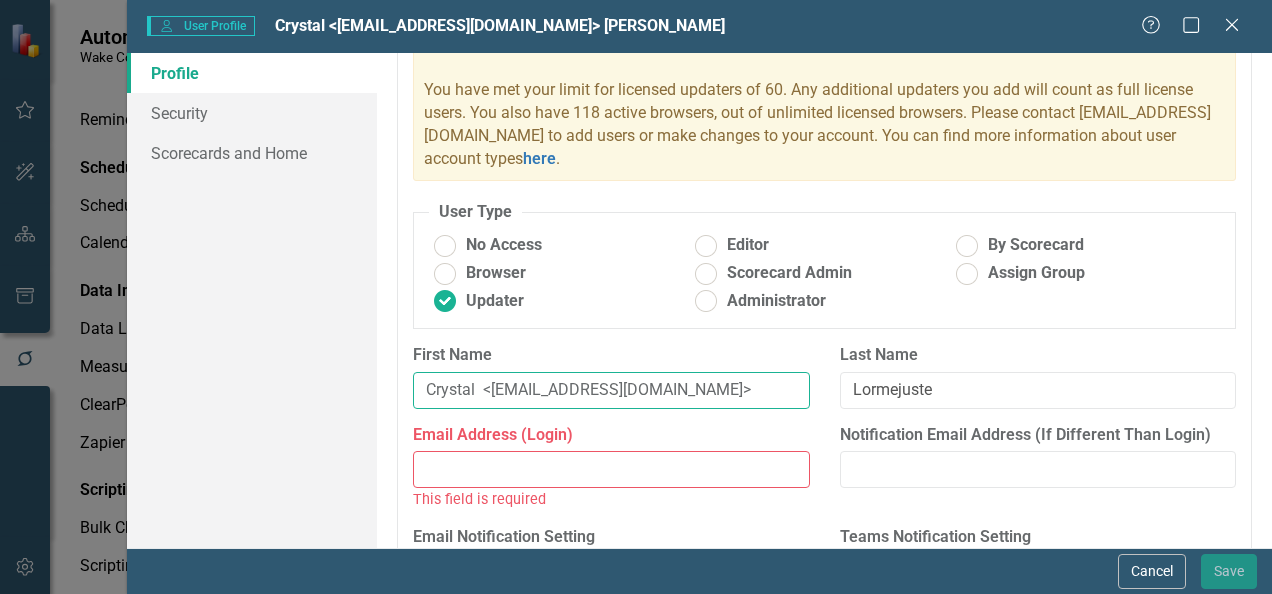 drag, startPoint x: 738, startPoint y: 384, endPoint x: 485, endPoint y: 406, distance: 253.95473 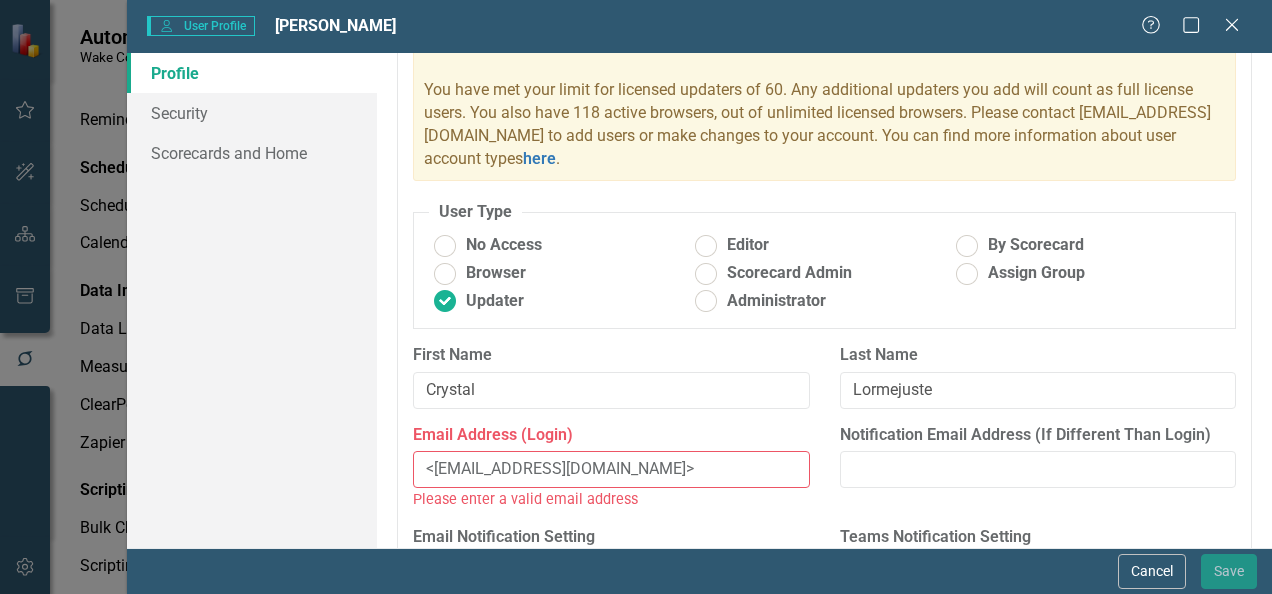 click on "<[EMAIL_ADDRESS][DOMAIN_NAME]>" at bounding box center [611, 469] 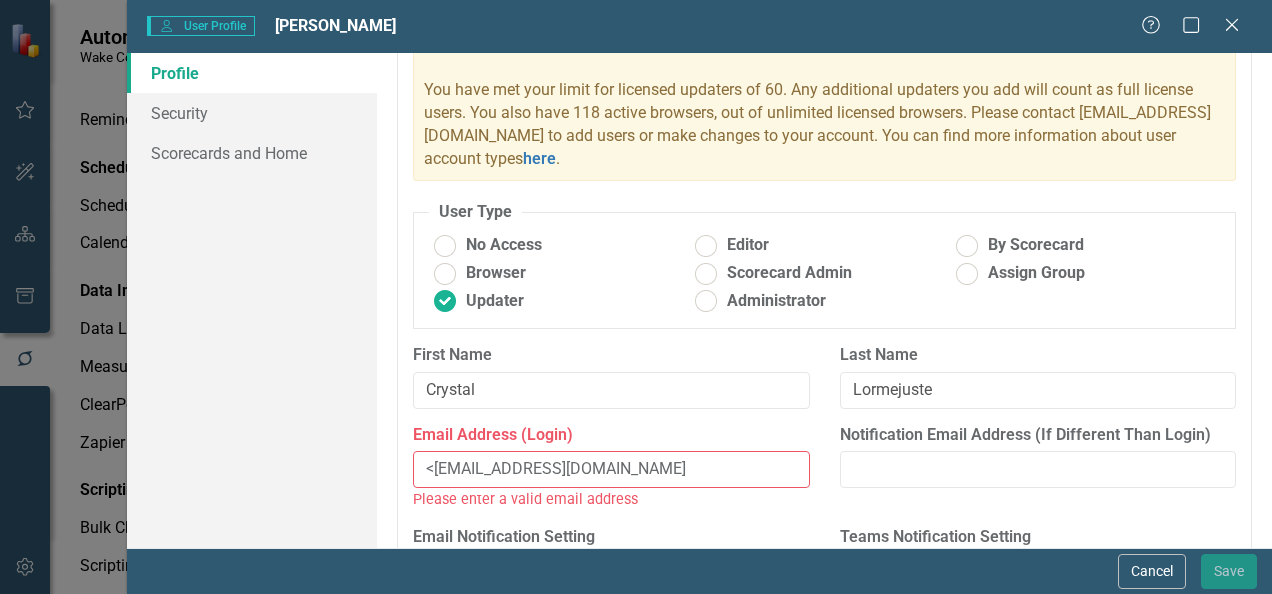 click on "<[EMAIL_ADDRESS][DOMAIN_NAME]" at bounding box center [611, 469] 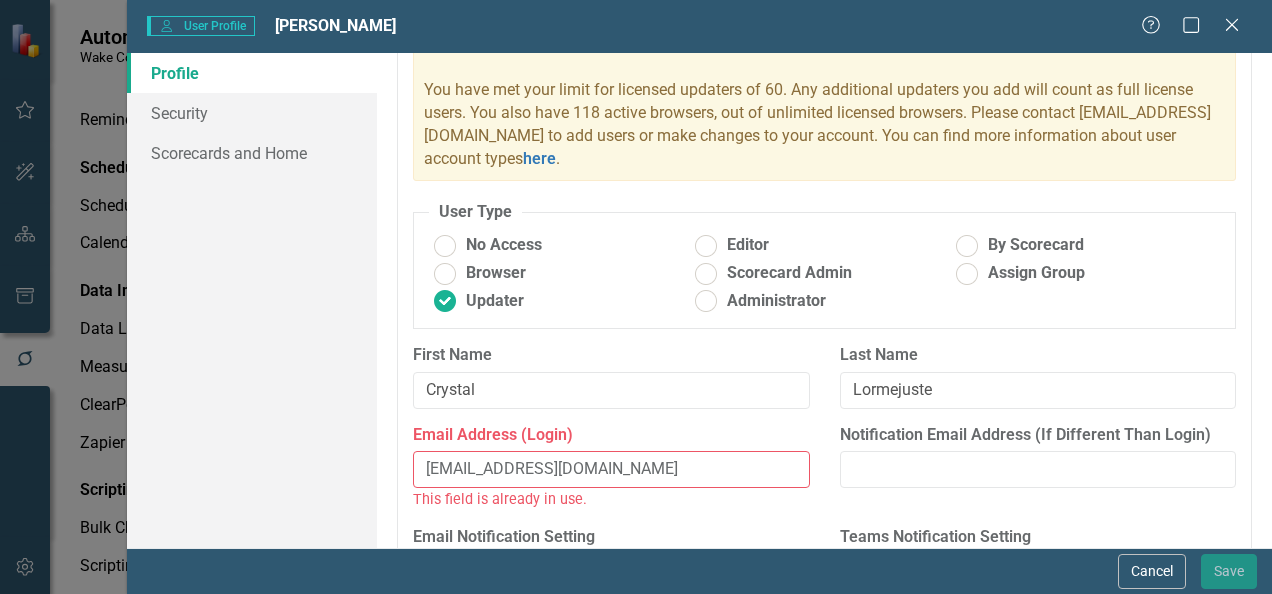 scroll, scrollTop: 224, scrollLeft: 0, axis: vertical 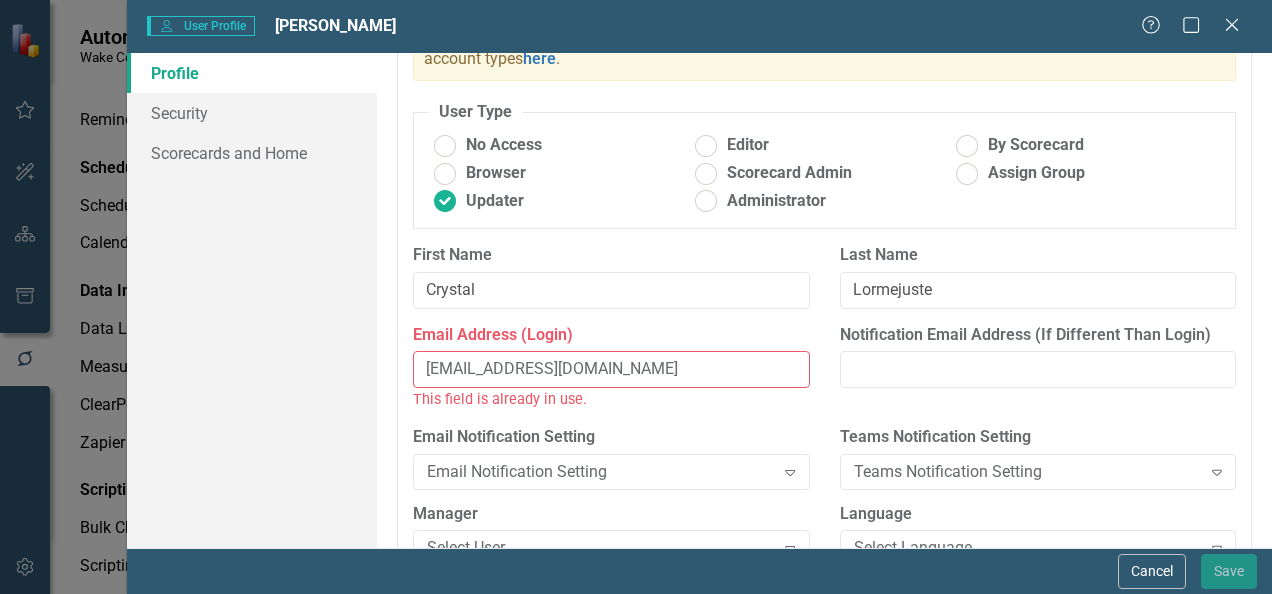 type on "[EMAIL_ADDRESS][DOMAIN_NAME]" 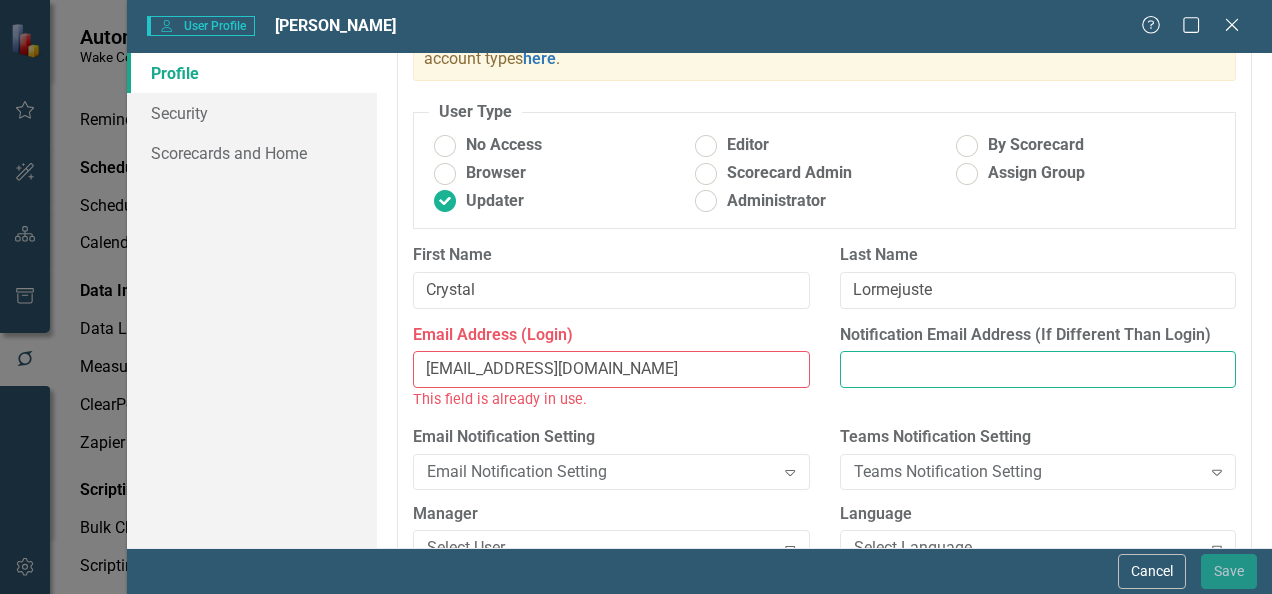 click on "Notification Email Address (If Different Than Login)" at bounding box center [1038, 369] 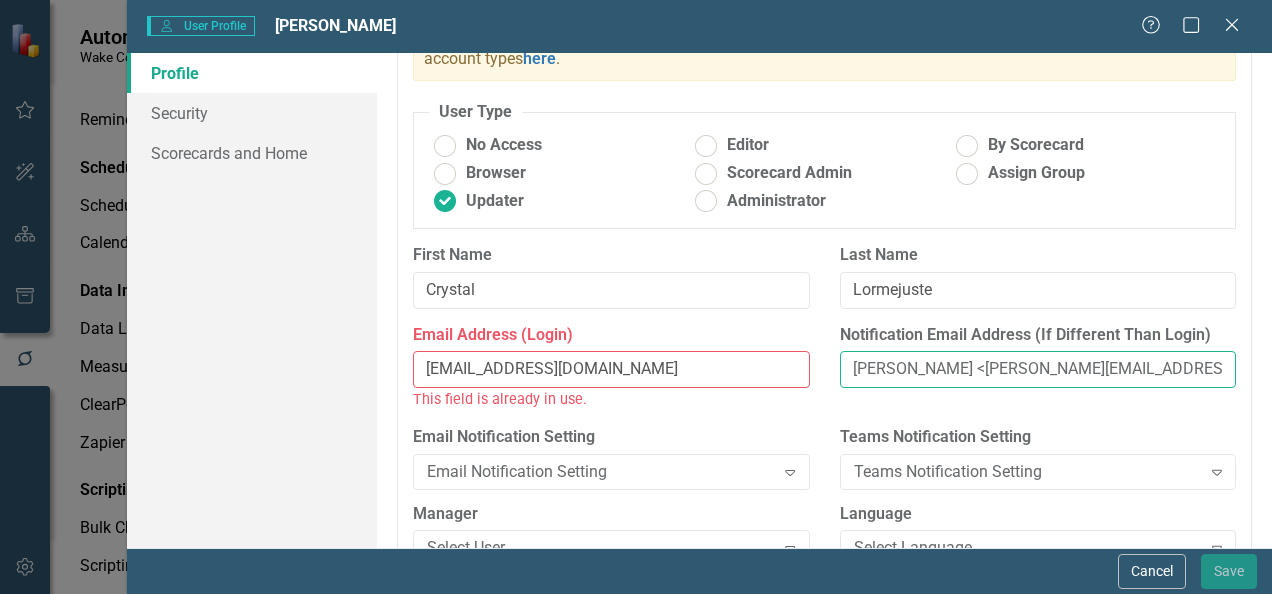 scroll, scrollTop: 0, scrollLeft: 6, axis: horizontal 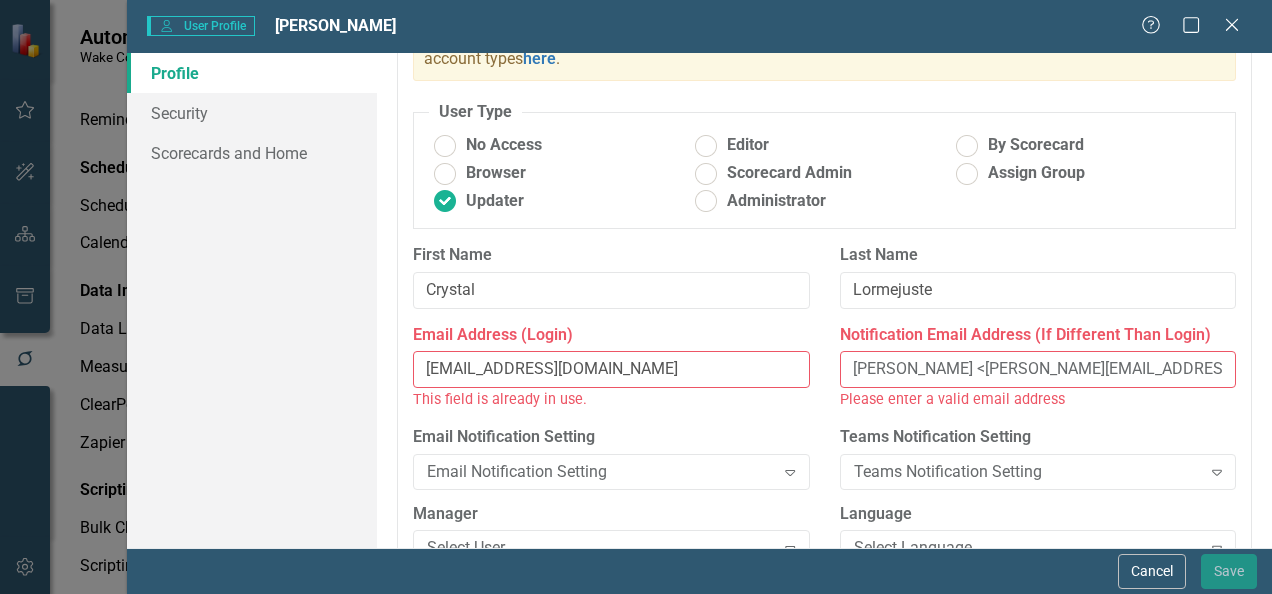 drag, startPoint x: 986, startPoint y: 365, endPoint x: 730, endPoint y: 409, distance: 259.75372 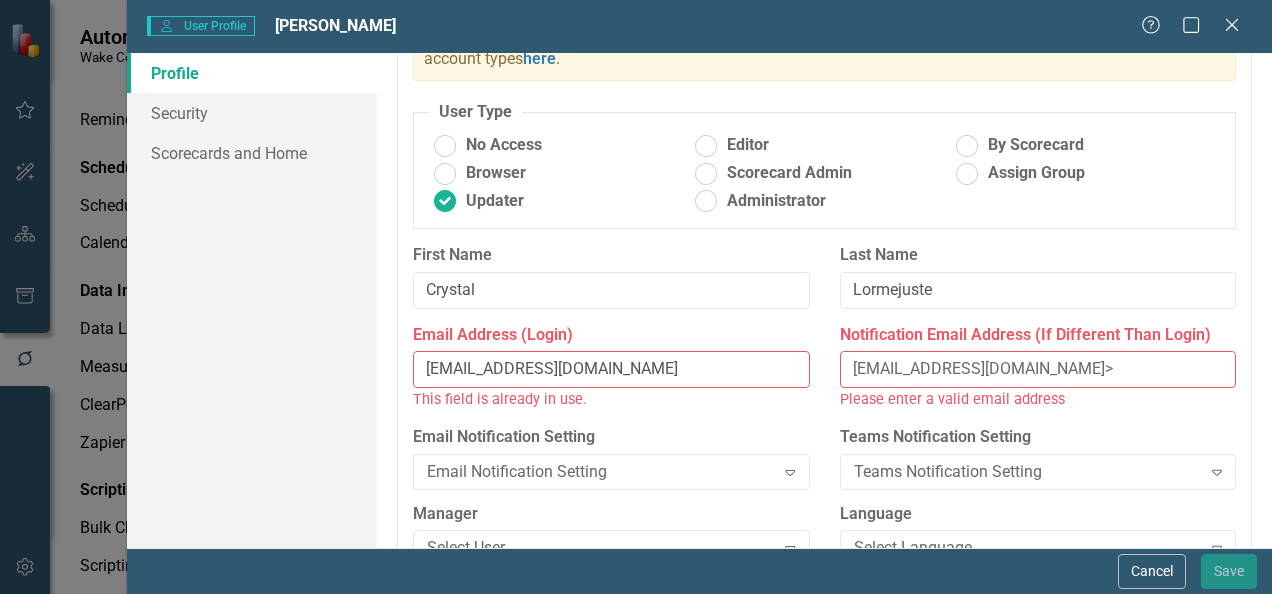 click on "[EMAIL_ADDRESS][DOMAIN_NAME]>" at bounding box center (1038, 369) 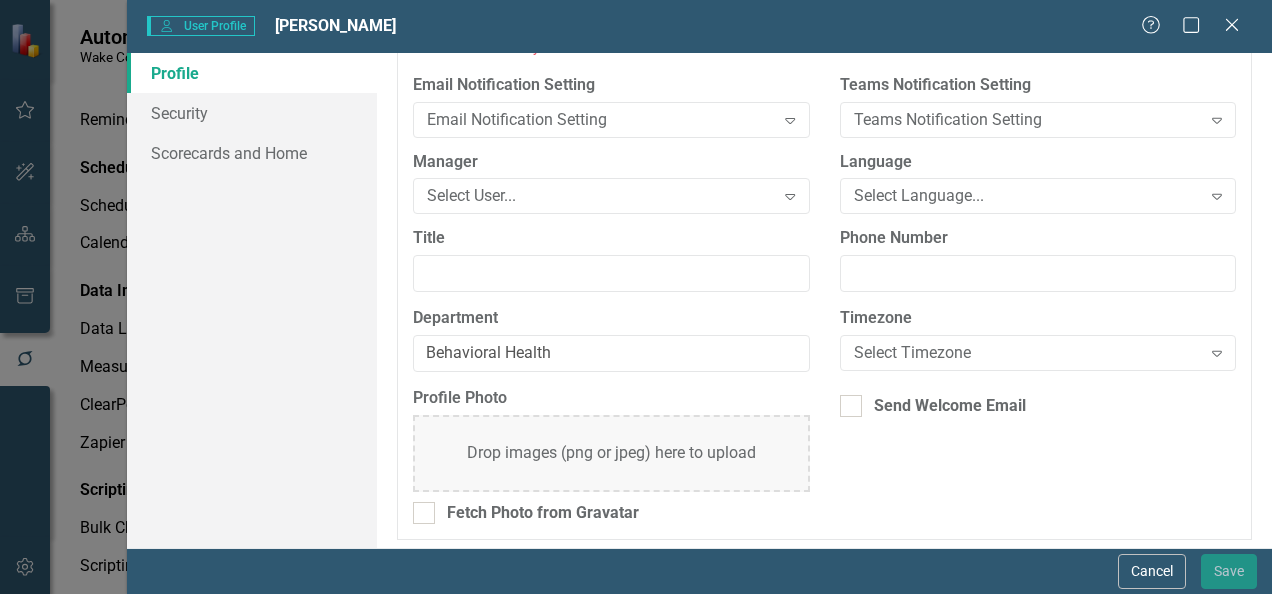 scroll, scrollTop: 579, scrollLeft: 0, axis: vertical 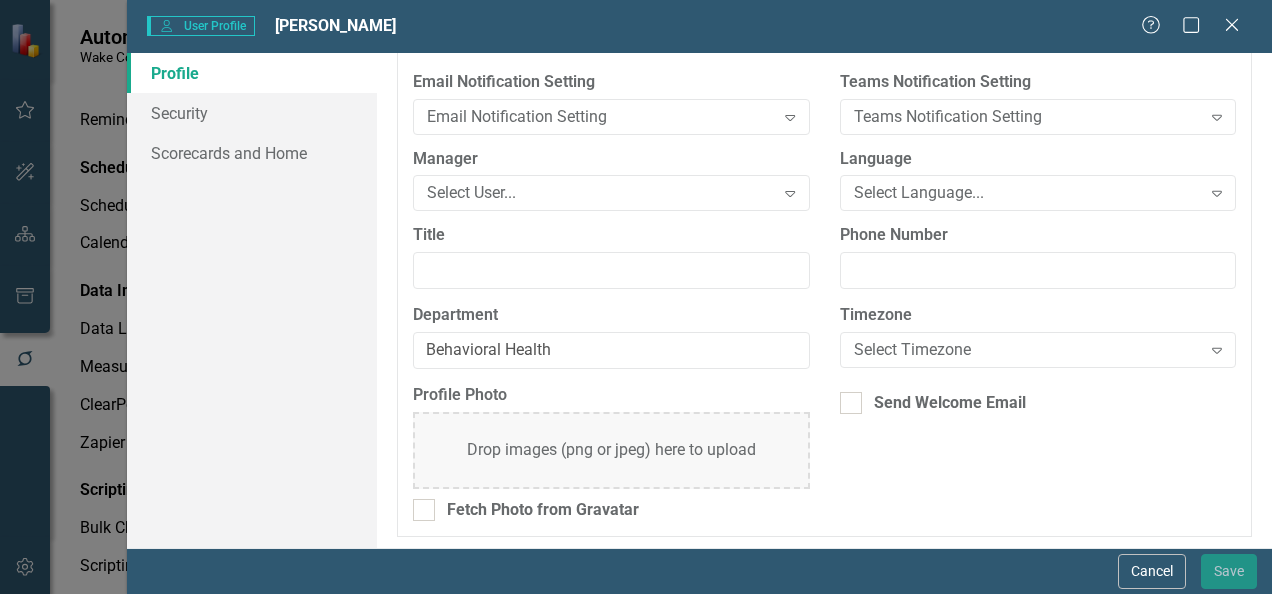 type on "[EMAIL_ADDRESS][DOMAIN_NAME]" 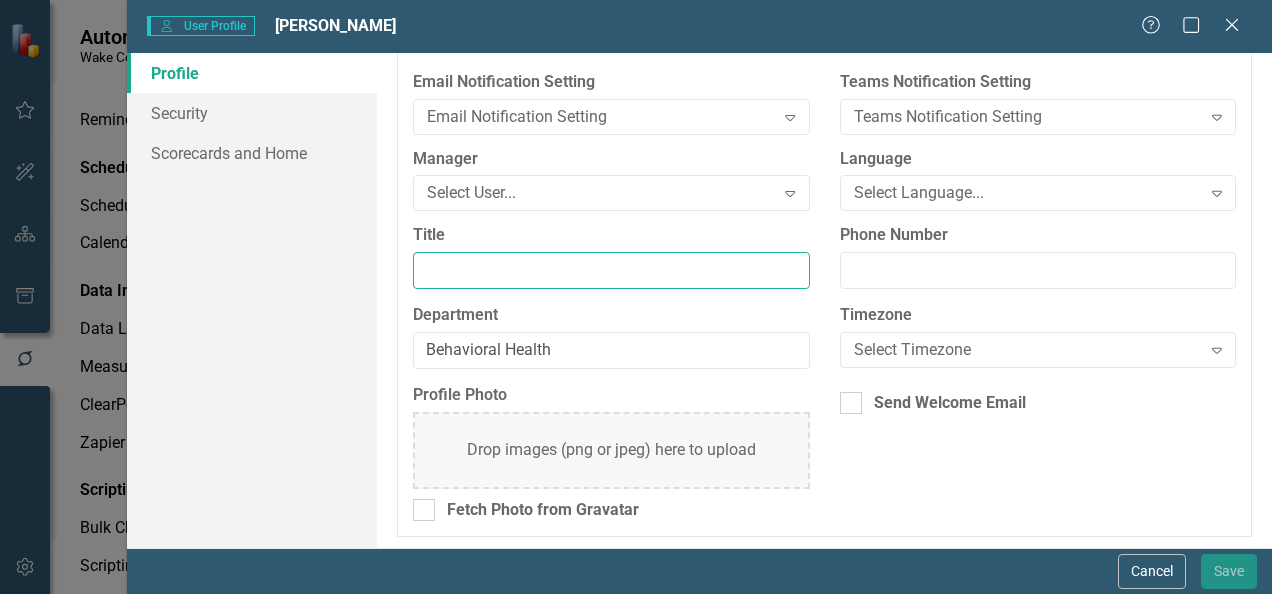 click on "Title" at bounding box center (611, 270) 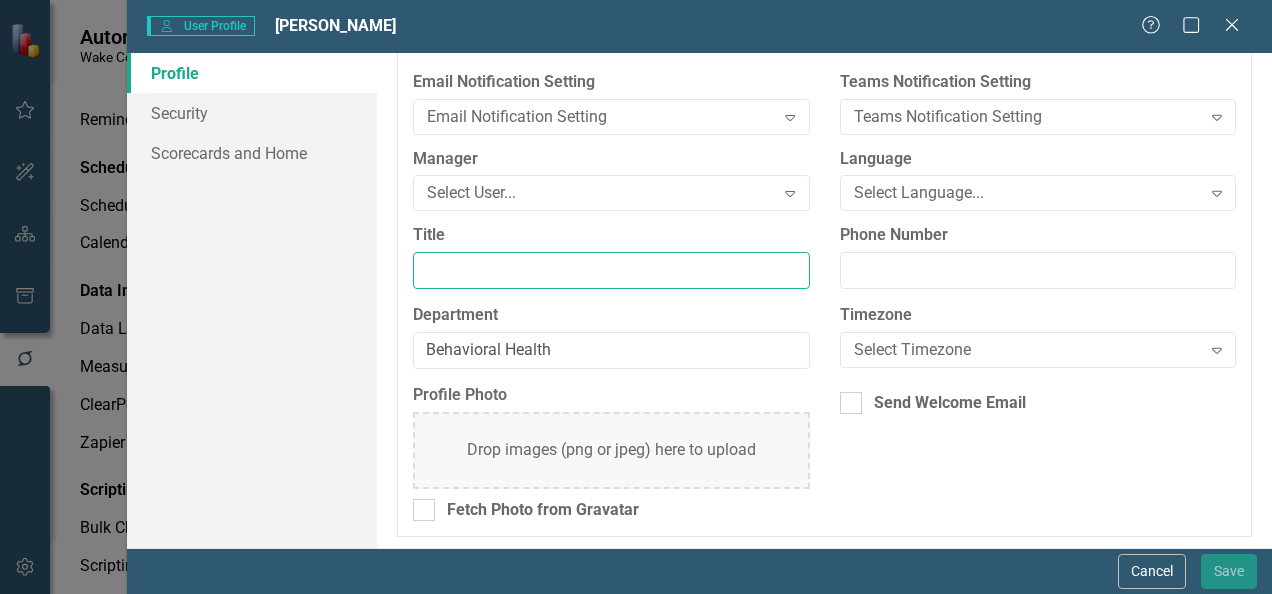 paste on "Senior Data Analyst" 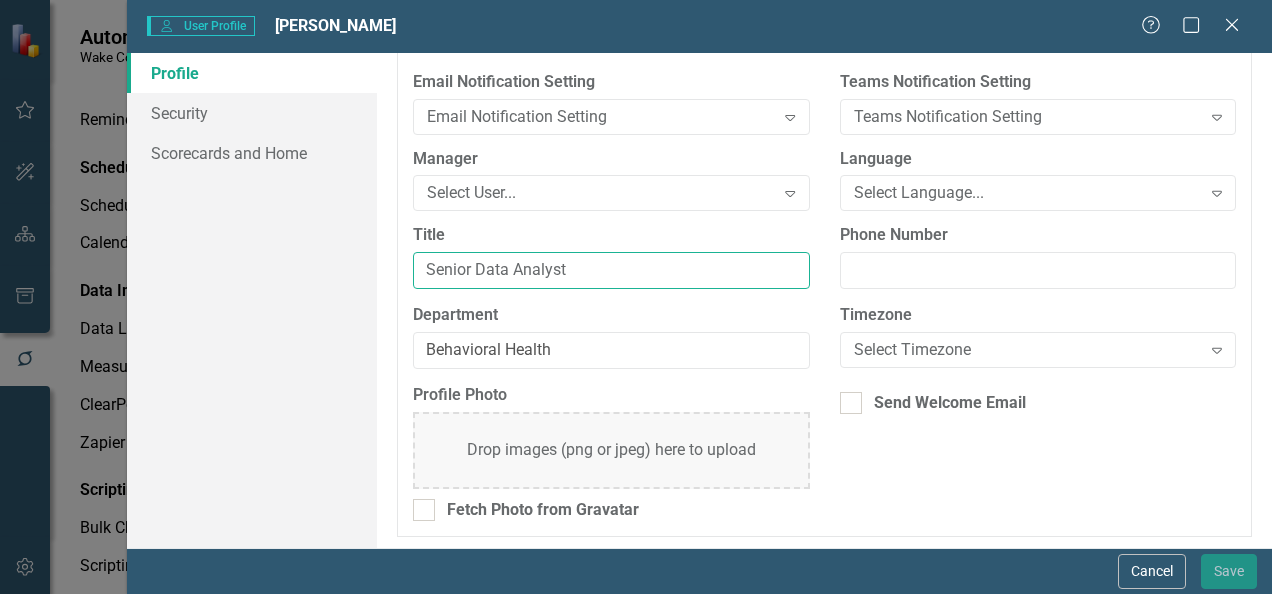 type on "Senior Data Analyst" 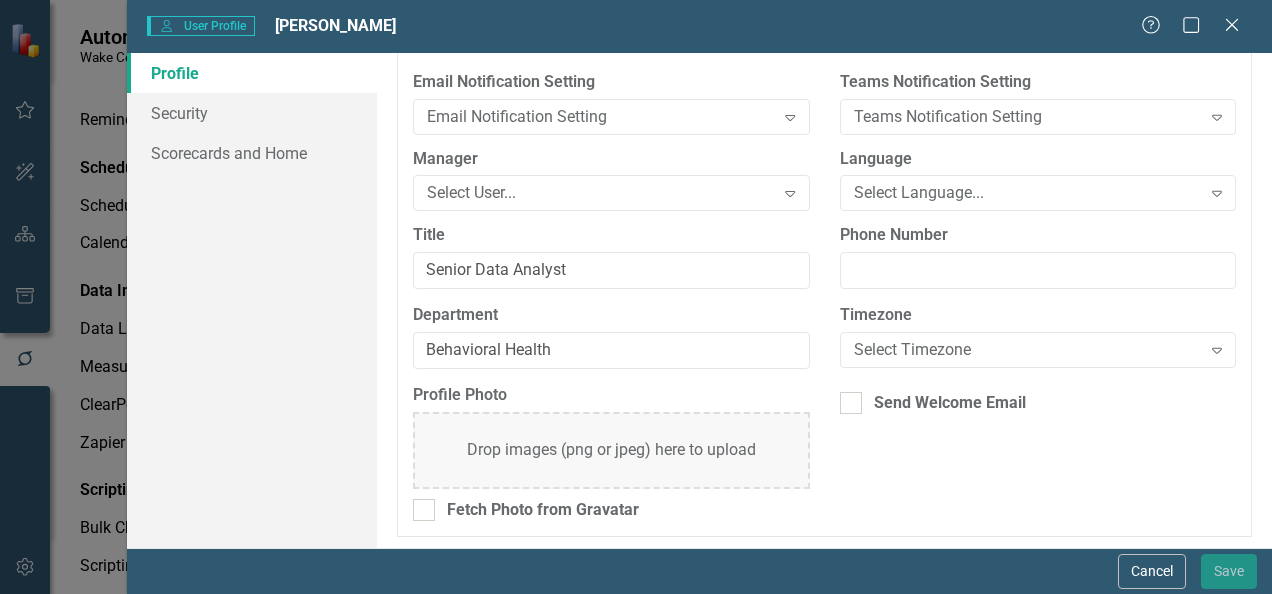 click on "Profile Photo Drop images (png or jpeg) here to upload Fetch Photo from Gravatar Send Welcome Email" at bounding box center (824, 460) 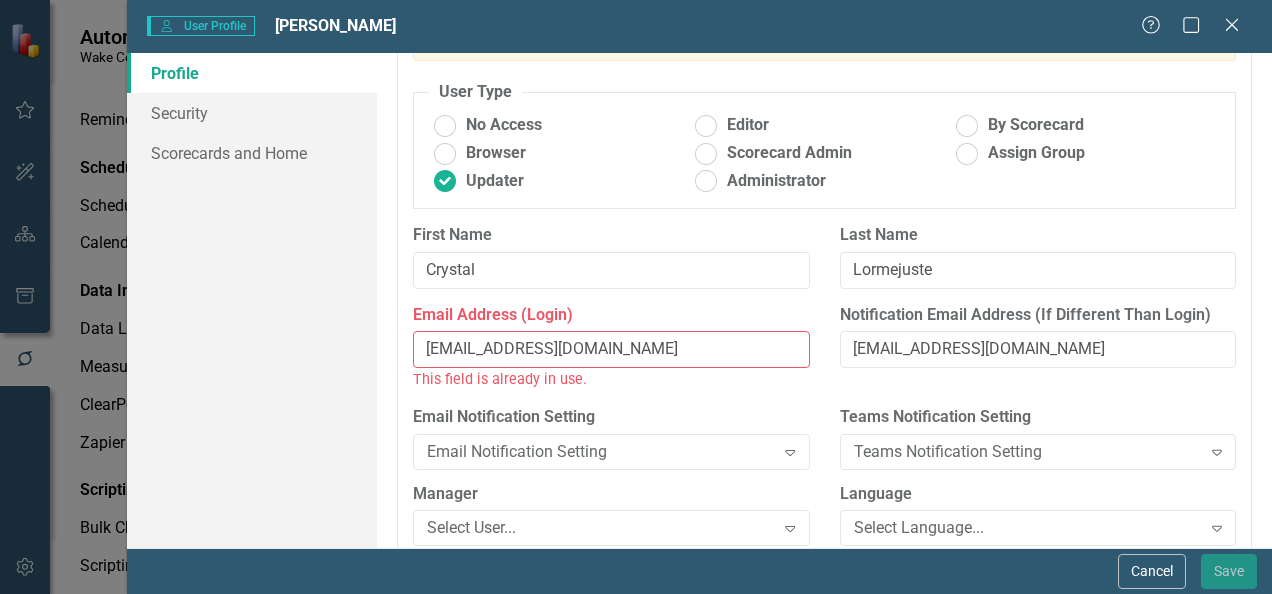 scroll, scrollTop: 179, scrollLeft: 0, axis: vertical 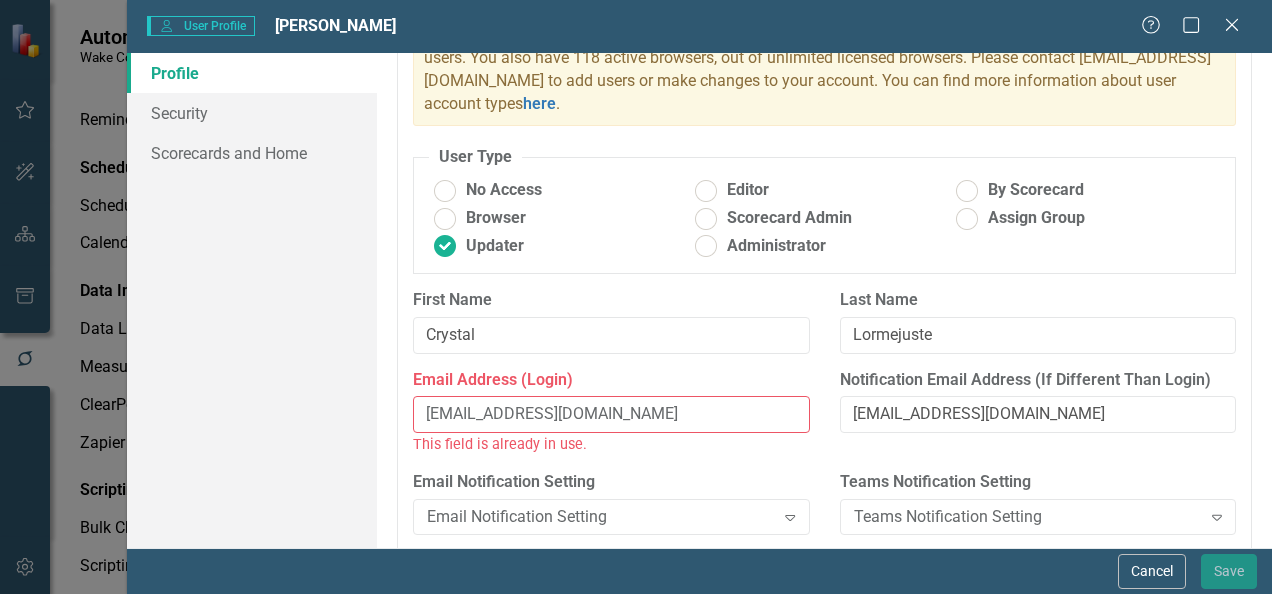 click on "[EMAIL_ADDRESS][DOMAIN_NAME]" at bounding box center (611, 414) 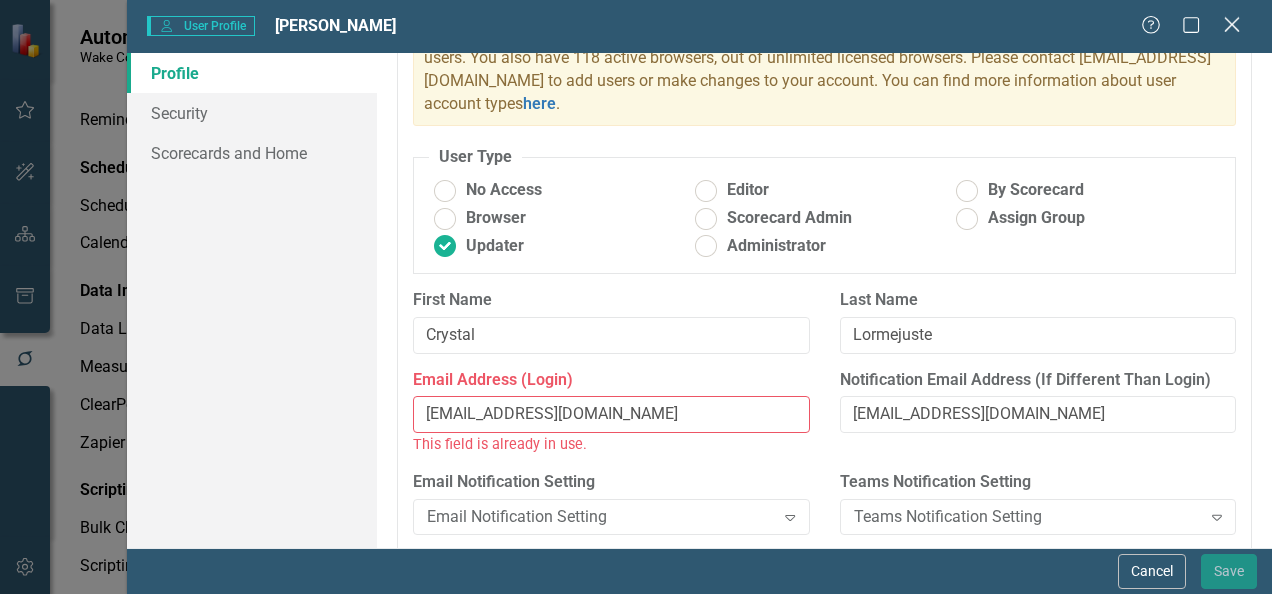click on "Close" 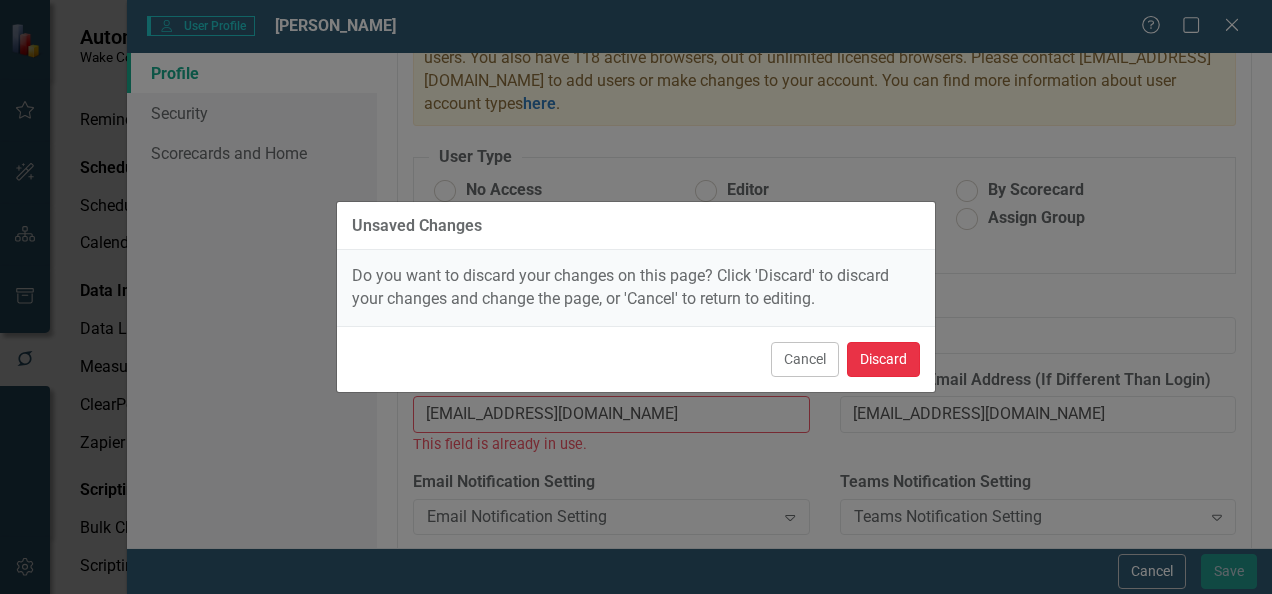 click on "Discard" at bounding box center (883, 359) 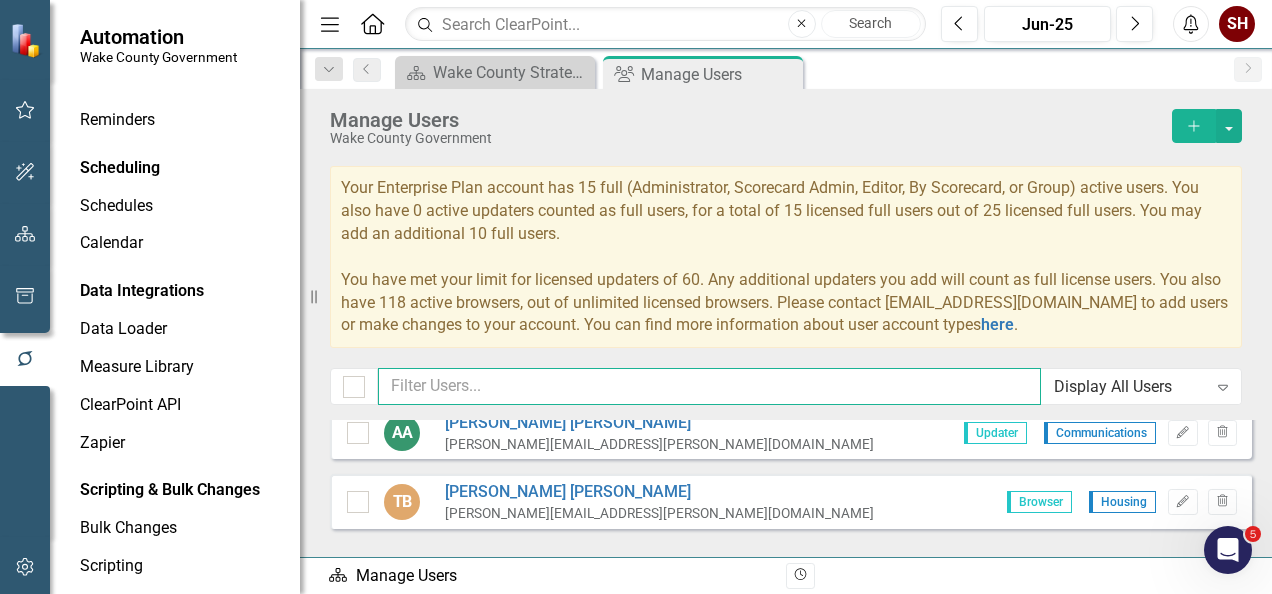 click at bounding box center [709, 386] 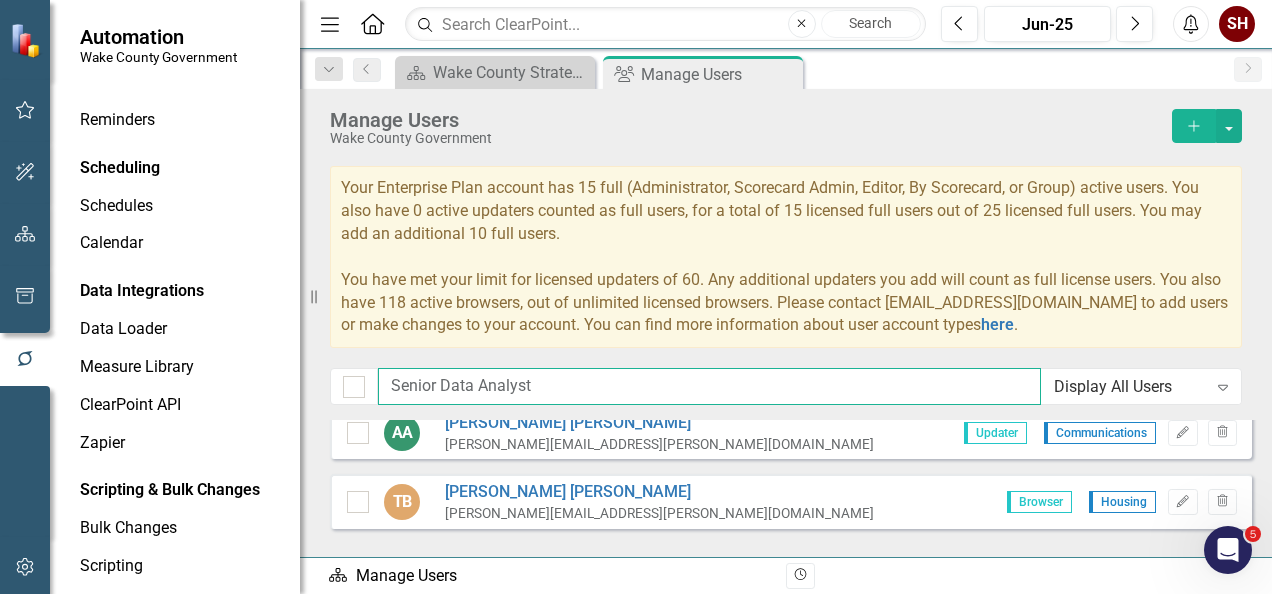 scroll, scrollTop: 20, scrollLeft: 0, axis: vertical 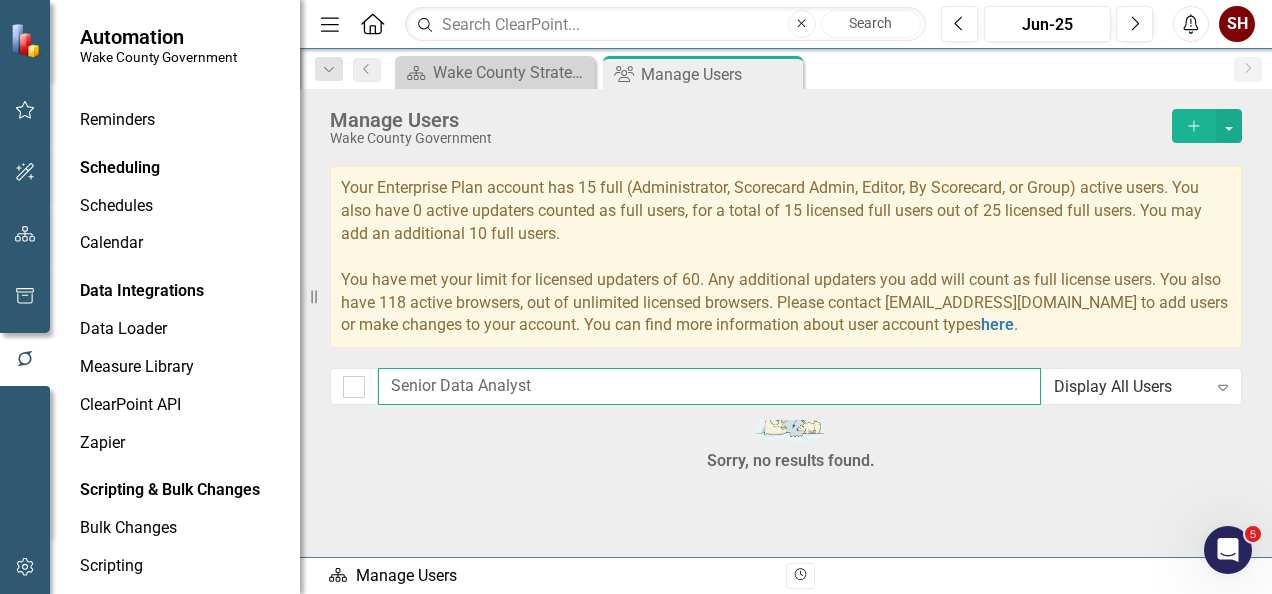 drag, startPoint x: 560, startPoint y: 402, endPoint x: 0, endPoint y: 387, distance: 560.20087 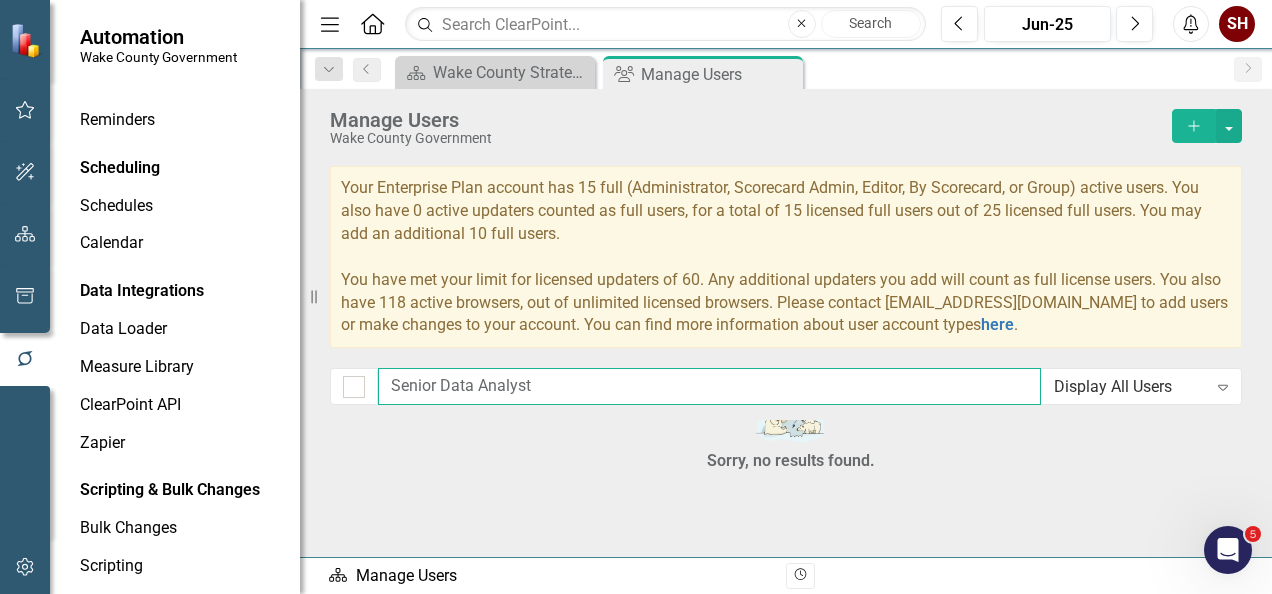 click on "Automation Wake County Government Notifications & Reminders Reporting Workflows Notifications Reminders Scheduling Schedules Calendar Data Integrations Data Loader Measure Library ClearPoint API Zapier Scripting & Bulk Changes Bulk Changes Scripting Resize Menu Home Search Close Search Previous Jun-25 Next Alerts SH User Edit Profile Enable Sound Enable Alerts Help Support Center icon.tutorial Show Tutorials Workflow Switch to ClearPoint Next Settings System Setup icon.portal Success Portal Logout Log Out Dropdown Search Scorecard Wake County Strategic Plan Close Group Manage Users Pin Previous Scorecard Wake County Strategic Plan Close Group Manage Users Pin Close Next Manage Users Wake County Government Add Your Enterprise Plan account has 15 full (Administrator, Scorecard Admin, Editor, By Scorecard, or Group) active users. You also have 0 active updaters counted as full users, for a total of 15 licensed full users out of 25 licensed full users. You may add an additional 10 full users. here ." at bounding box center [636, 297] 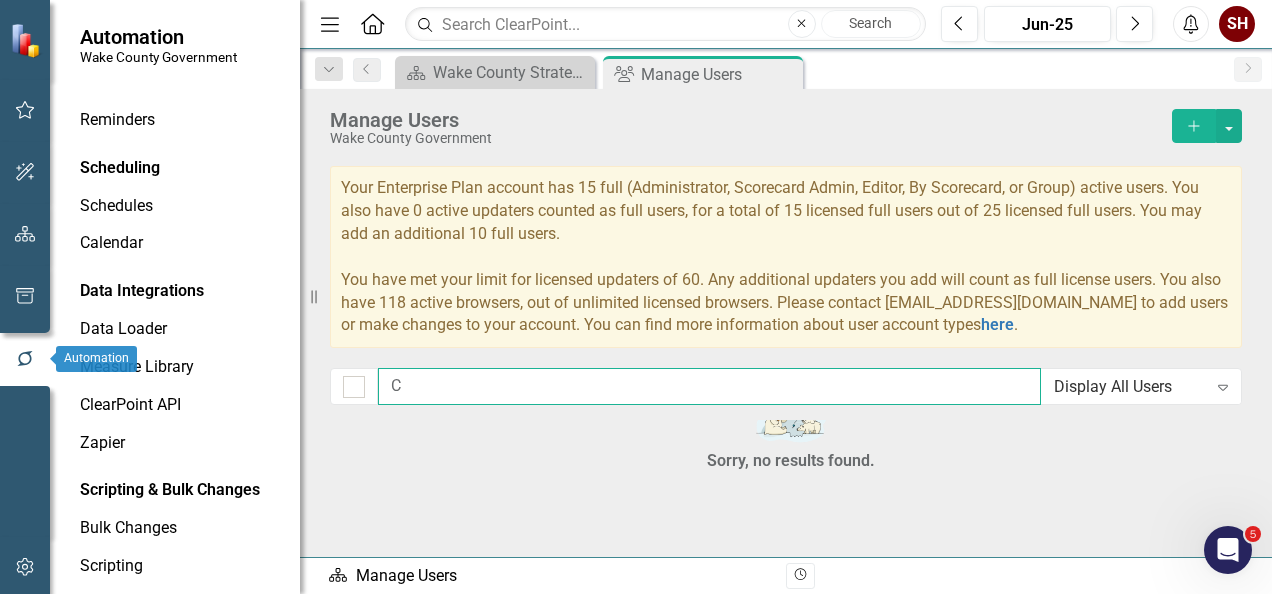 type on "Cy" 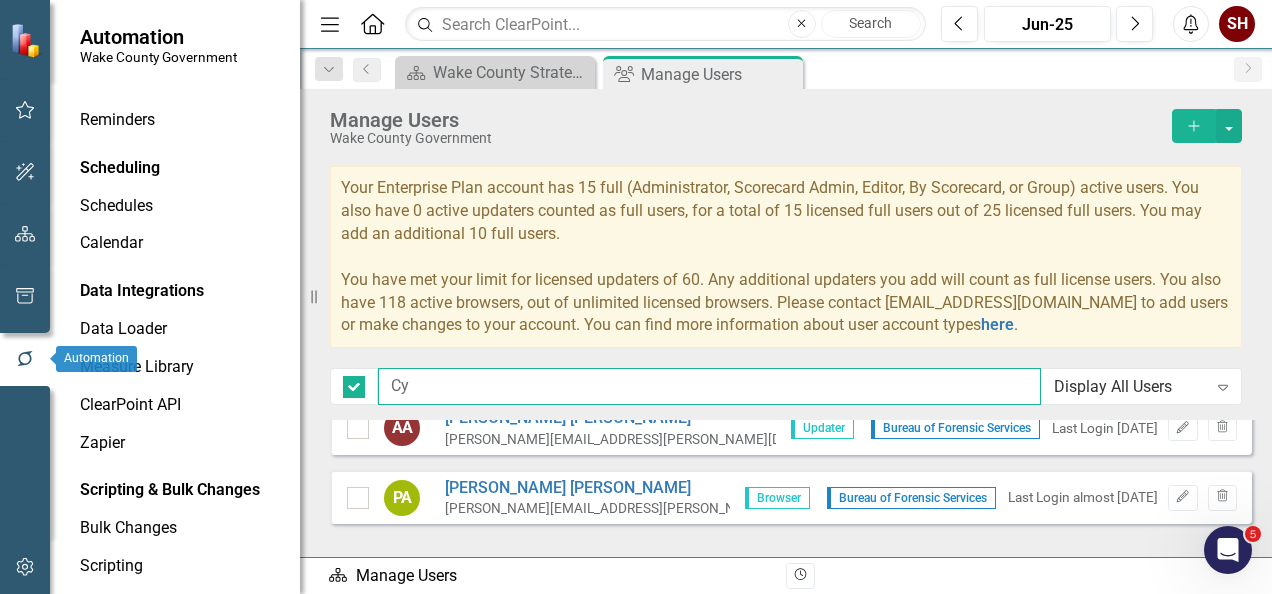 checkbox on "false" 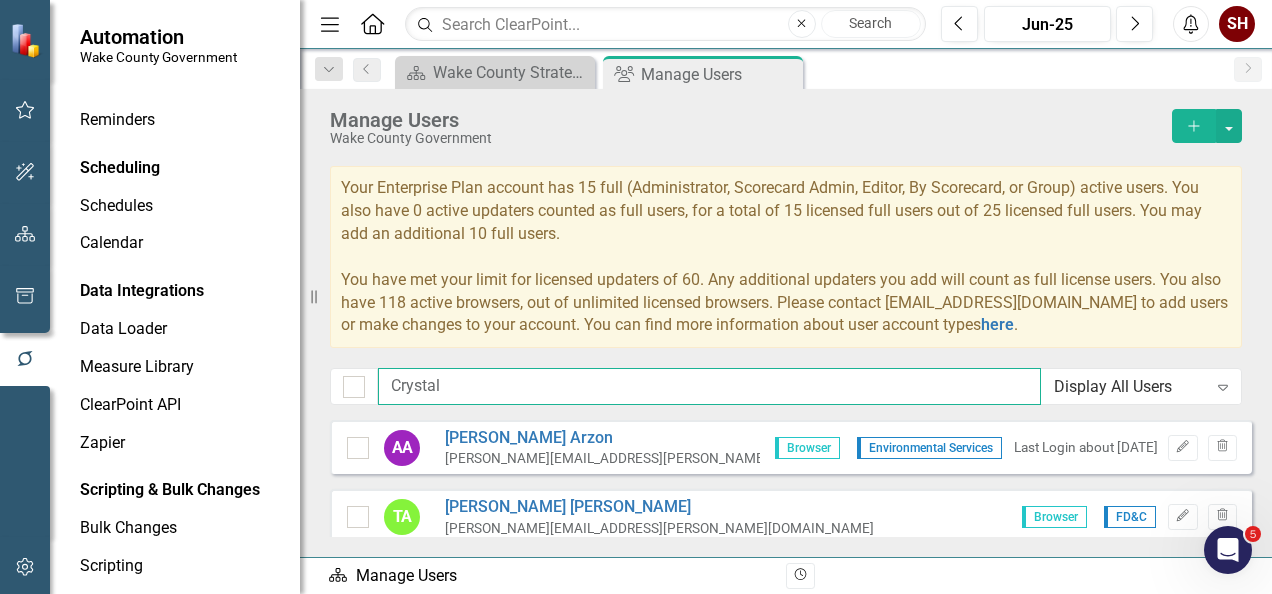 scroll, scrollTop: 70, scrollLeft: 0, axis: vertical 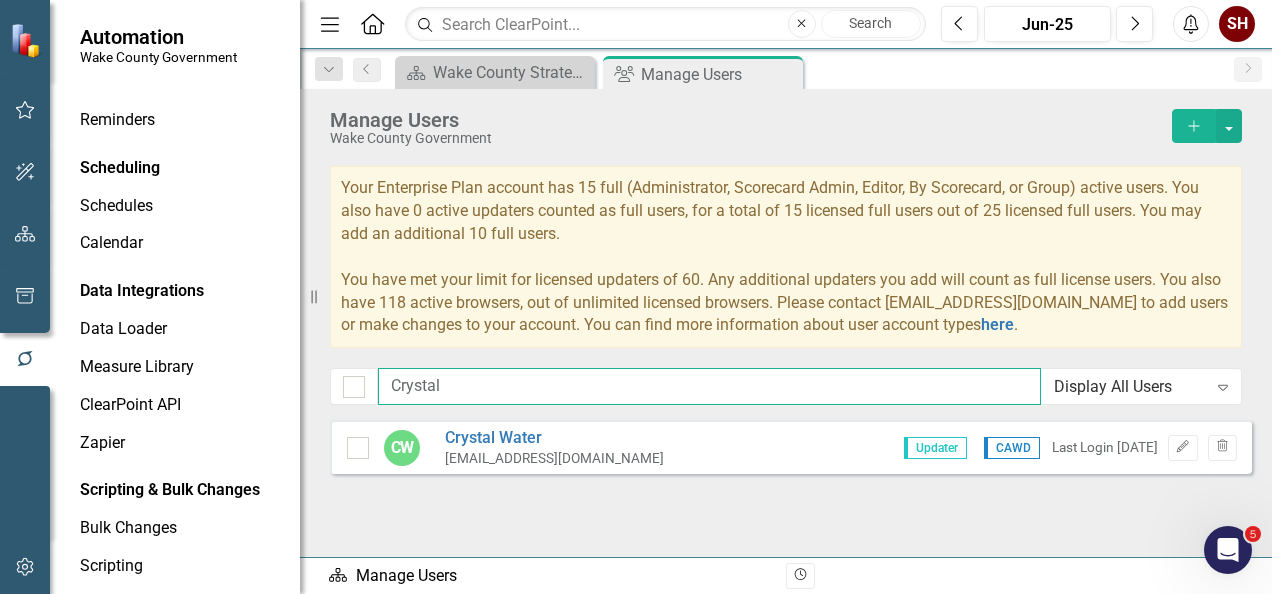 type on "Crystal" 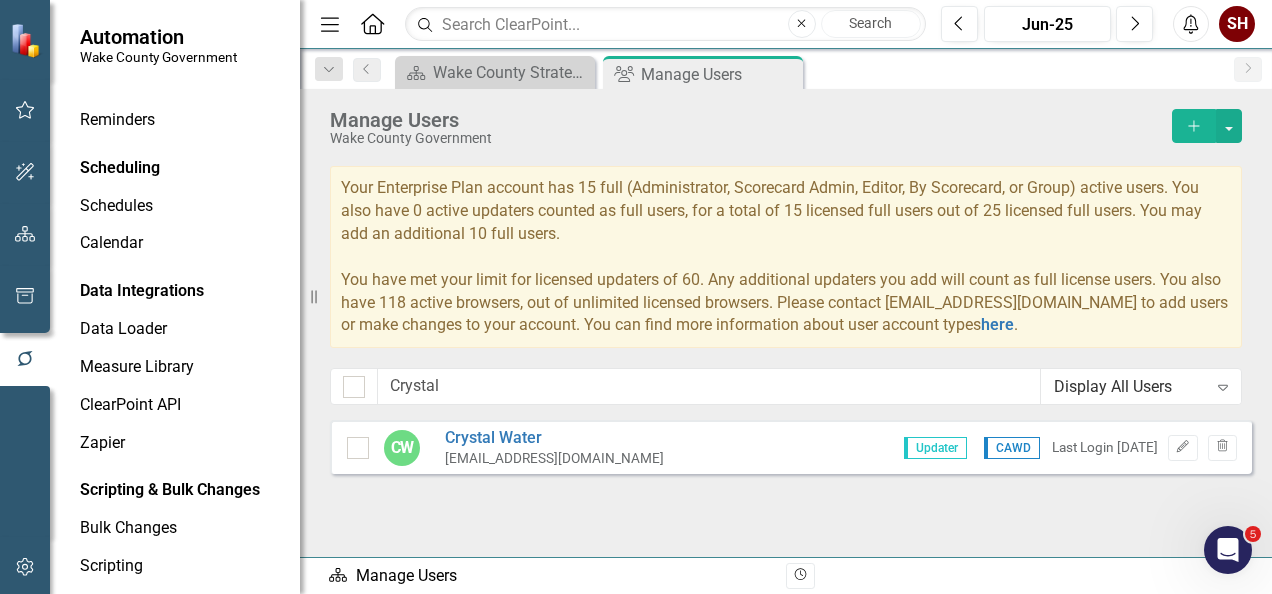 click on "Display All Users" at bounding box center [1130, 386] 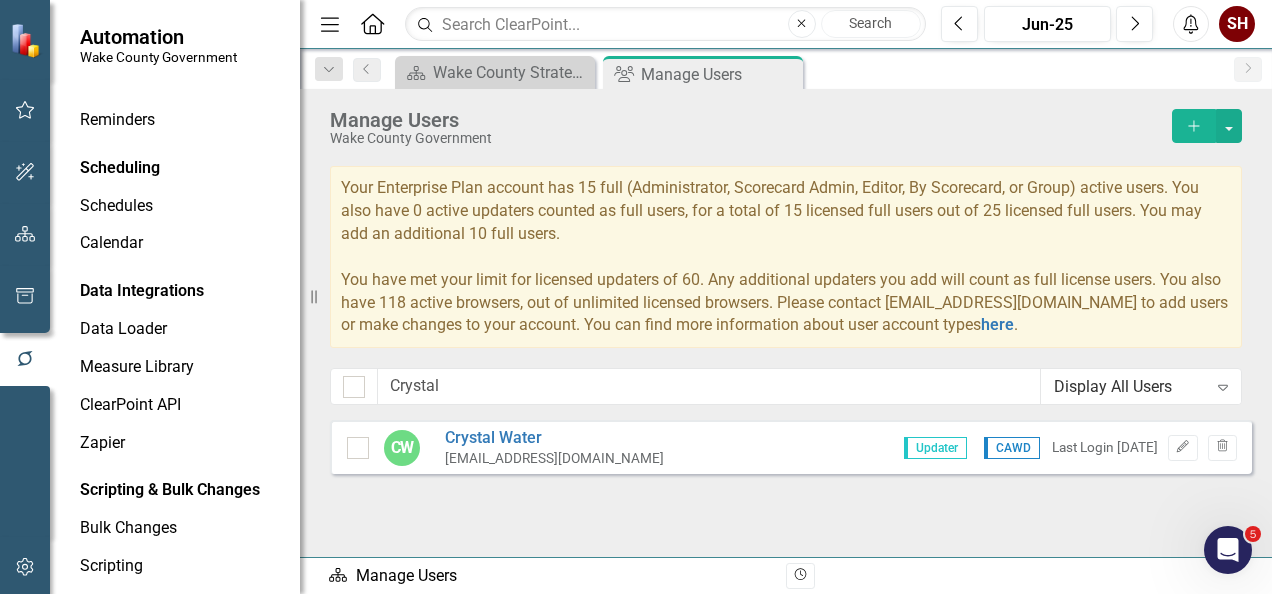 scroll, scrollTop: 70, scrollLeft: 0, axis: vertical 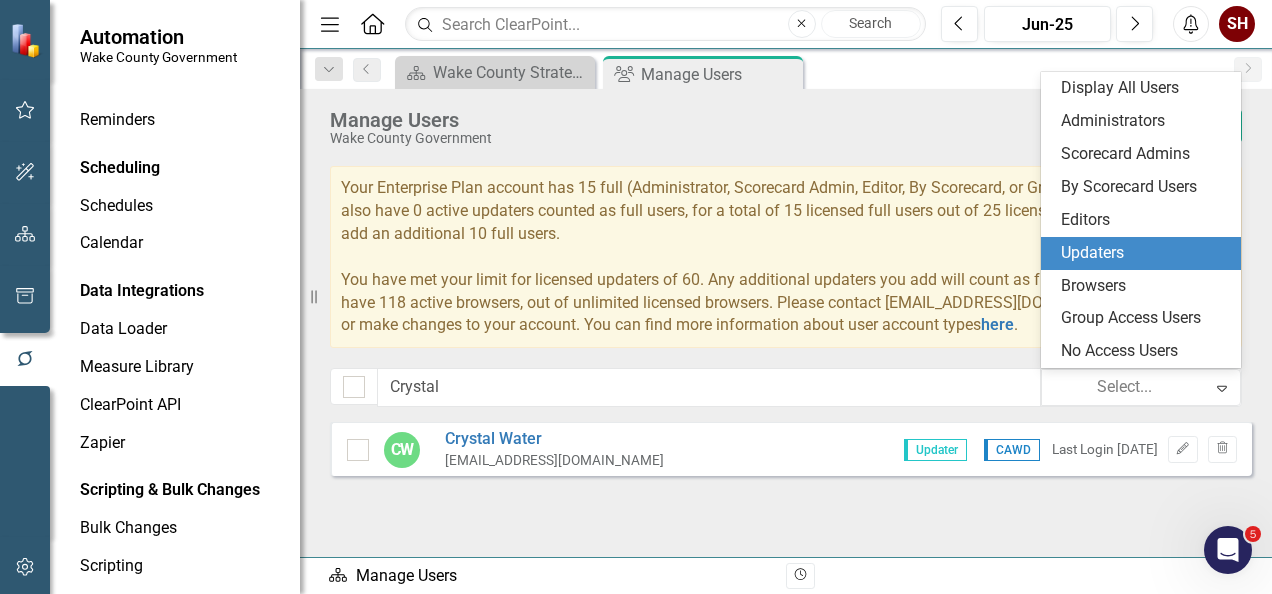 click on "Updaters" at bounding box center (1145, 253) 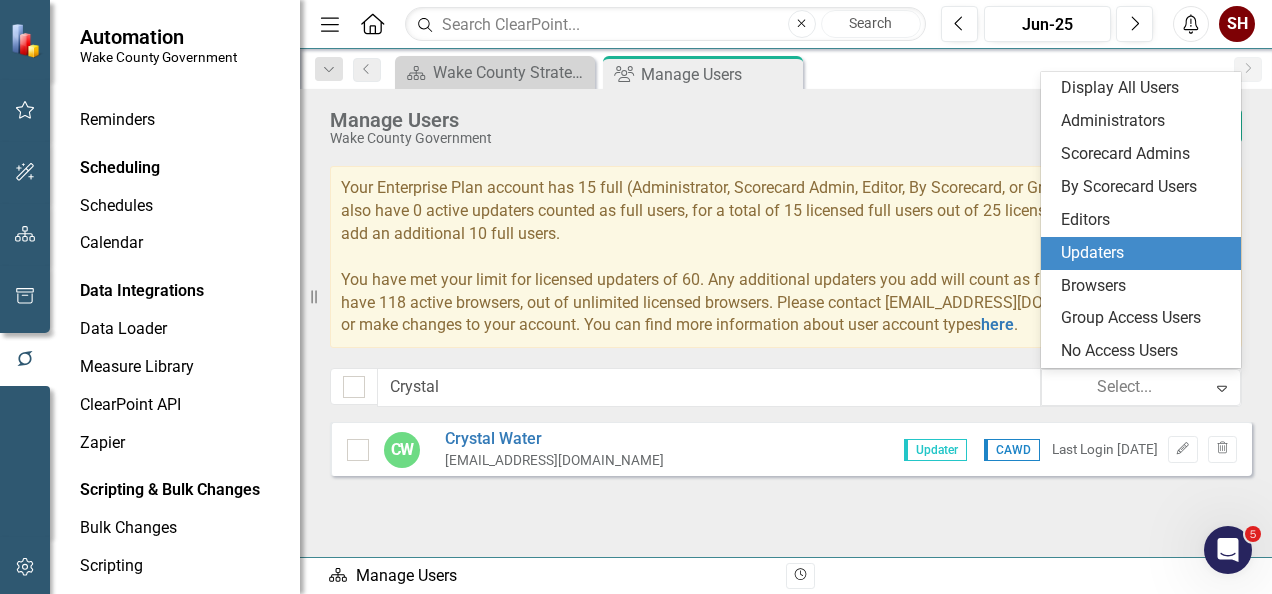 scroll, scrollTop: 70, scrollLeft: 0, axis: vertical 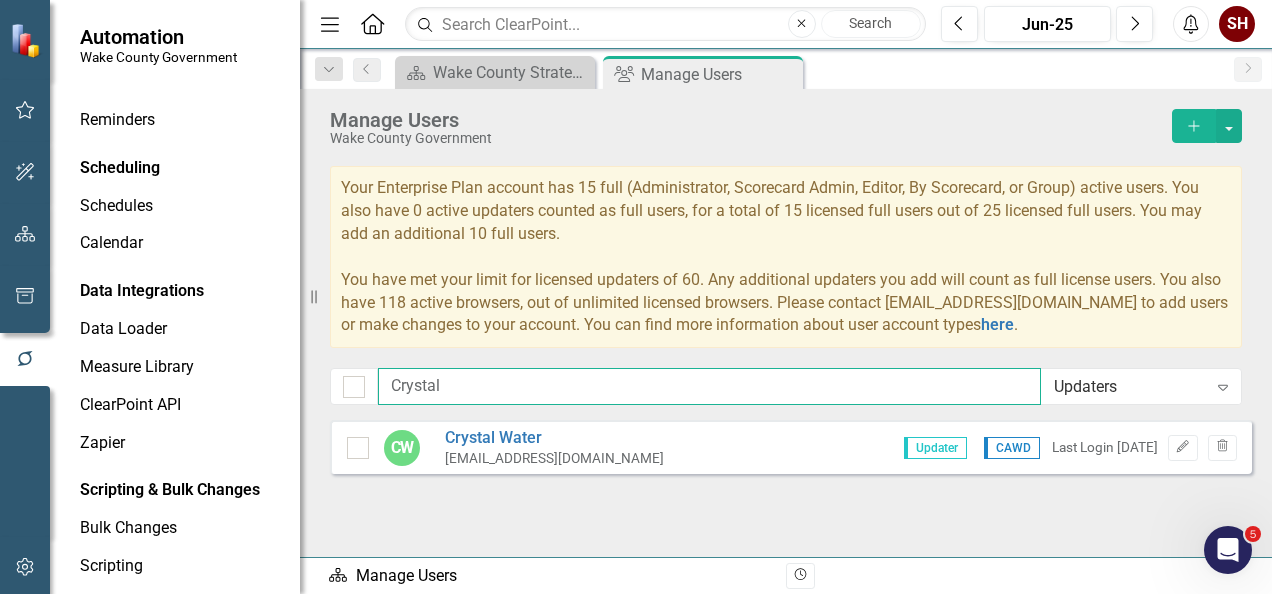 click on "Crystal" at bounding box center (709, 386) 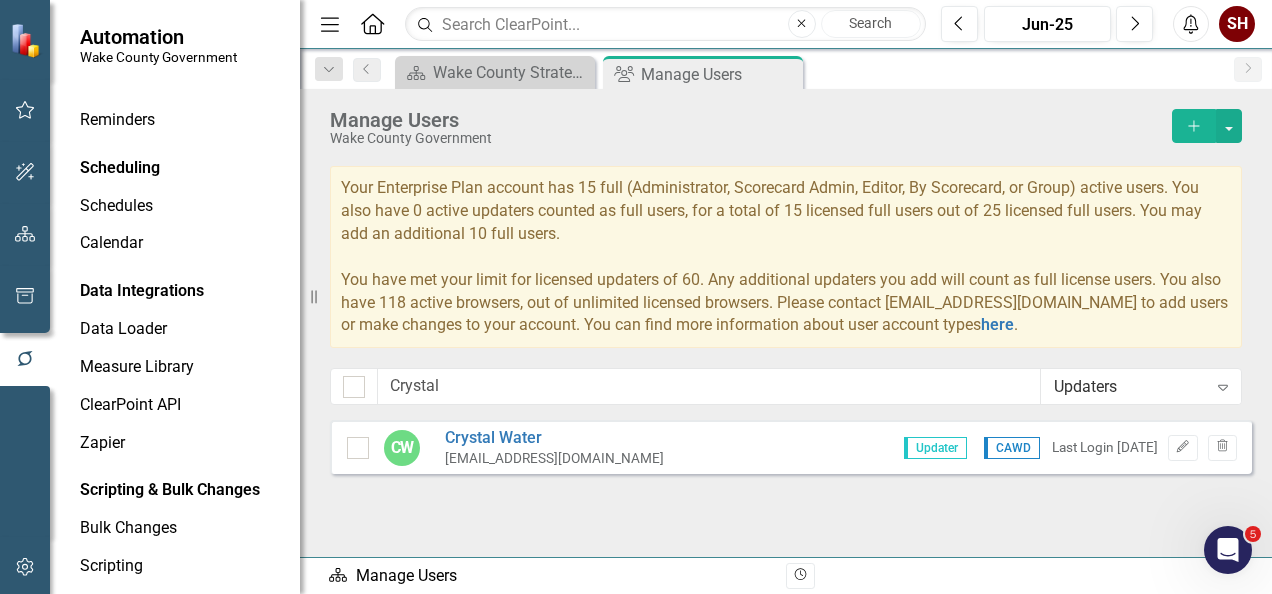 click on "Updaters" at bounding box center (1130, 386) 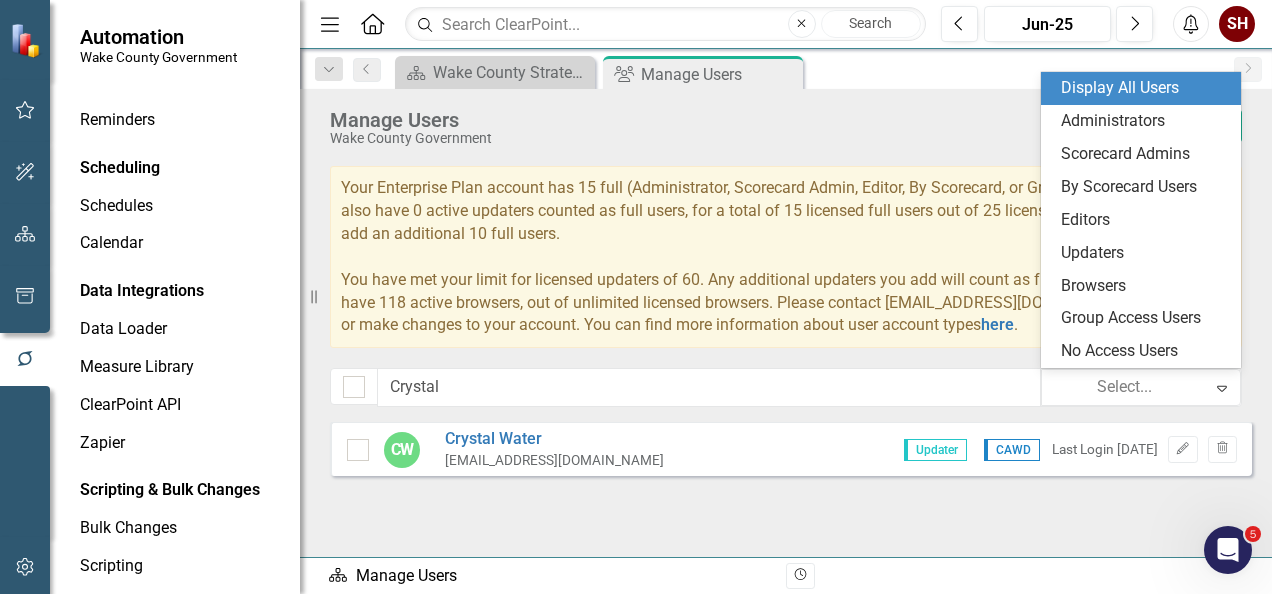 click on "Display All Users" at bounding box center [1141, 88] 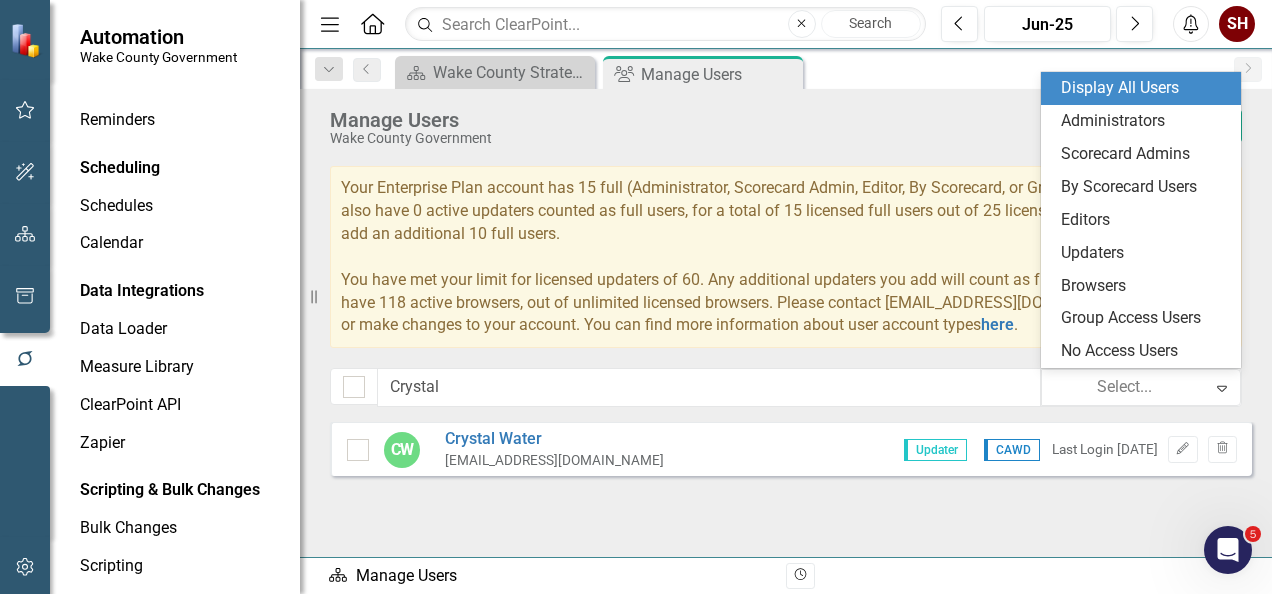 scroll, scrollTop: 70, scrollLeft: 0, axis: vertical 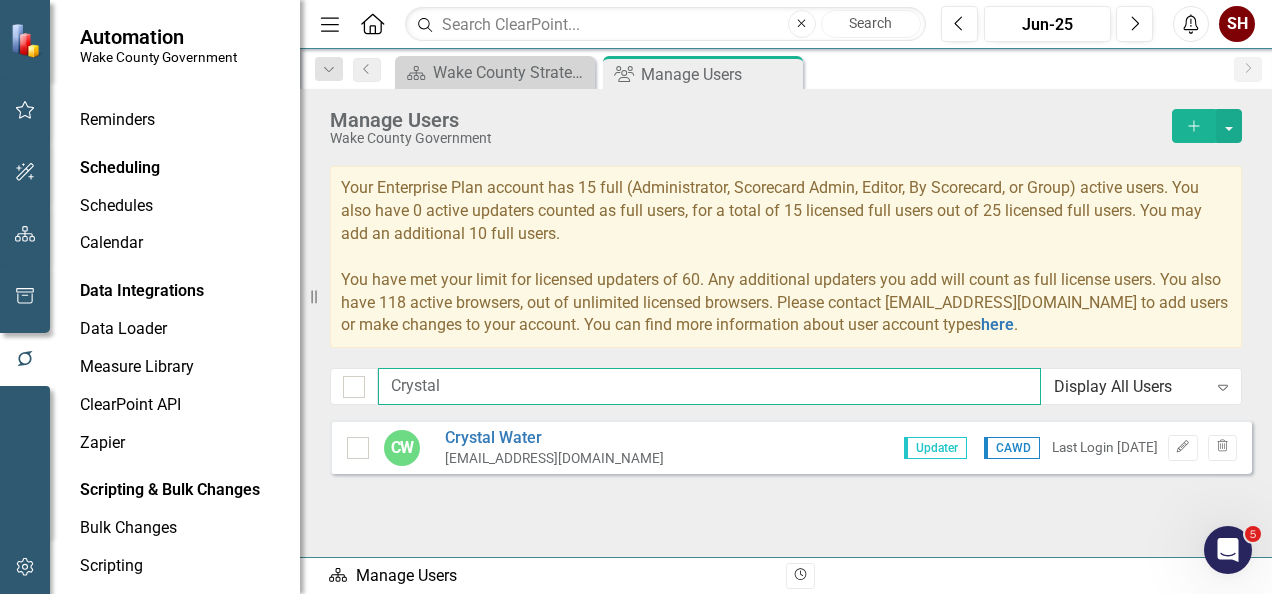 click on "Crystal" at bounding box center (709, 386) 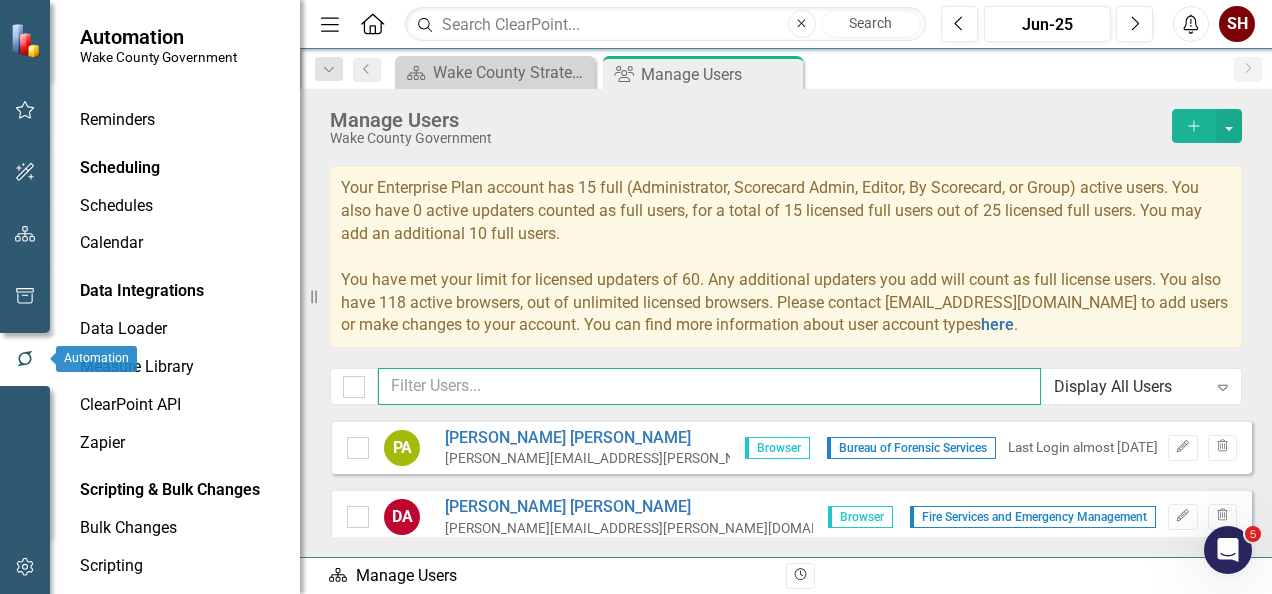 scroll, scrollTop: 500, scrollLeft: 0, axis: vertical 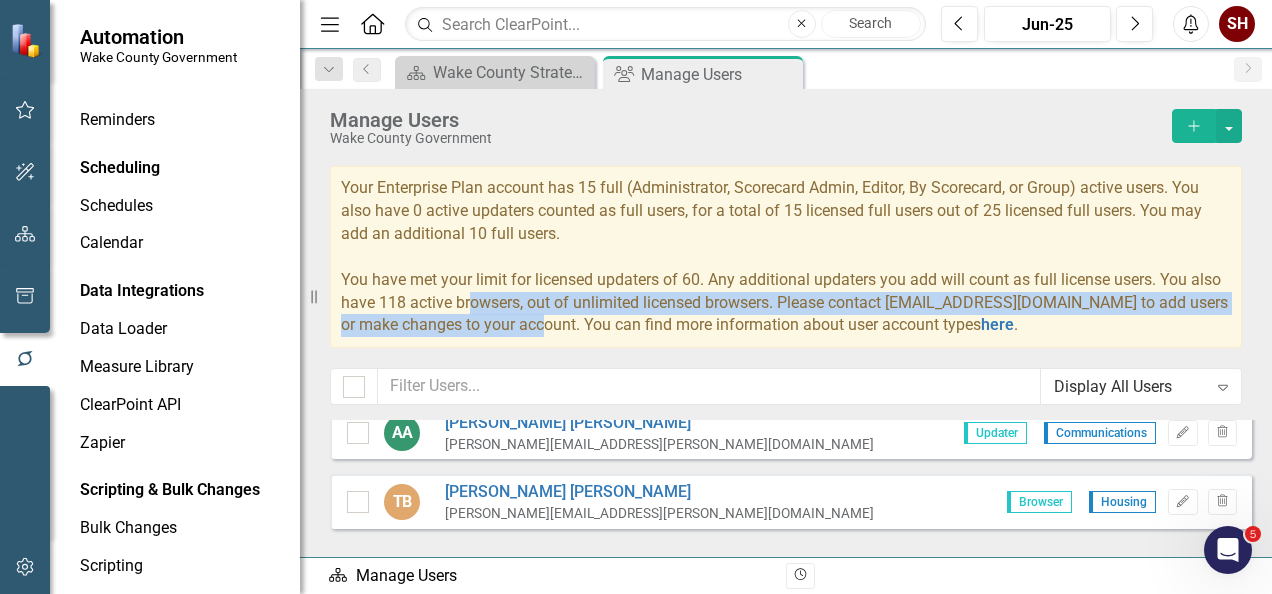 drag, startPoint x: 469, startPoint y: 305, endPoint x: 538, endPoint y: 362, distance: 89.498604 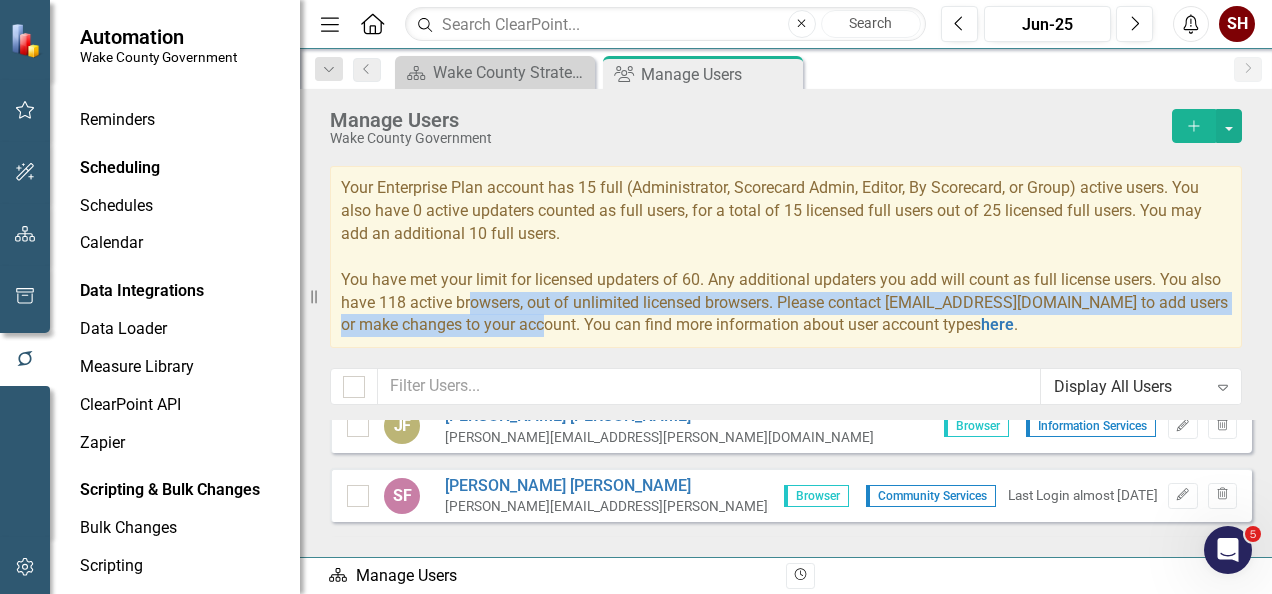 scroll, scrollTop: 4100, scrollLeft: 0, axis: vertical 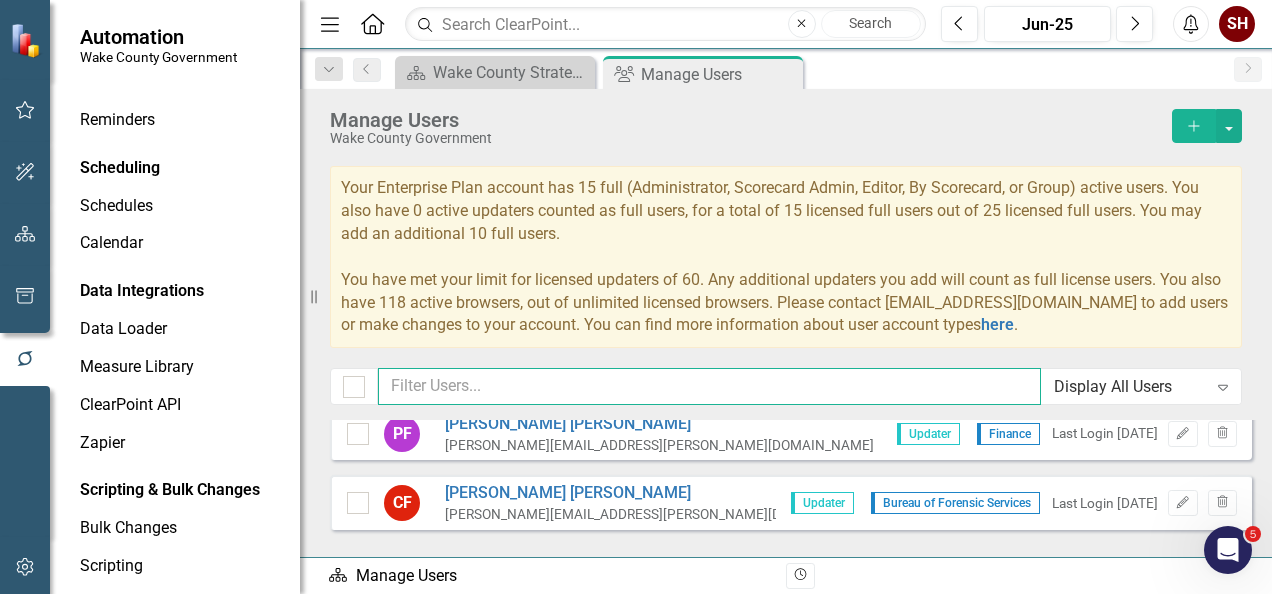 click at bounding box center [709, 386] 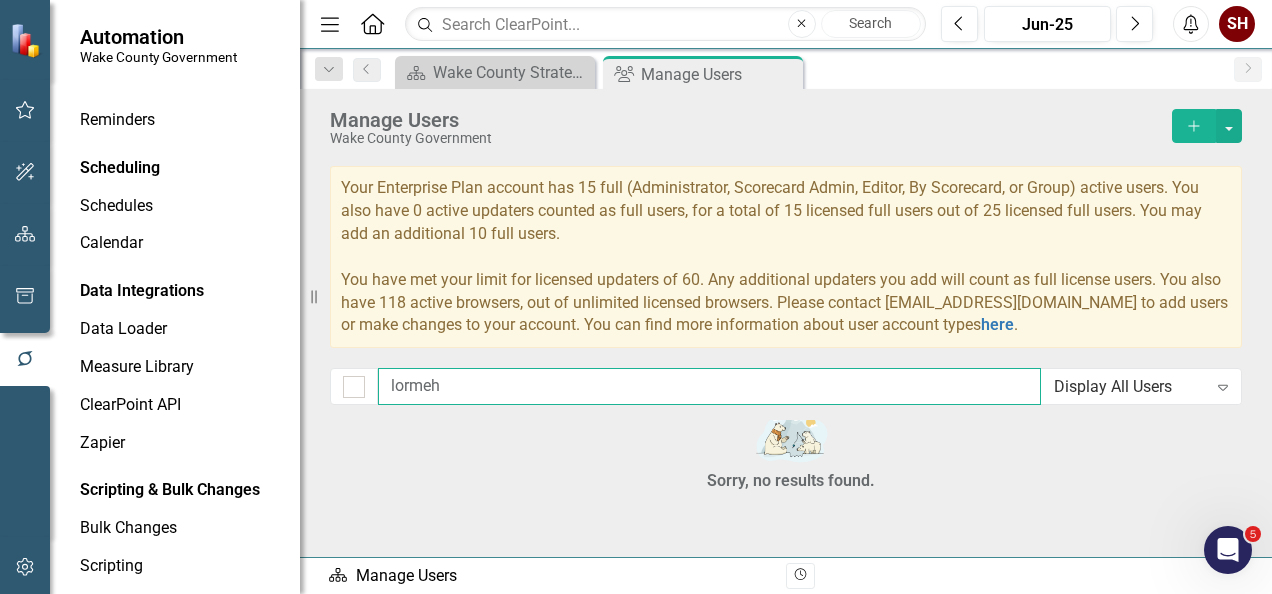 scroll, scrollTop: 20, scrollLeft: 0, axis: vertical 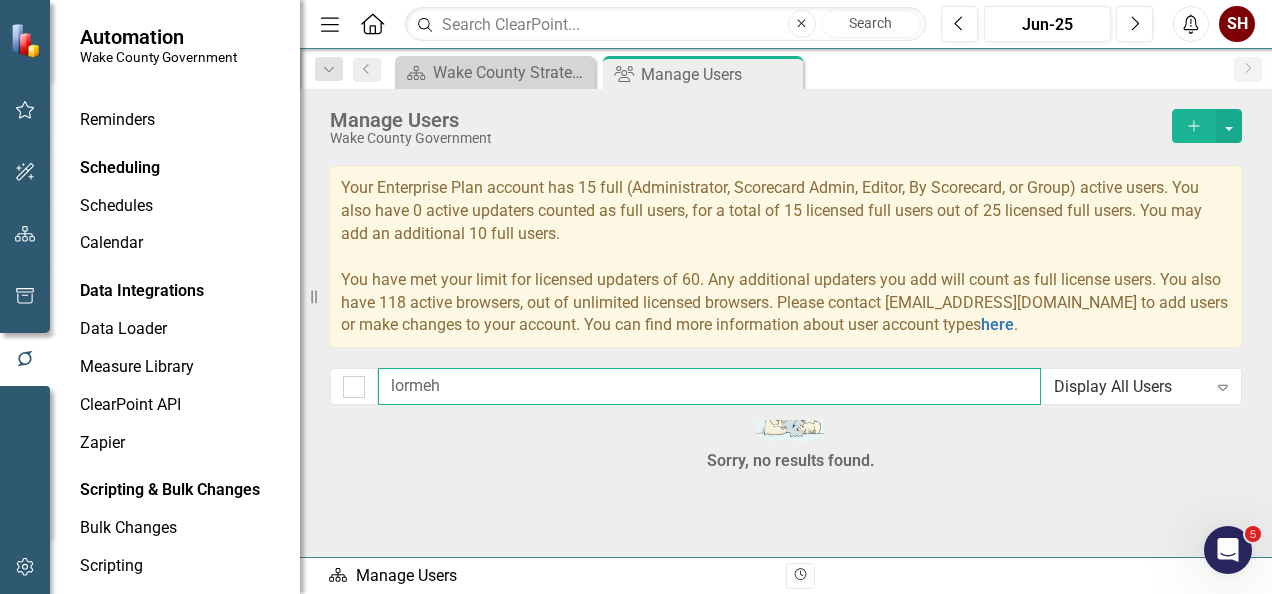 type on "lorme" 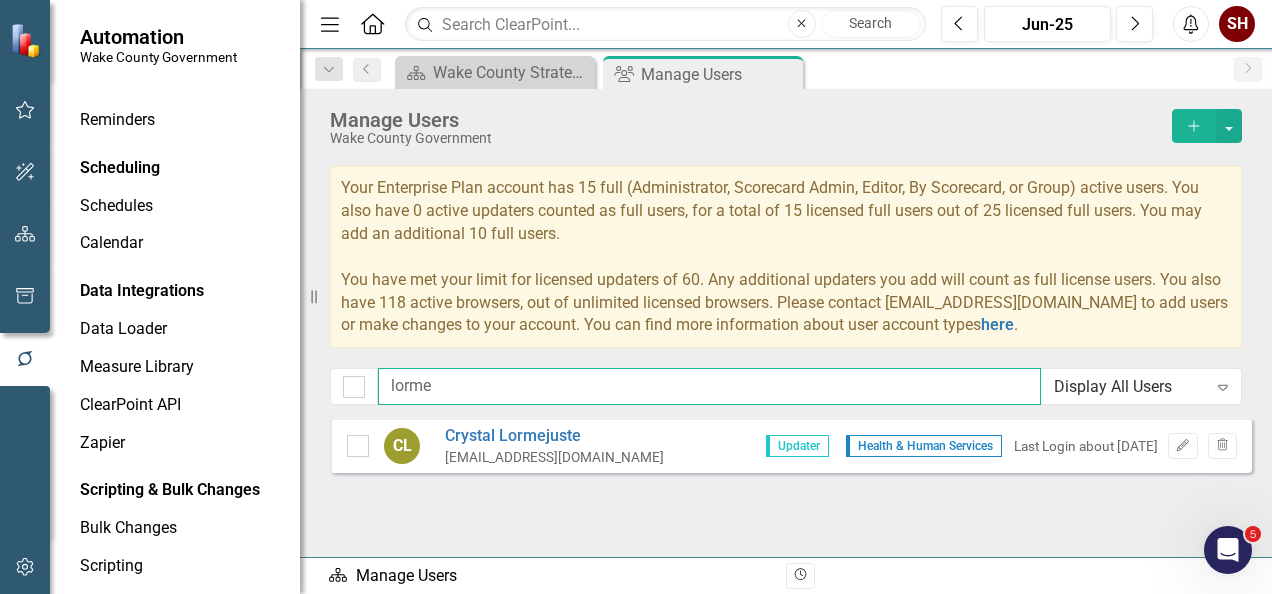 checkbox on "false" 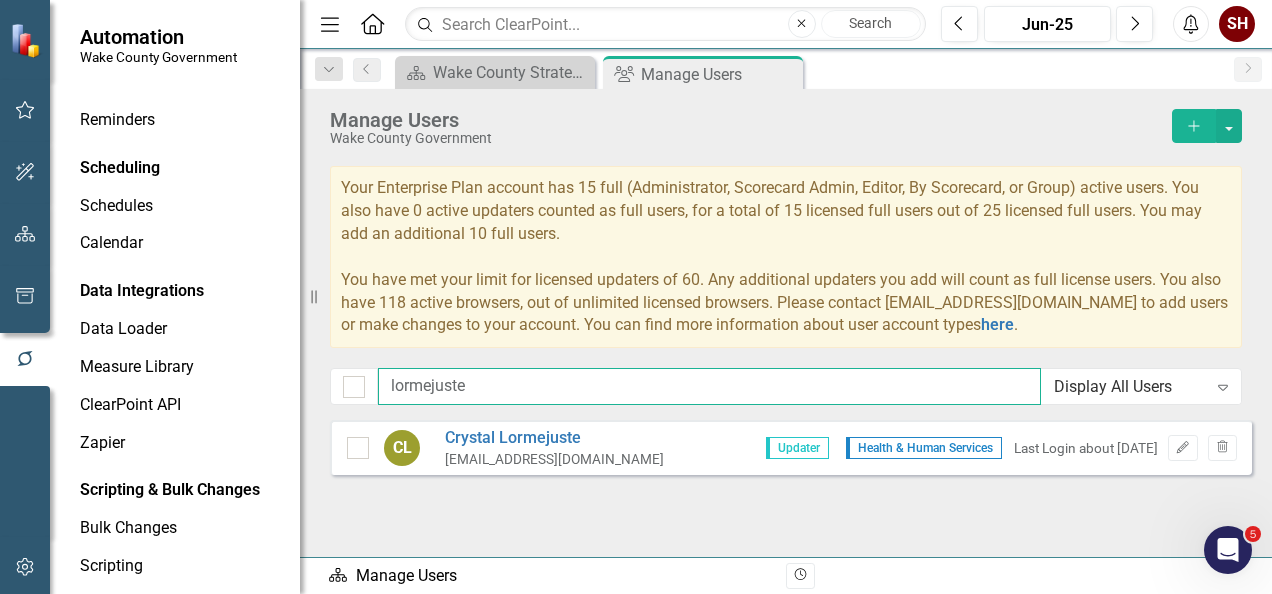 type on "lormejuste" 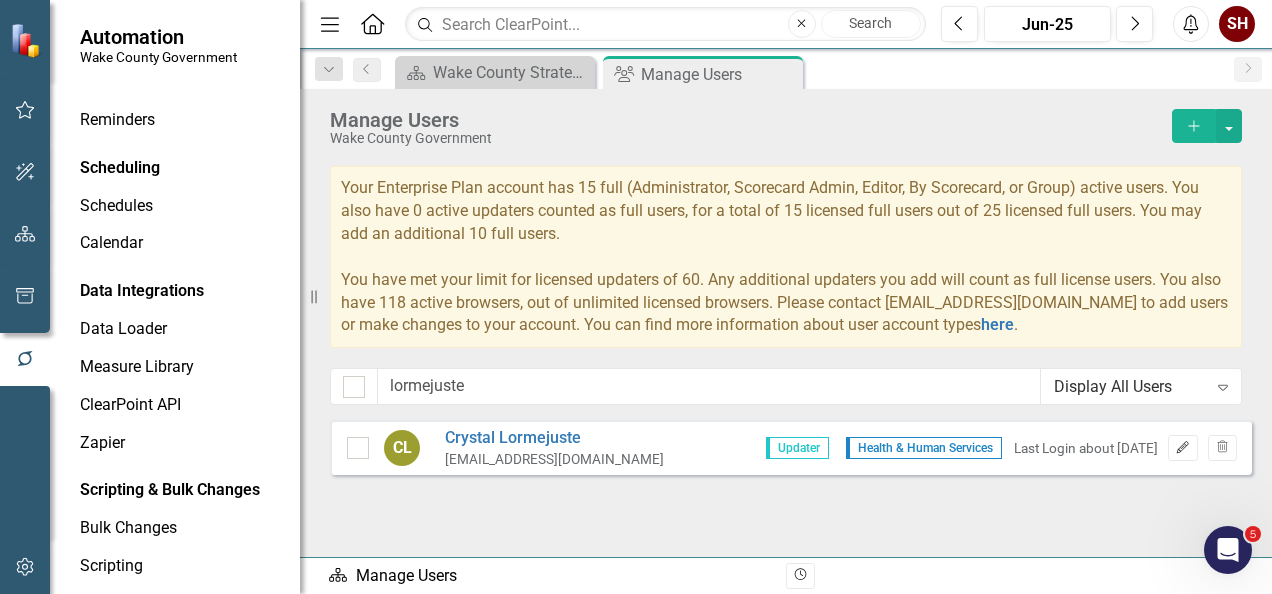 click on "Edit" at bounding box center (1182, 448) 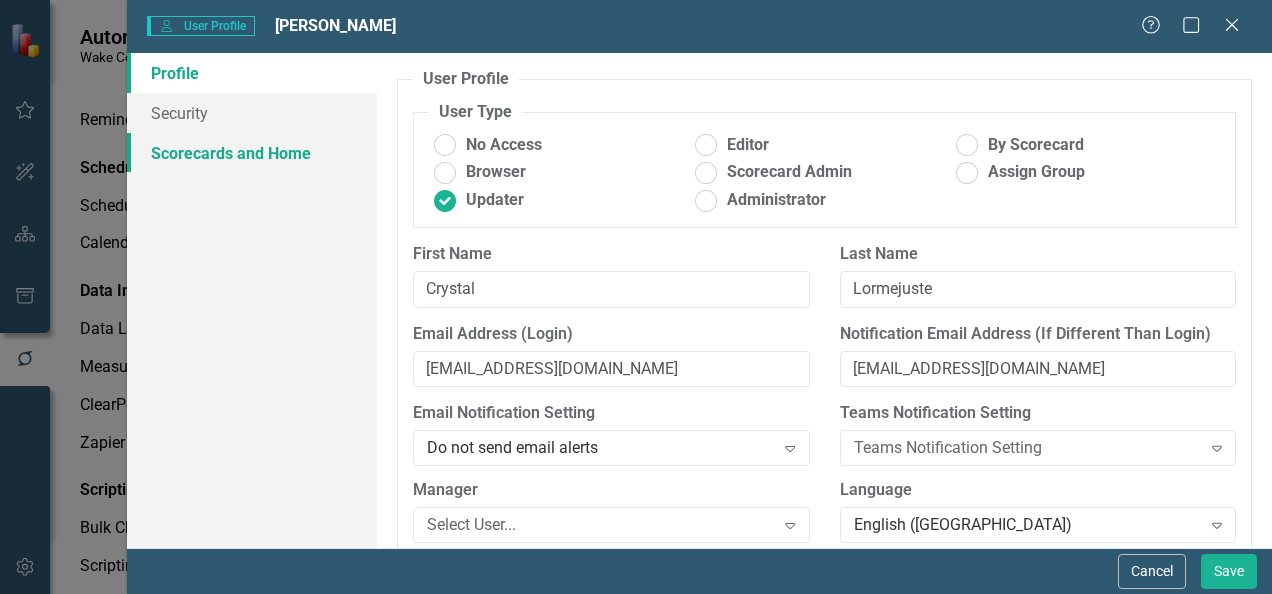 click on "Scorecards and Home" at bounding box center (252, 153) 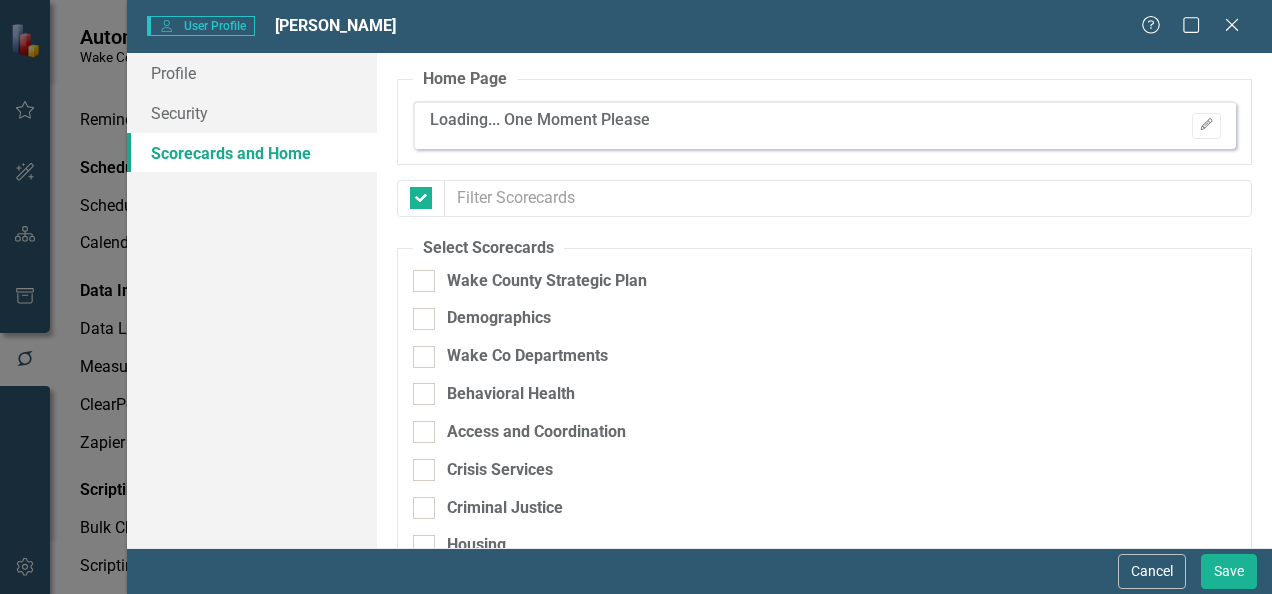checkbox on "false" 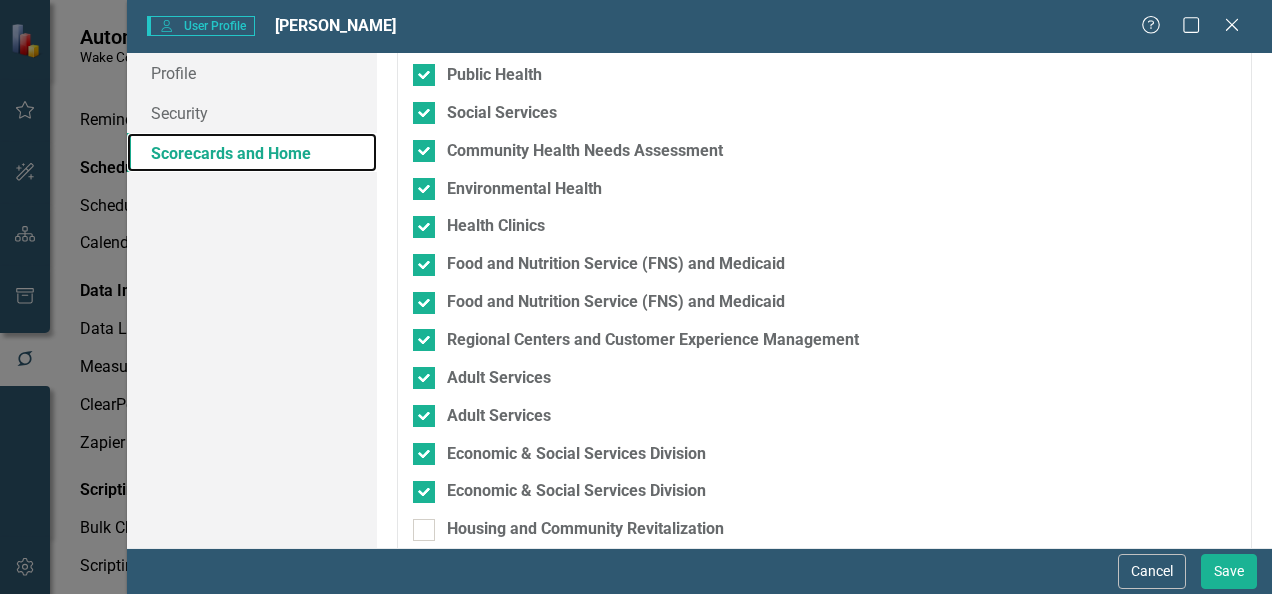 scroll, scrollTop: 1400, scrollLeft: 0, axis: vertical 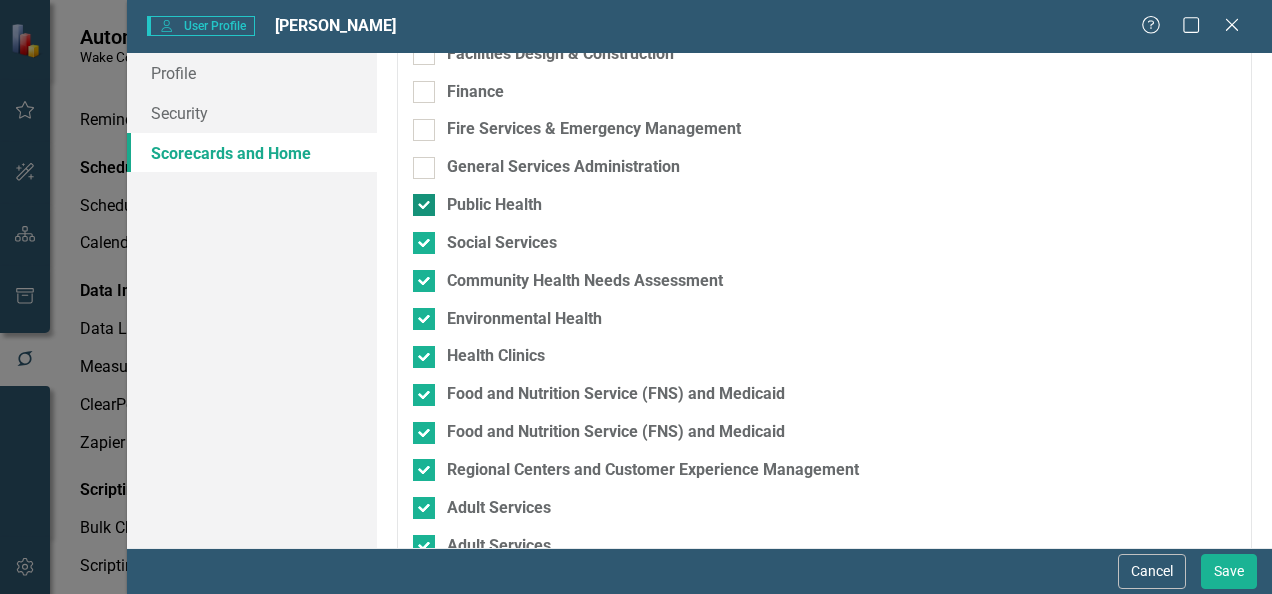 drag, startPoint x: 433, startPoint y: 203, endPoint x: 429, endPoint y: 224, distance: 21.377558 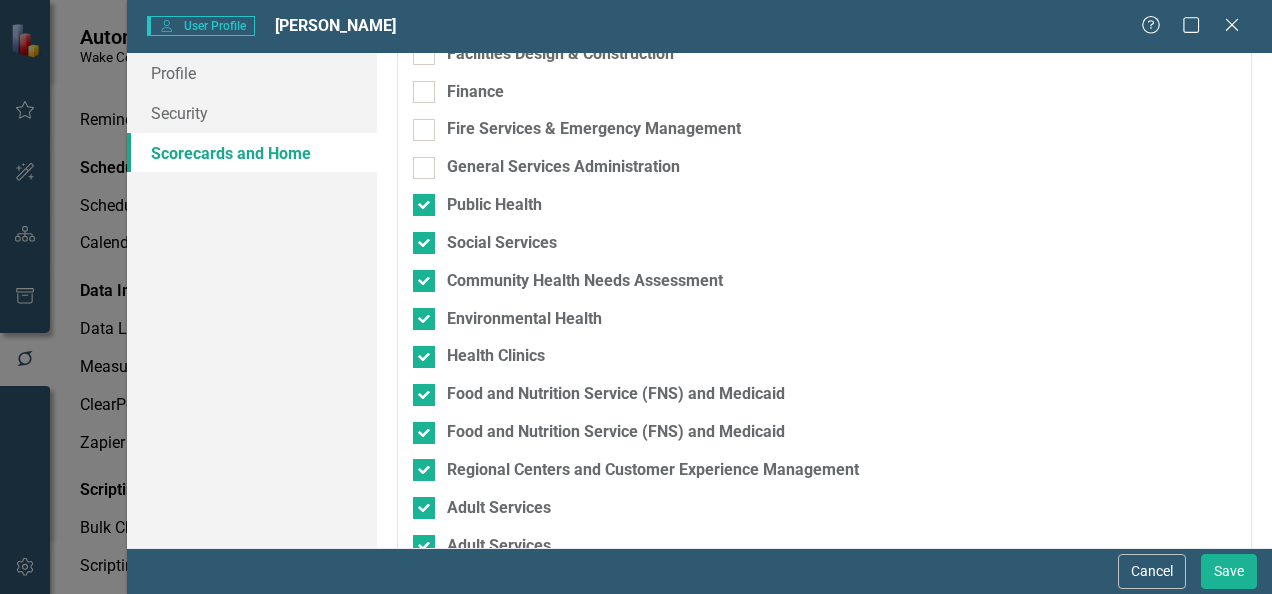 click at bounding box center [424, 205] 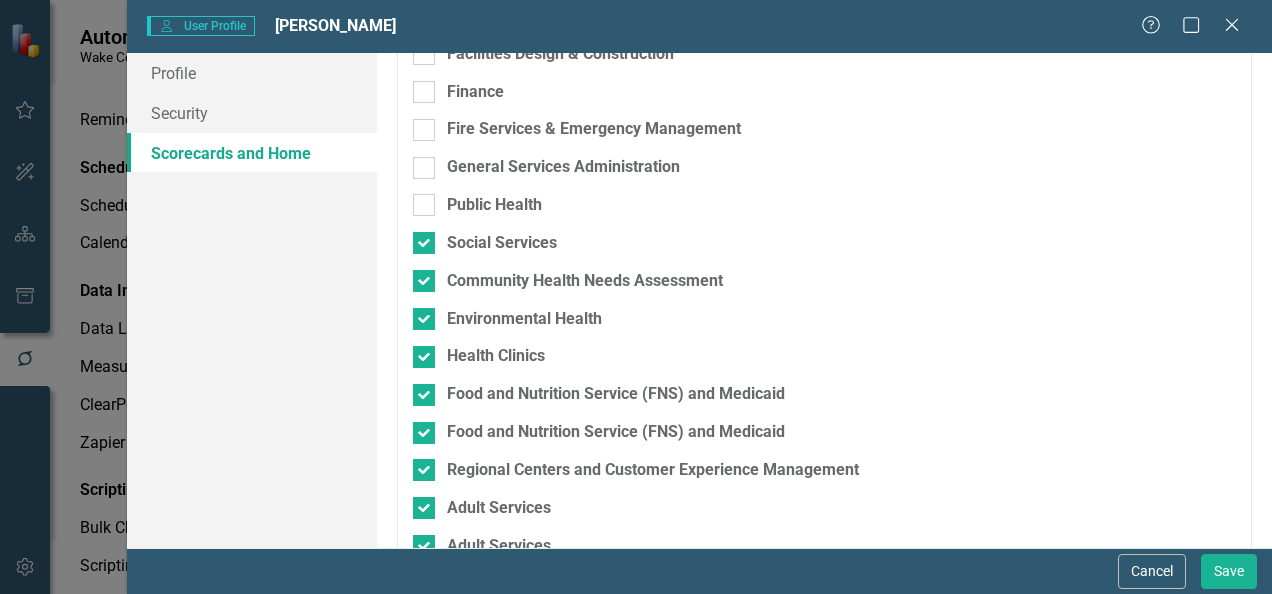 drag, startPoint x: 426, startPoint y: 246, endPoint x: 423, endPoint y: 261, distance: 15.297058 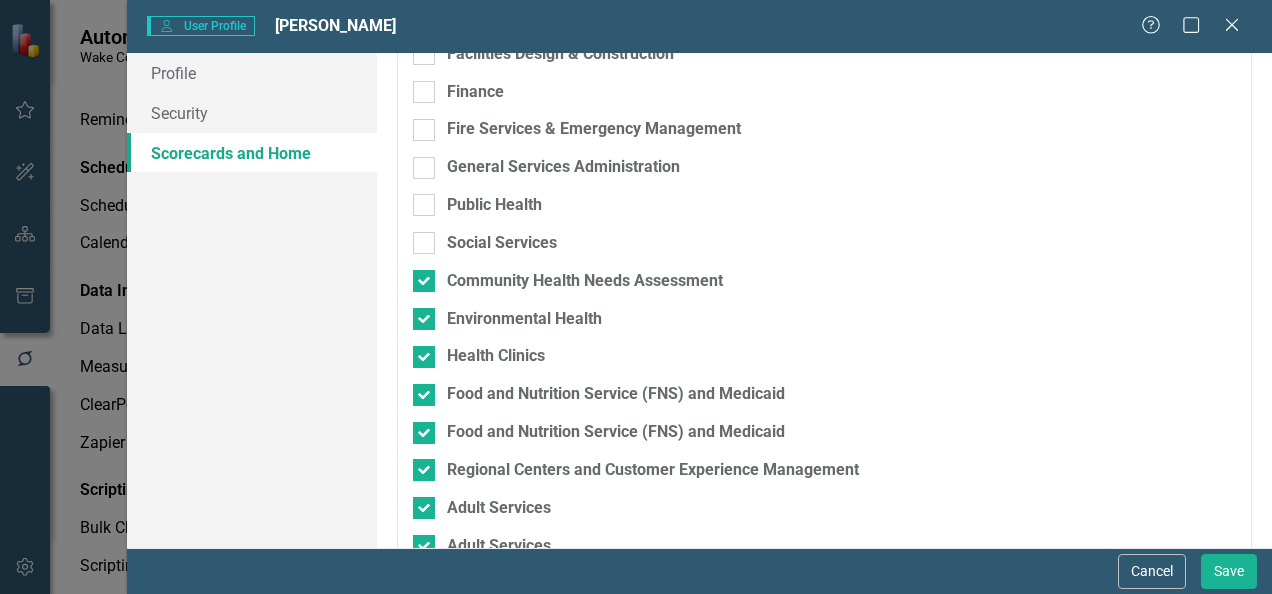 click on "Select Scorecards [GEOGRAPHIC_DATA] Strategic Plan Demographics Wake Co Departments Behavioral Health Access and Coordination Crisis Services Criminal Justice Housing Familiar Faces Board of Elections Budget and Management Services Transparency Portal Bureau of Forensic Services Capital Area Workforce Development Communications Office Community Services Public Libraries (WCPL) Parks, Recreation and Open Space (PROS) Planning, Development and Inspections (PDI) PLANWake Continuum of Care Cooperative Extension County Manager's Office Diversity Equity and Inclusion Education Emergency Medical Services Environmental Services Animal Services Solid Waste Water Quality ES Administration Facilities Design & Construction Finance Fire Services & Emergency Management General Services Administration Public Health Social Services Community Health Needs Assessment Environmental Health Health Clinics Food and Nutrition Service (FNS) and Medicaid Food and Nutrition Service (FNS) and Medicaid Adult Services Adult Services Archive" at bounding box center (824, 178) 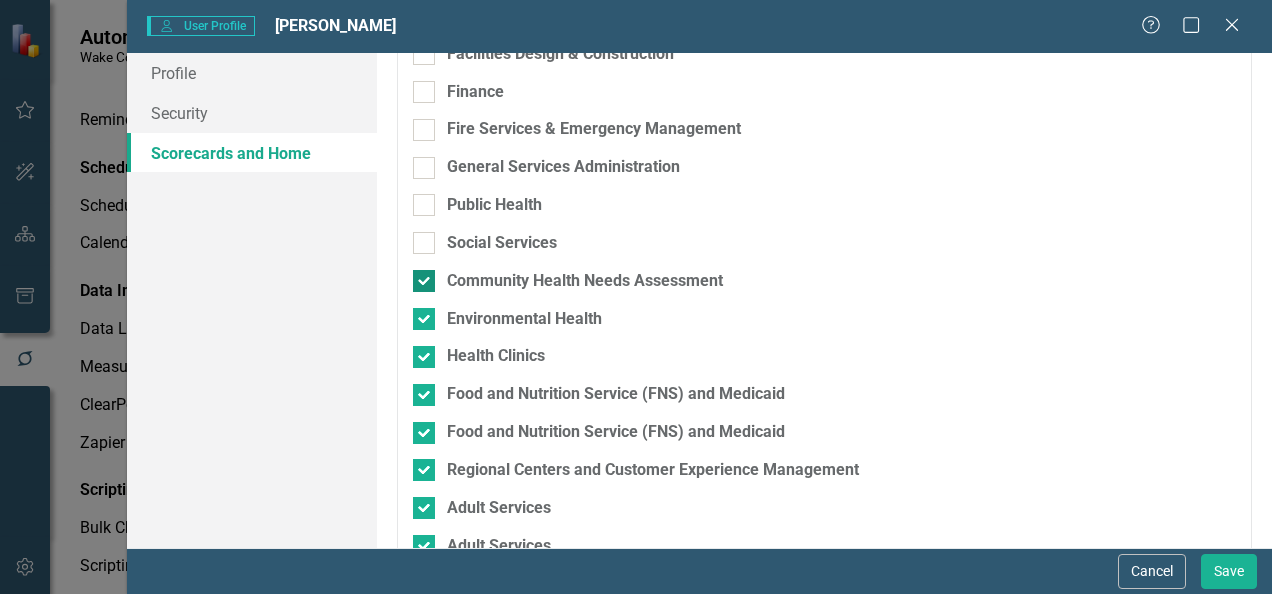 click at bounding box center [424, 281] 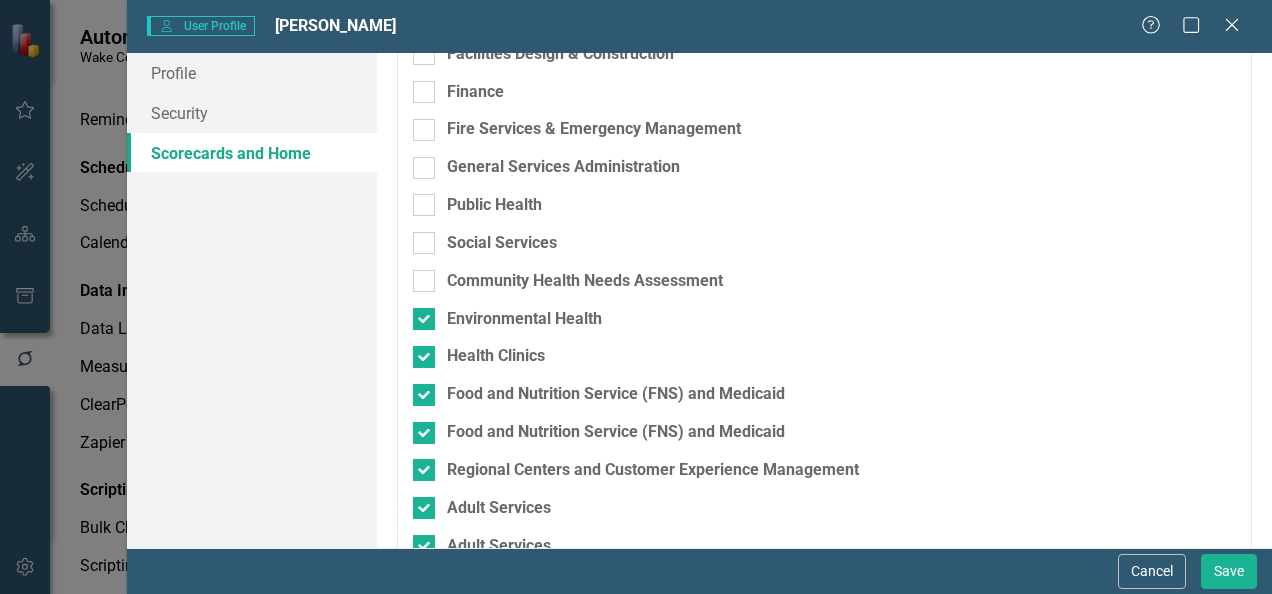 click on "Environmental Health" at bounding box center (719, 327) 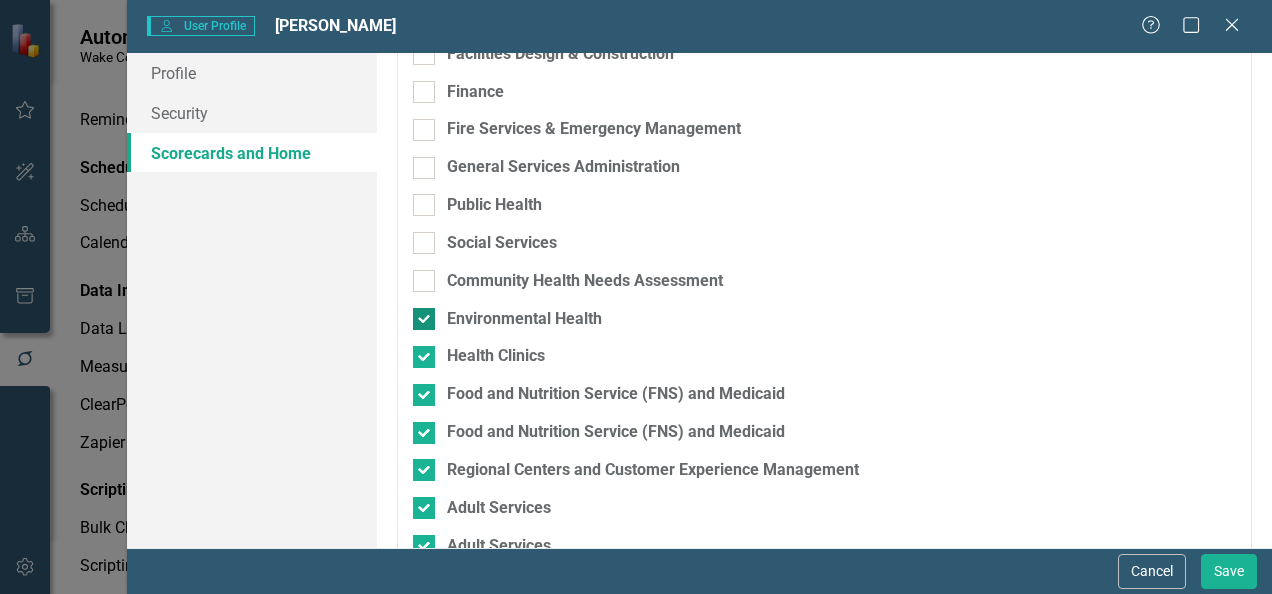 click at bounding box center [424, 319] 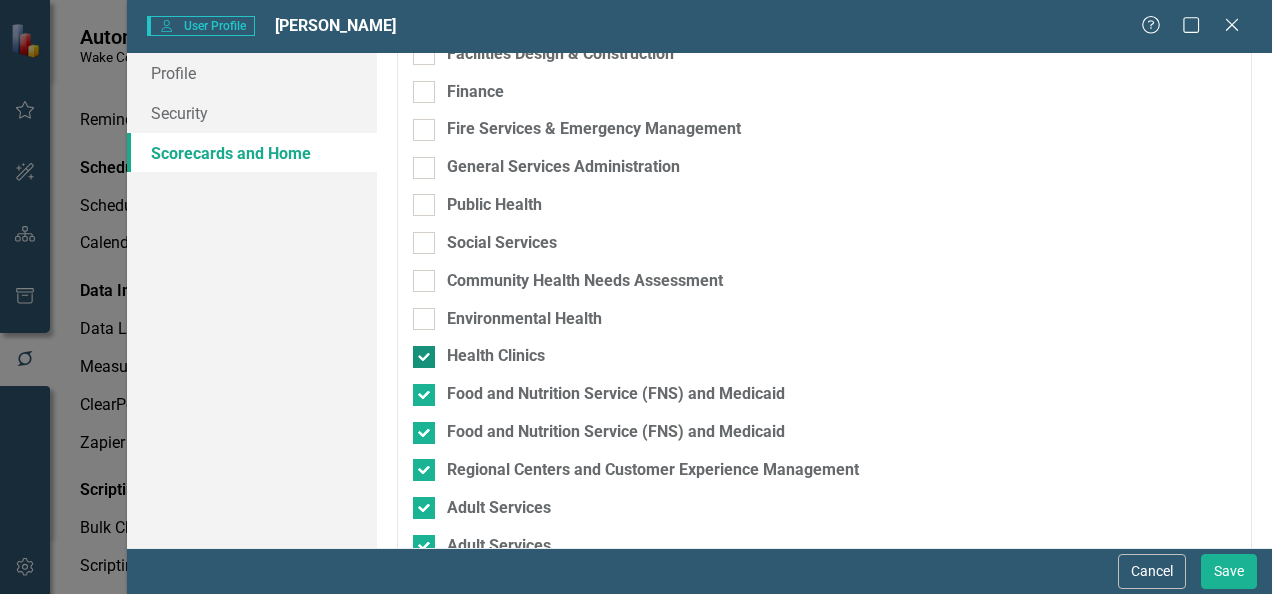 click at bounding box center (424, 357) 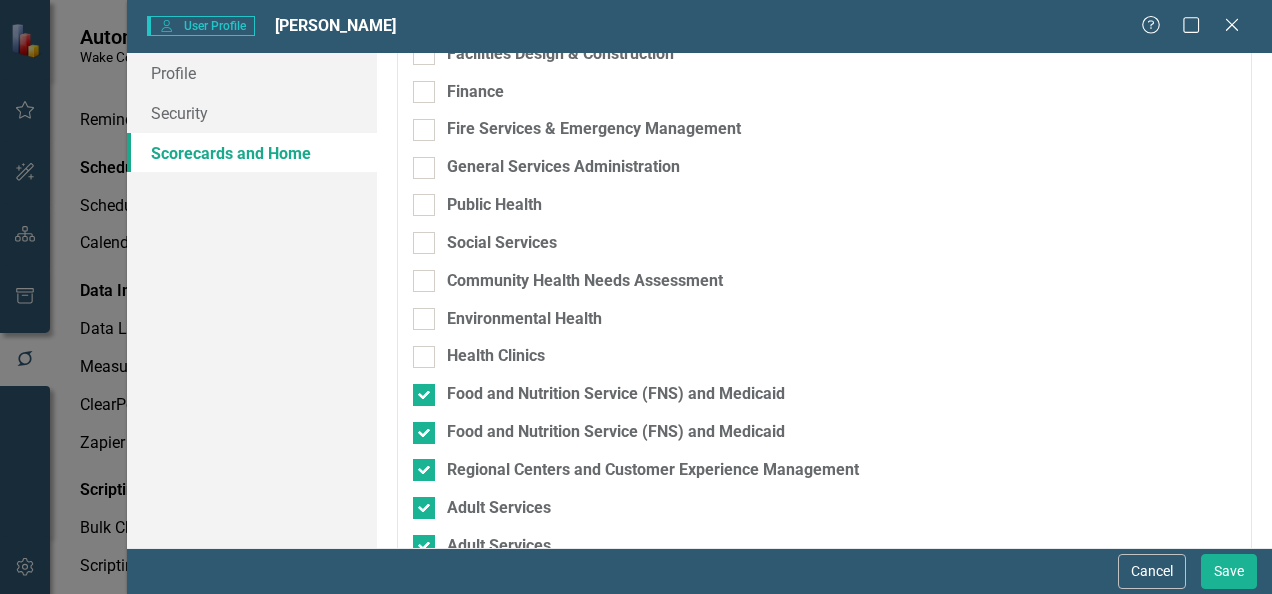 click on "Health Clinics" at bounding box center [719, 364] 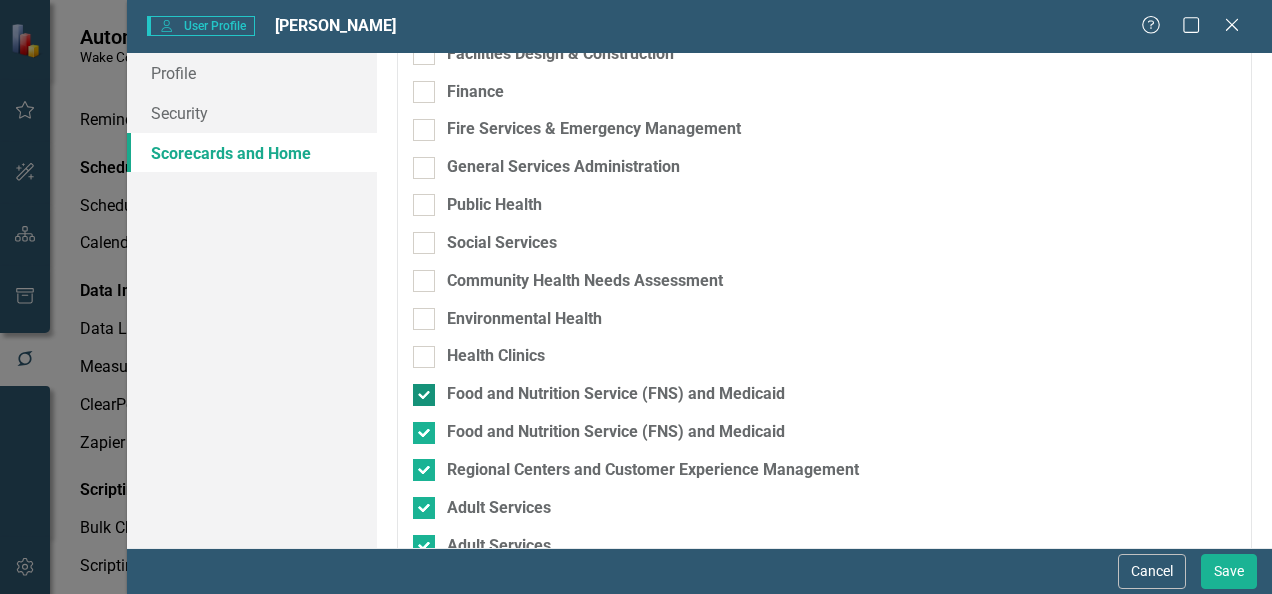 click at bounding box center (424, 395) 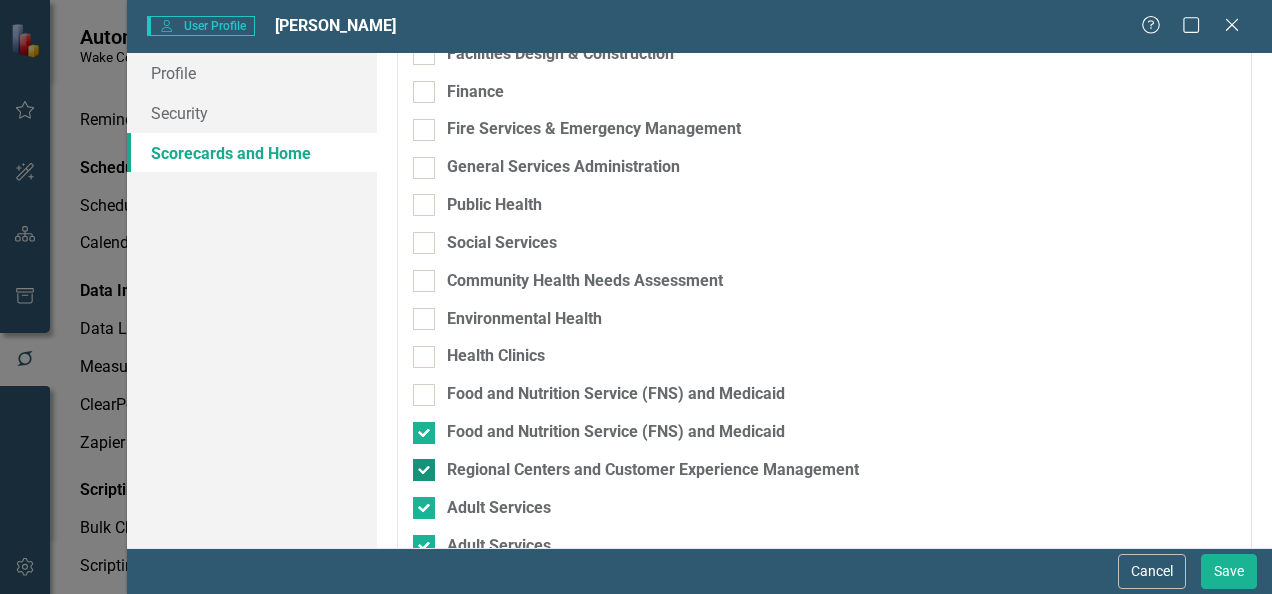 drag, startPoint x: 421, startPoint y: 442, endPoint x: 422, endPoint y: 472, distance: 30.016663 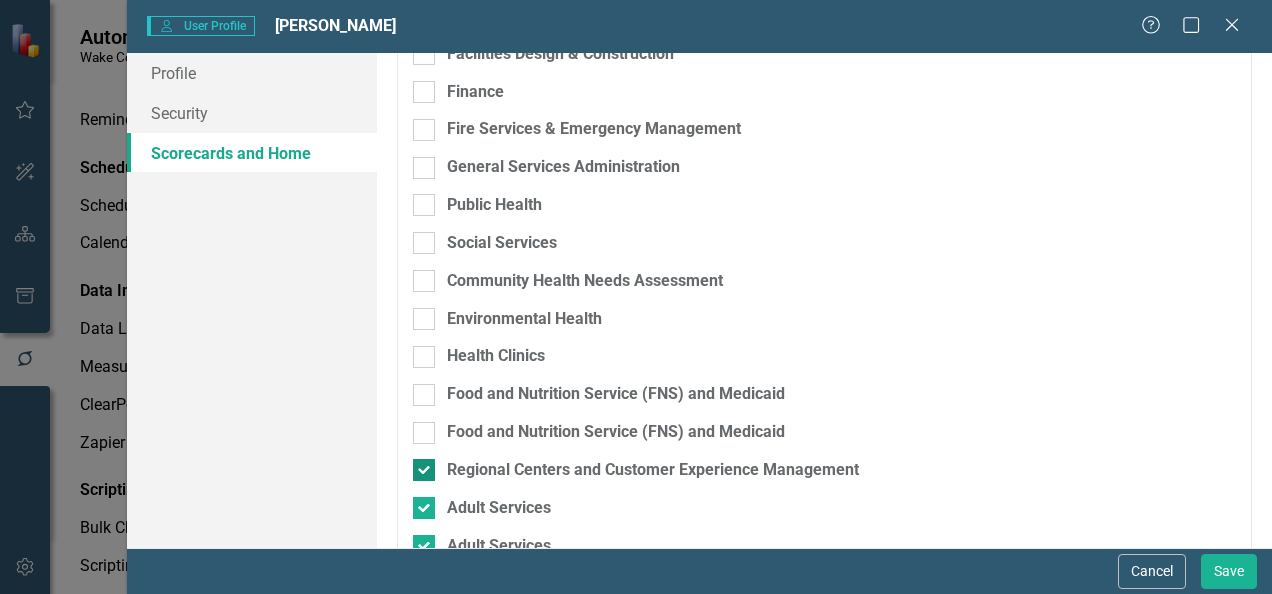 click at bounding box center (424, 470) 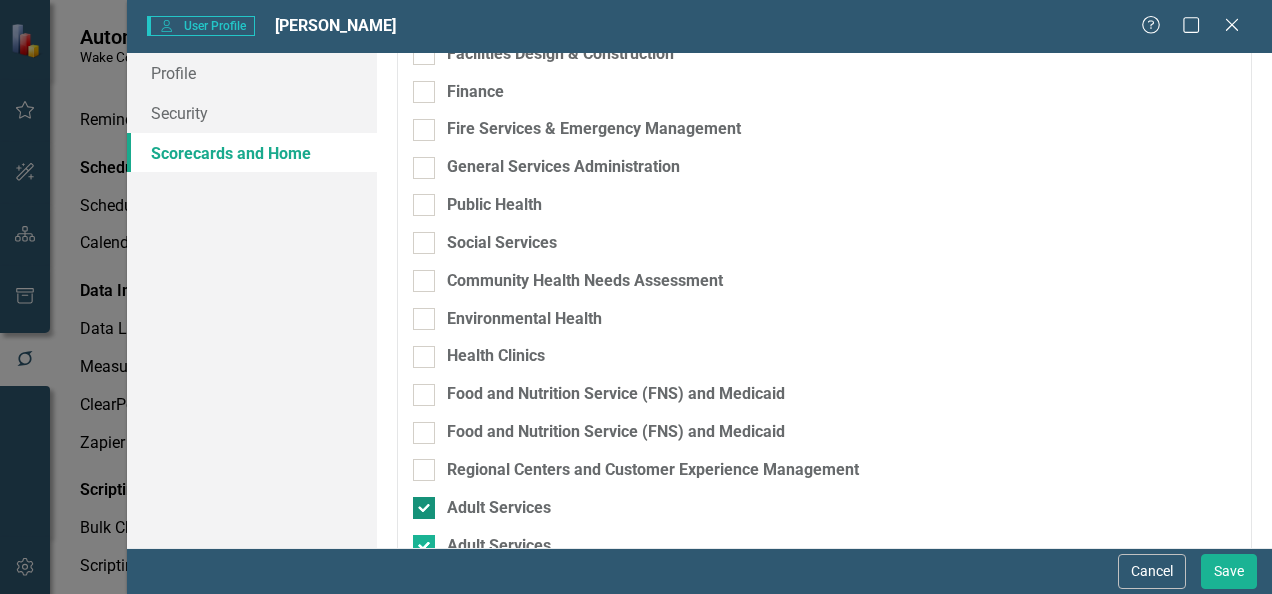 click on "Adult Services" at bounding box center (419, 503) 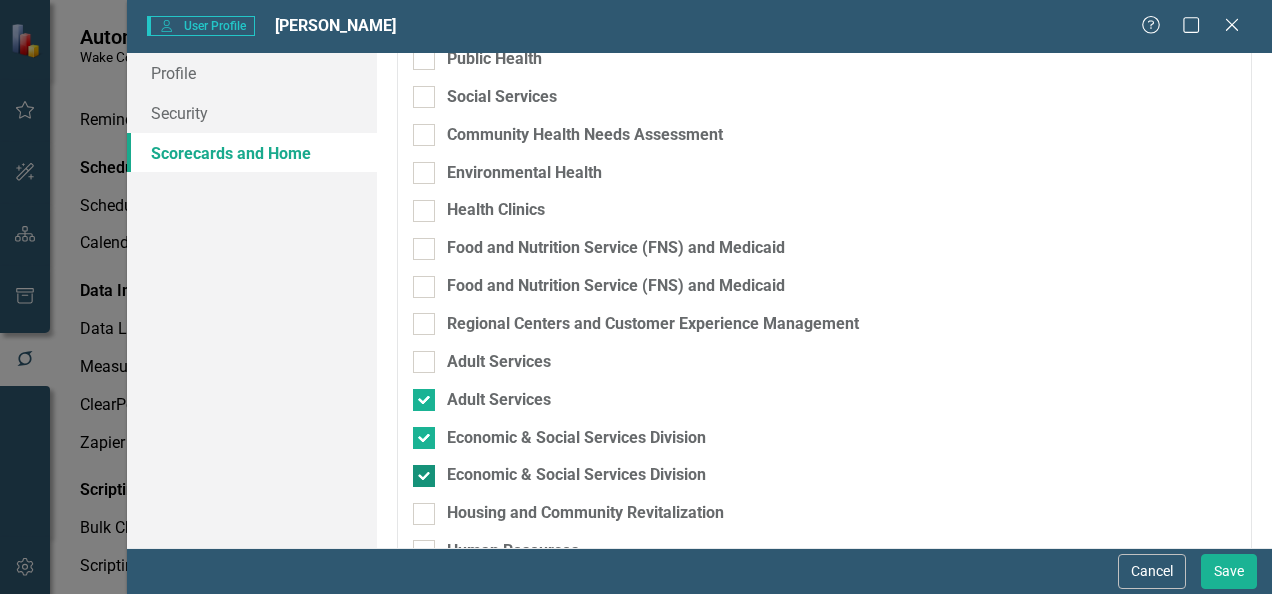 scroll, scrollTop: 1700, scrollLeft: 0, axis: vertical 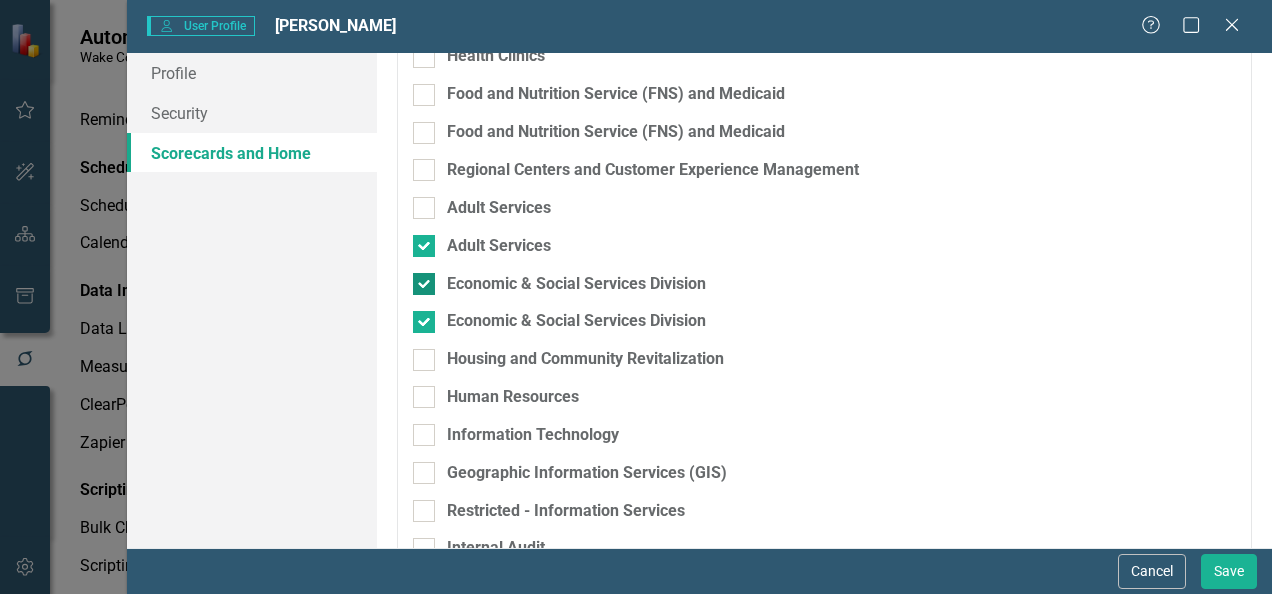 click at bounding box center [424, 284] 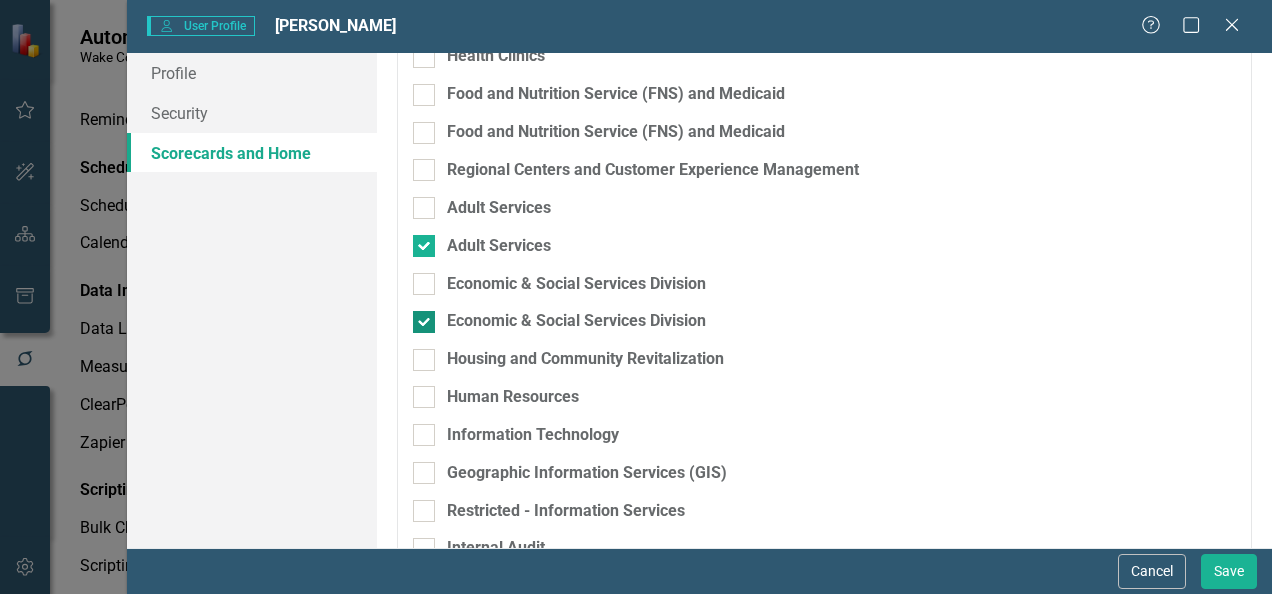 click at bounding box center [424, 322] 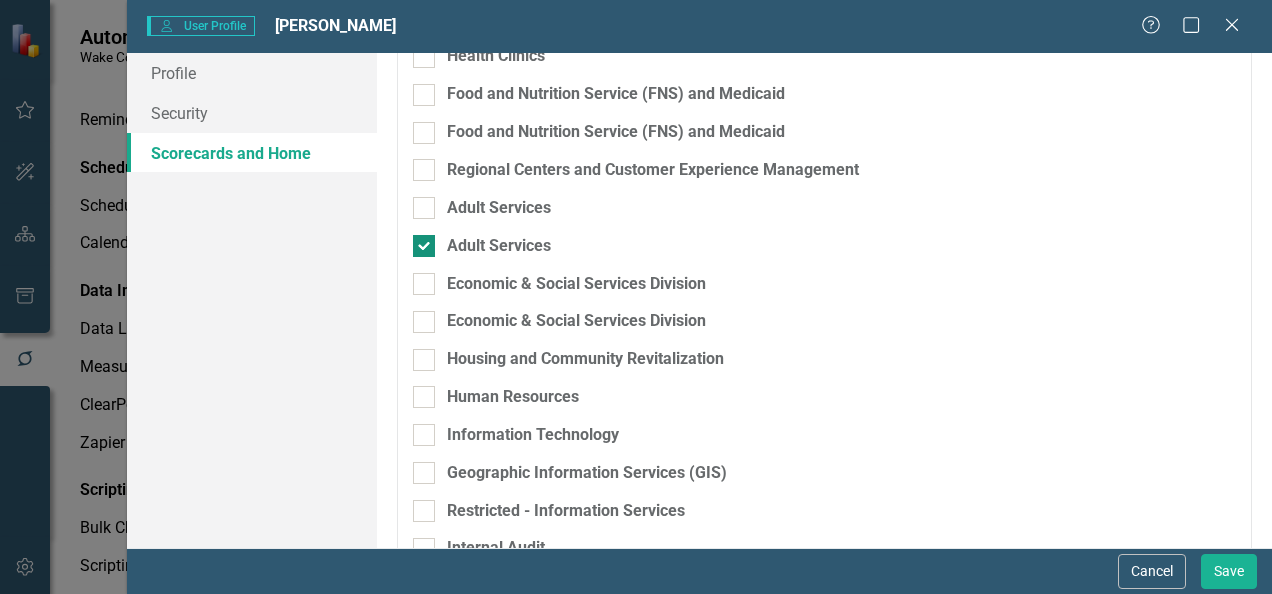 click on "Adult Services" at bounding box center [719, 246] 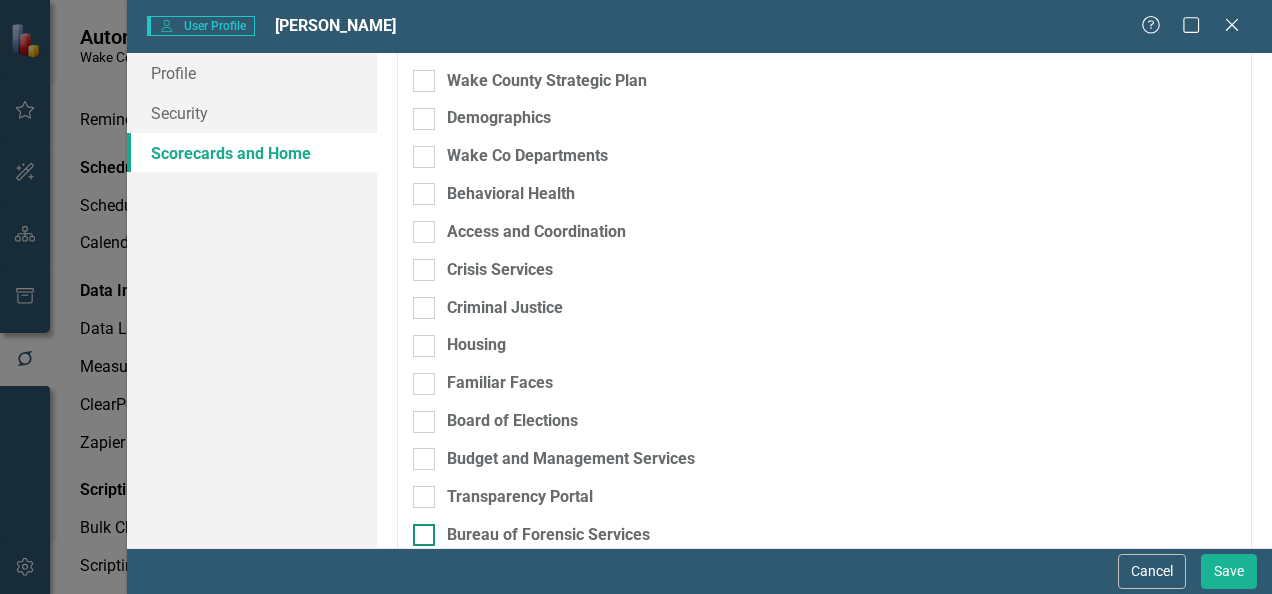 scroll, scrollTop: 100, scrollLeft: 0, axis: vertical 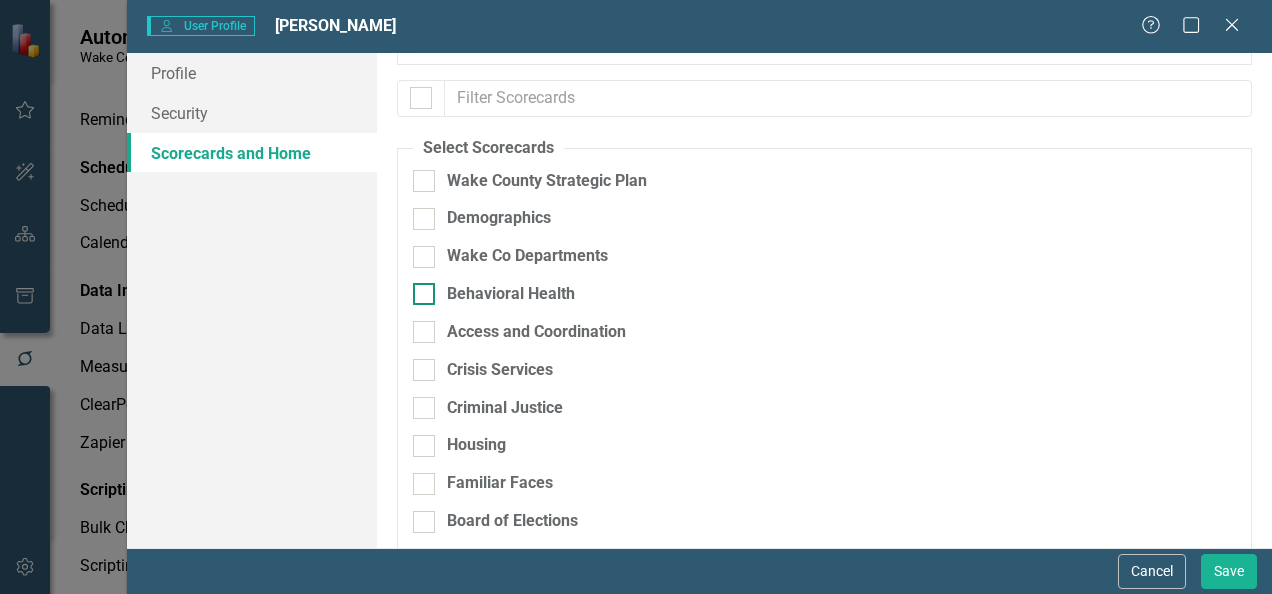 click at bounding box center (424, 294) 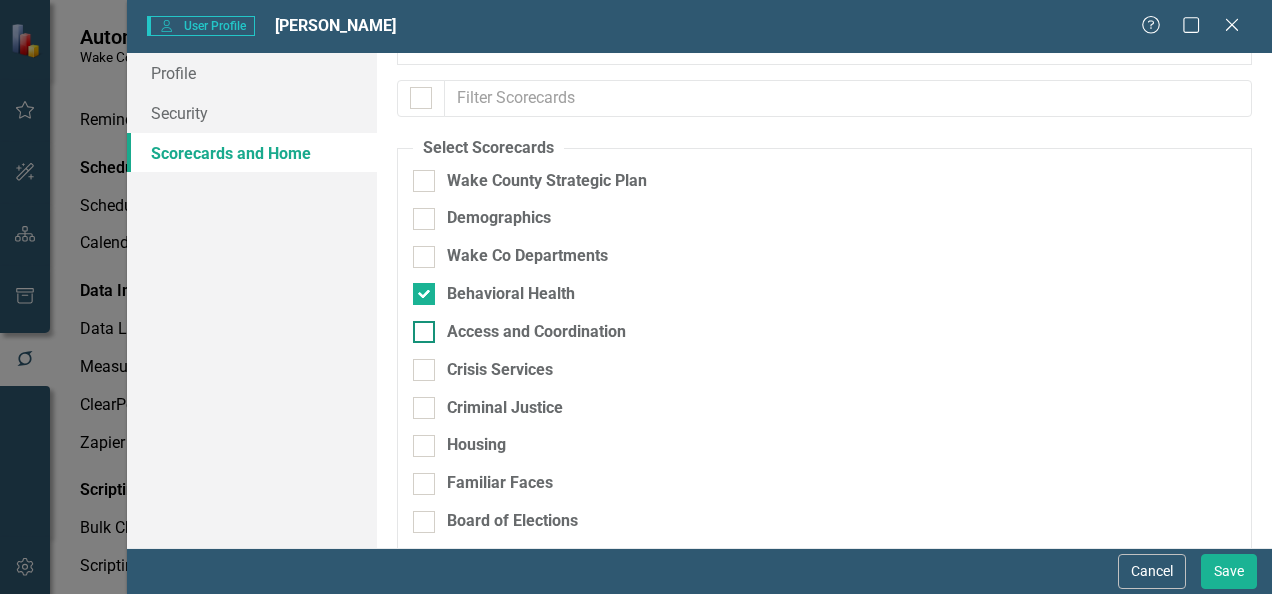 click at bounding box center [424, 332] 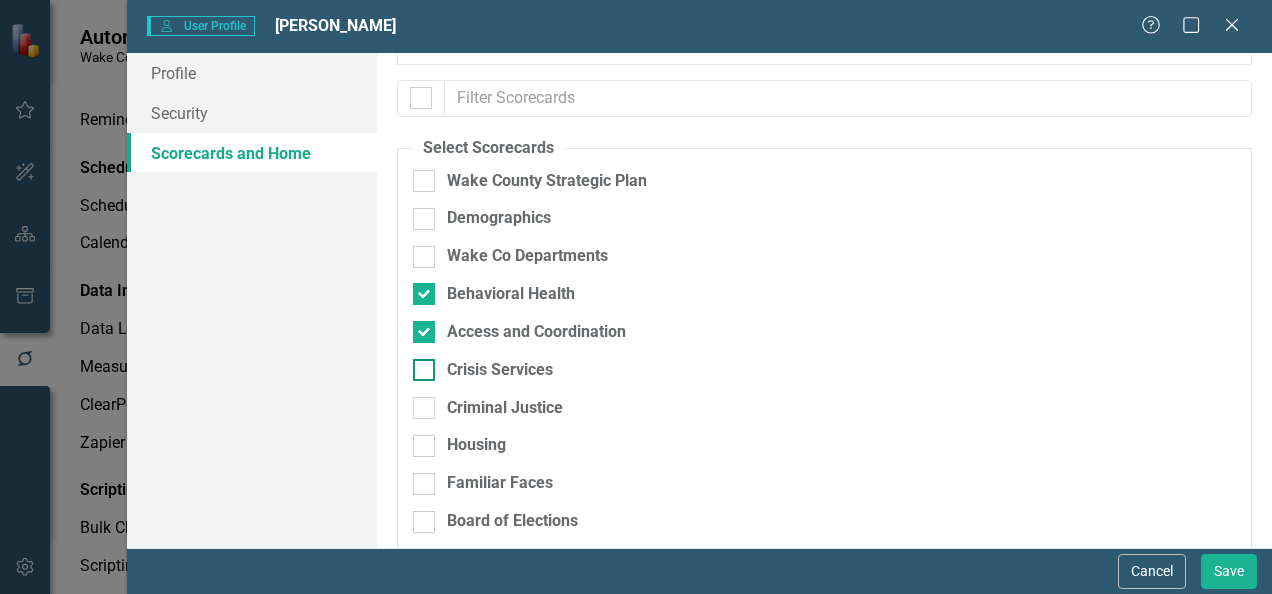 click at bounding box center (424, 370) 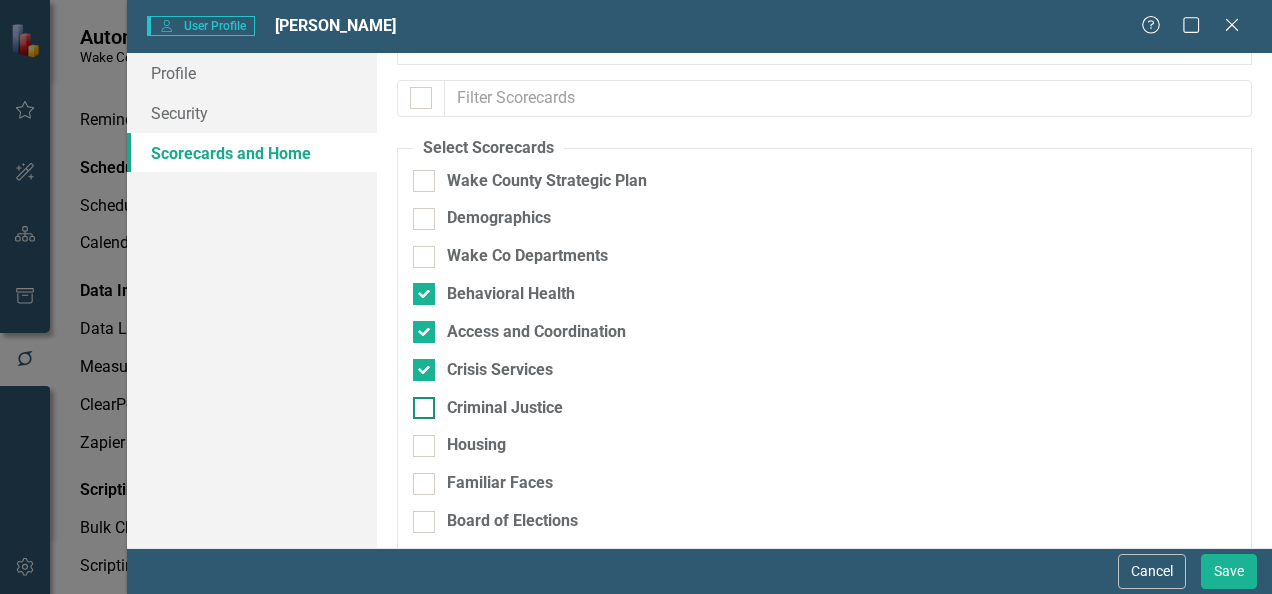 click at bounding box center (424, 408) 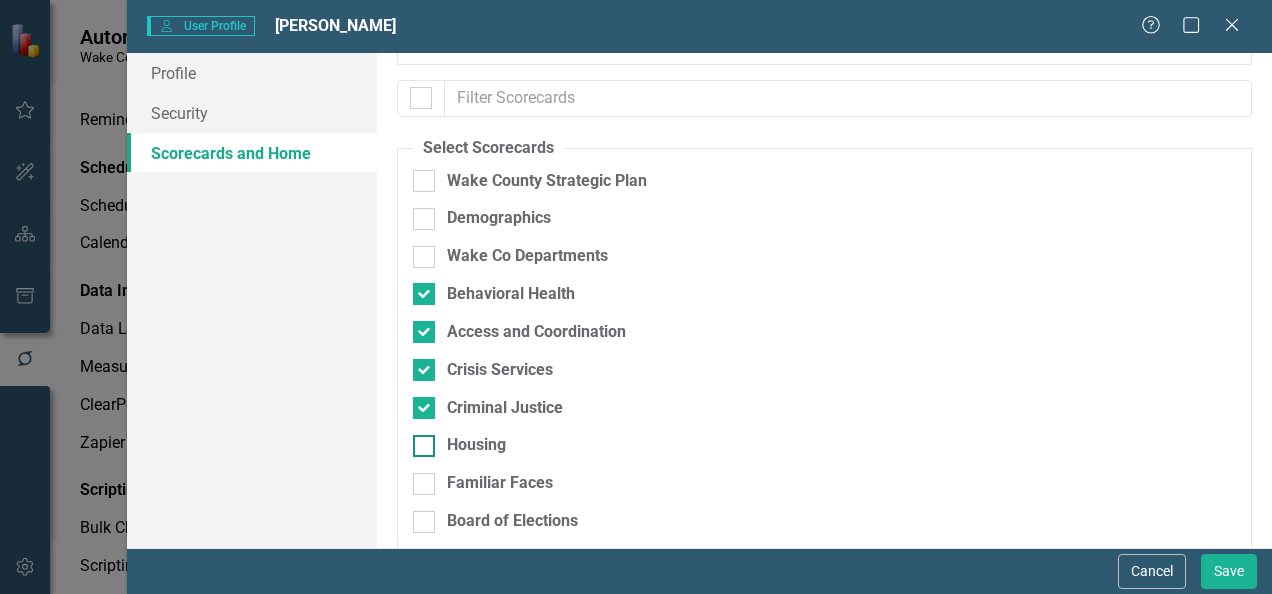 click on "Housing" at bounding box center [419, 441] 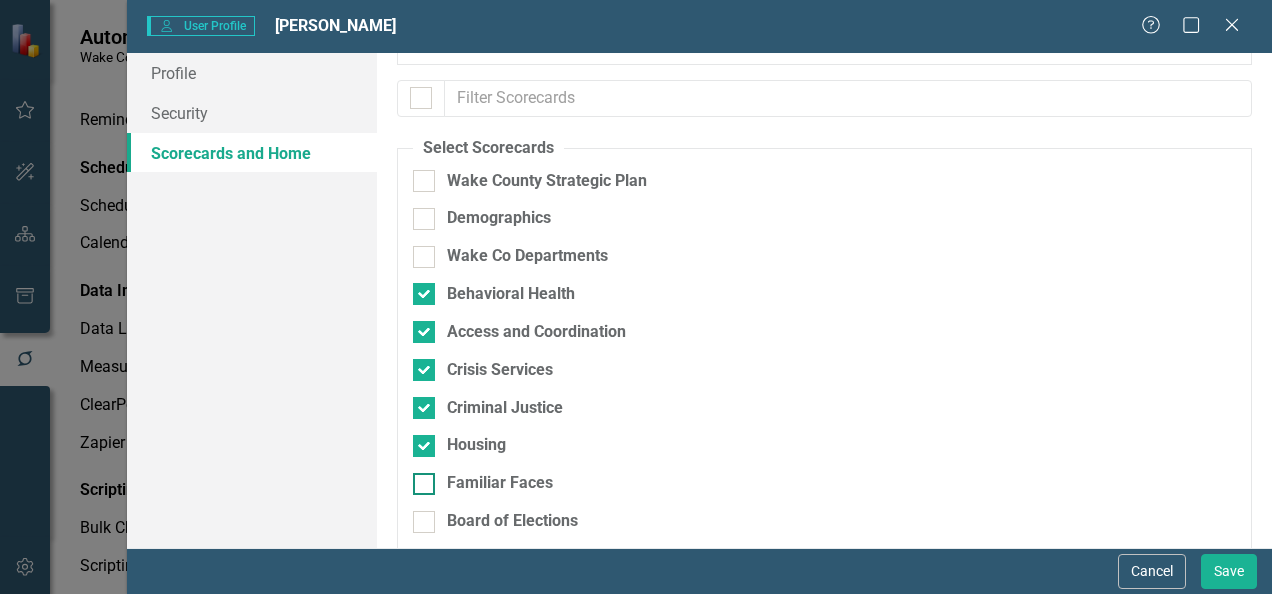 click on "Familiar Faces" at bounding box center [719, 483] 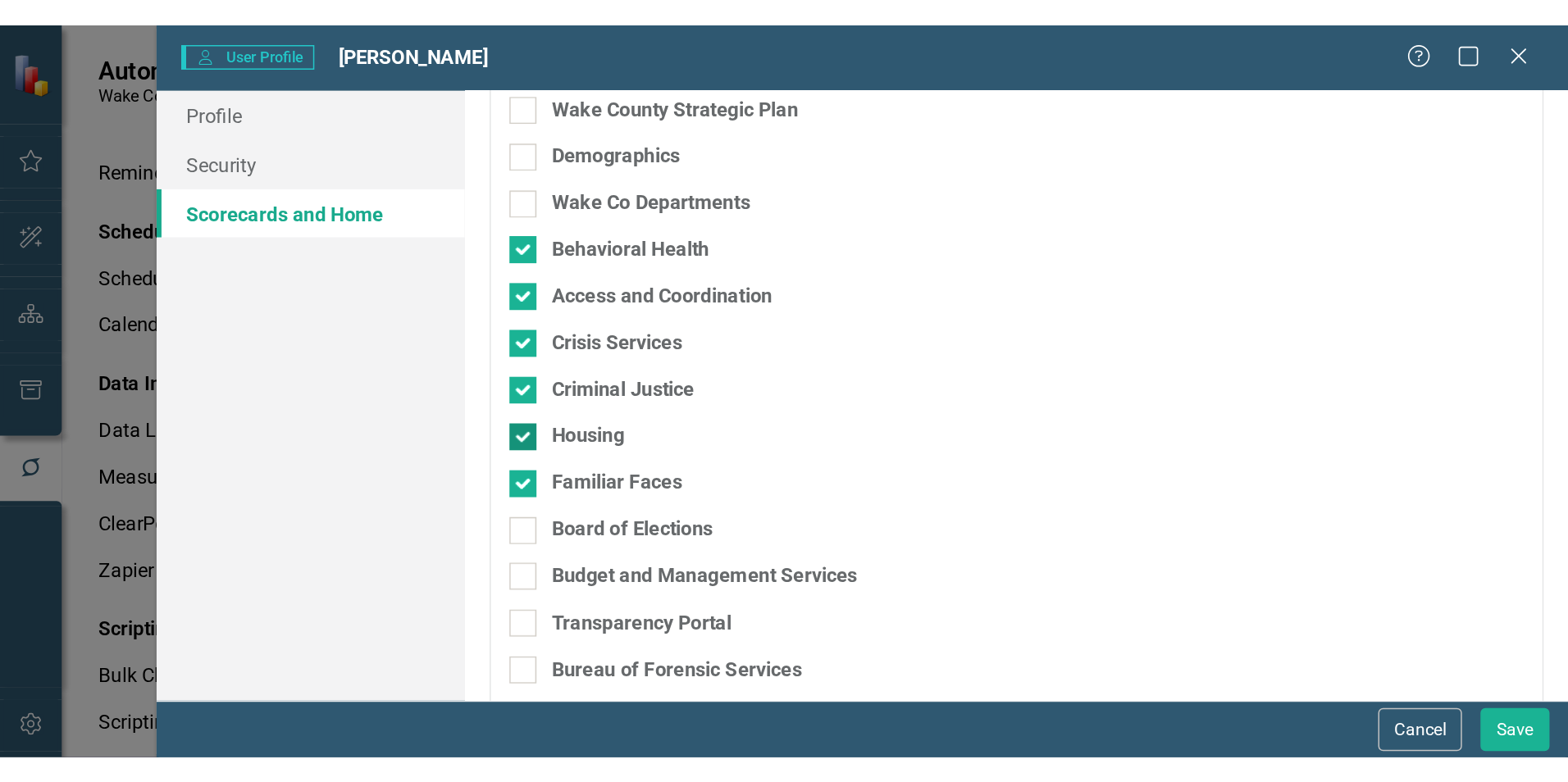 scroll, scrollTop: 246, scrollLeft: 0, axis: vertical 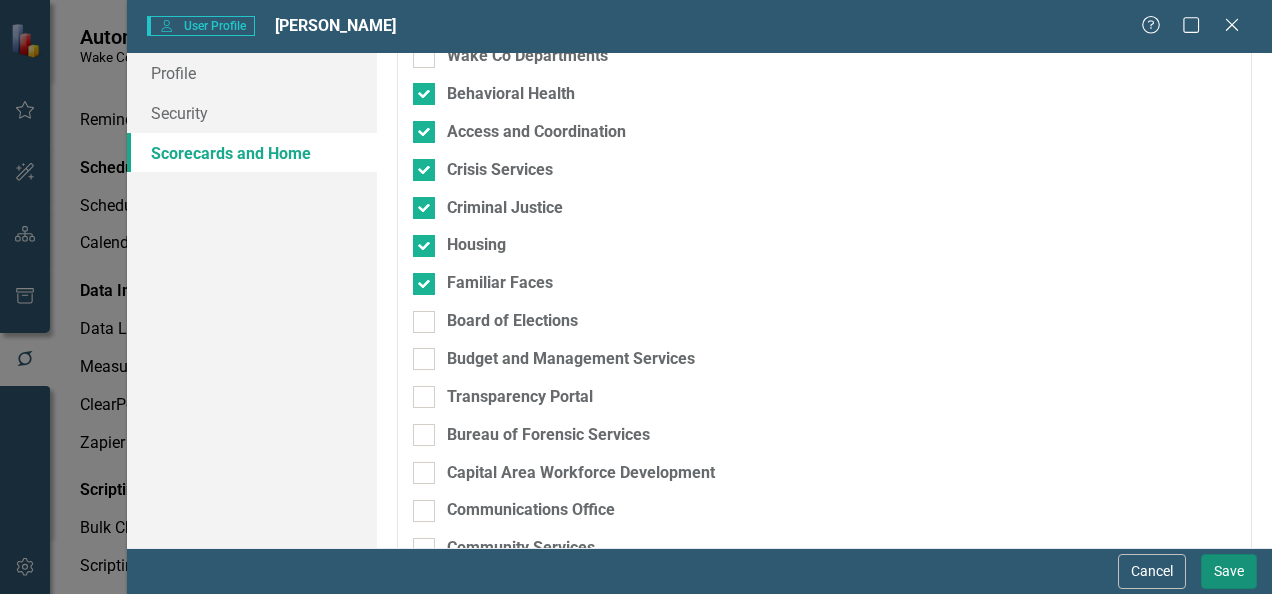 click on "Save" at bounding box center (1229, 571) 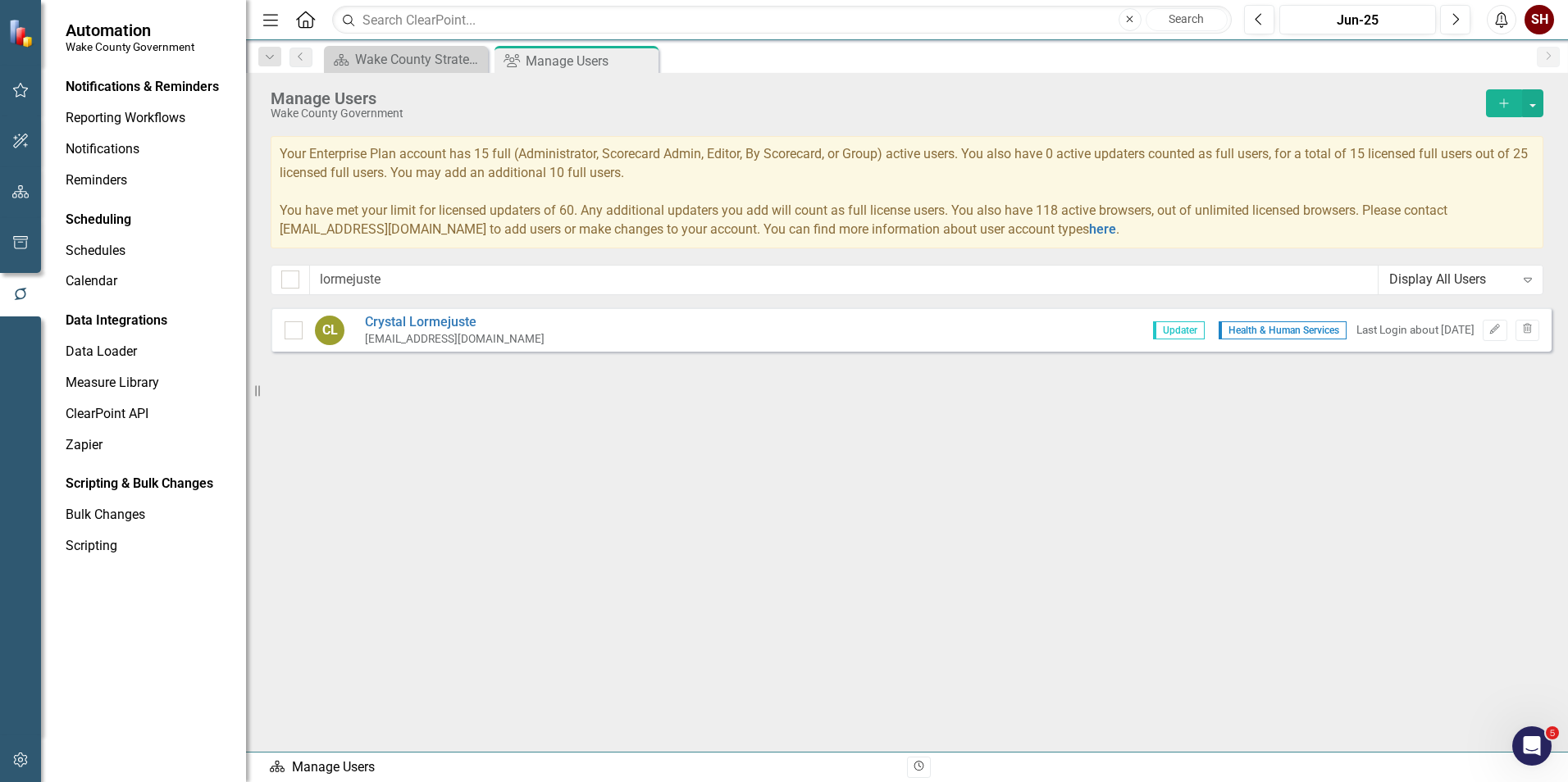 scroll, scrollTop: 0, scrollLeft: 0, axis: both 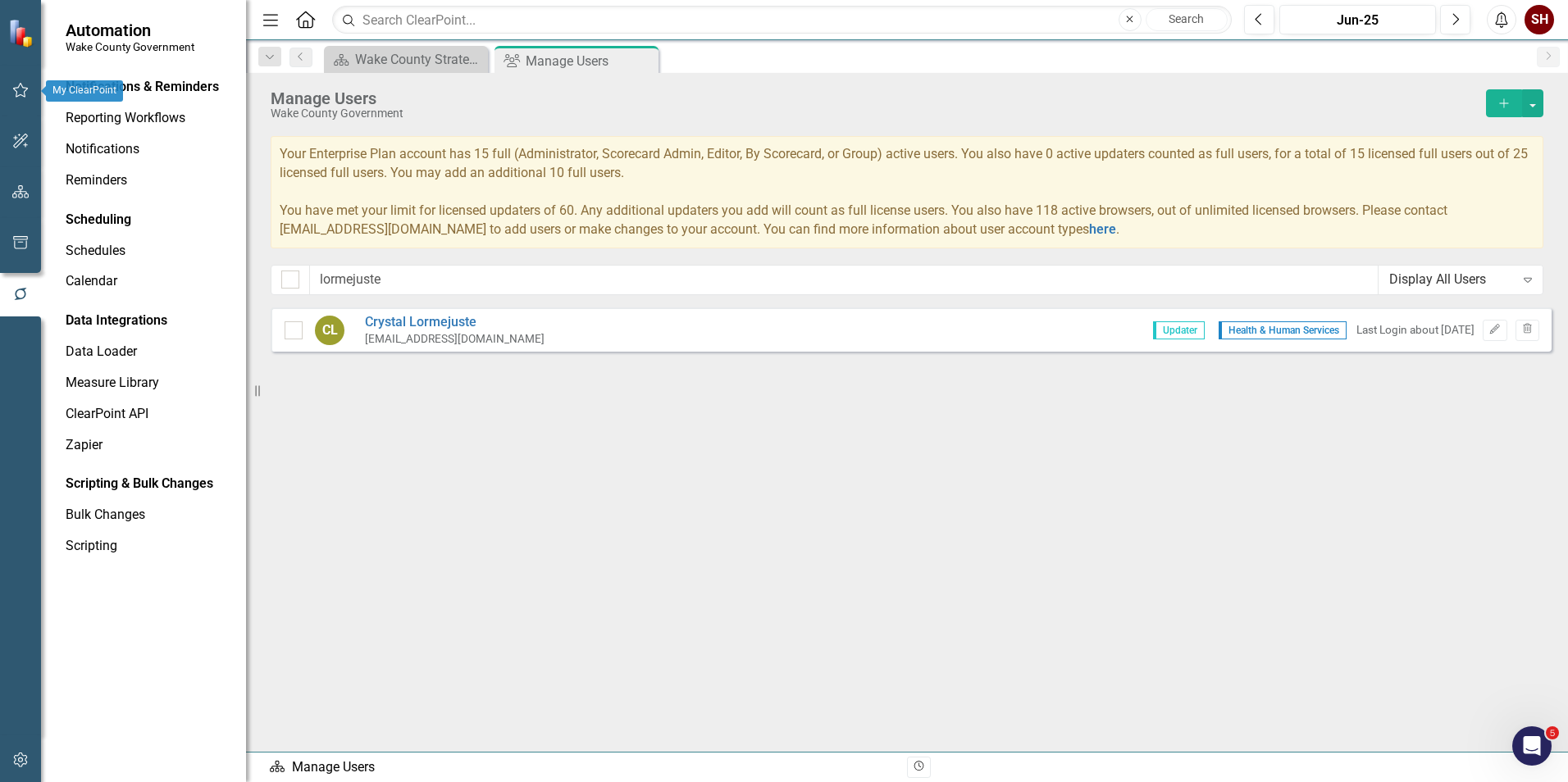 click at bounding box center (22, 33) 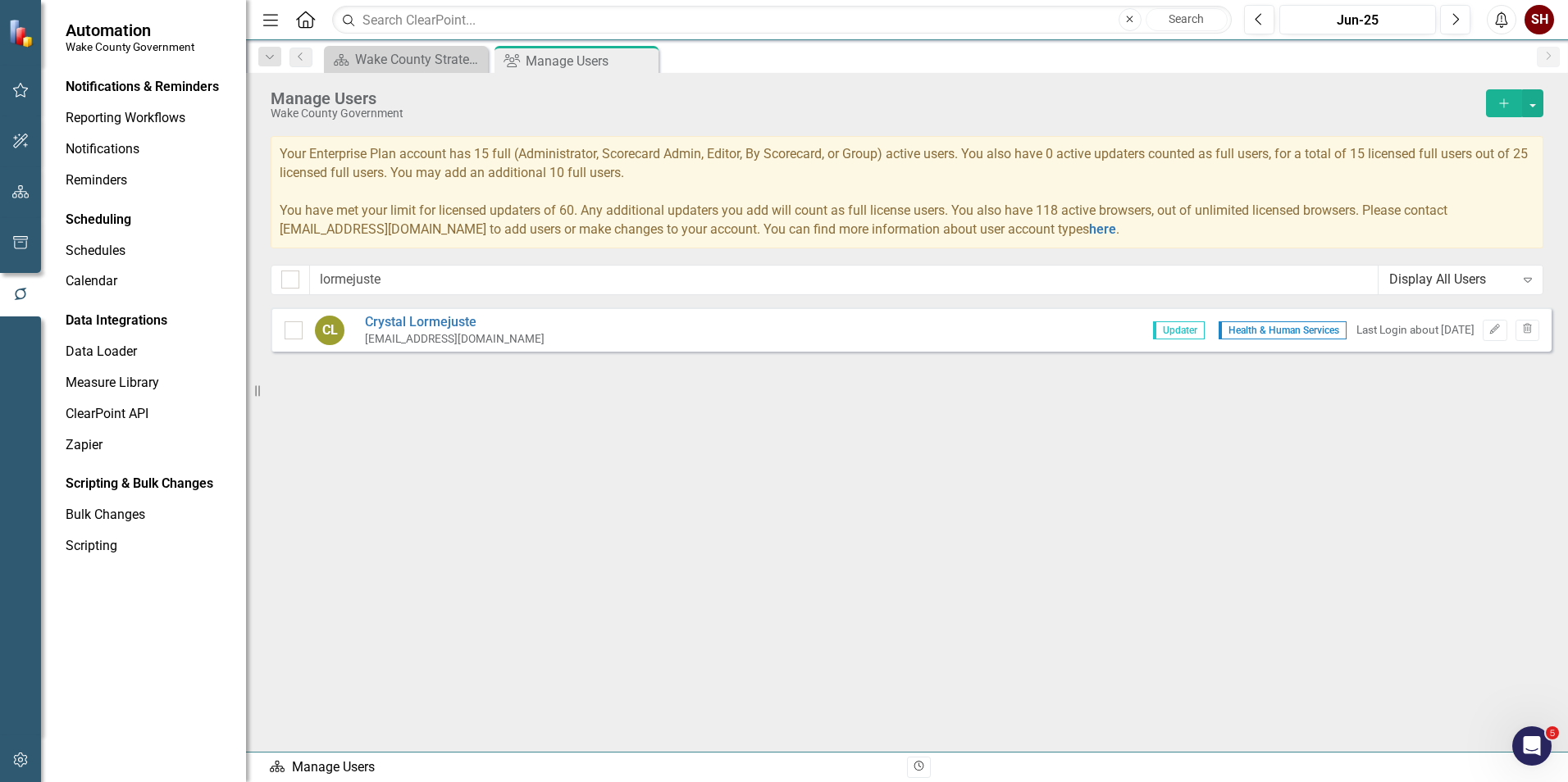 click at bounding box center [22, 33] 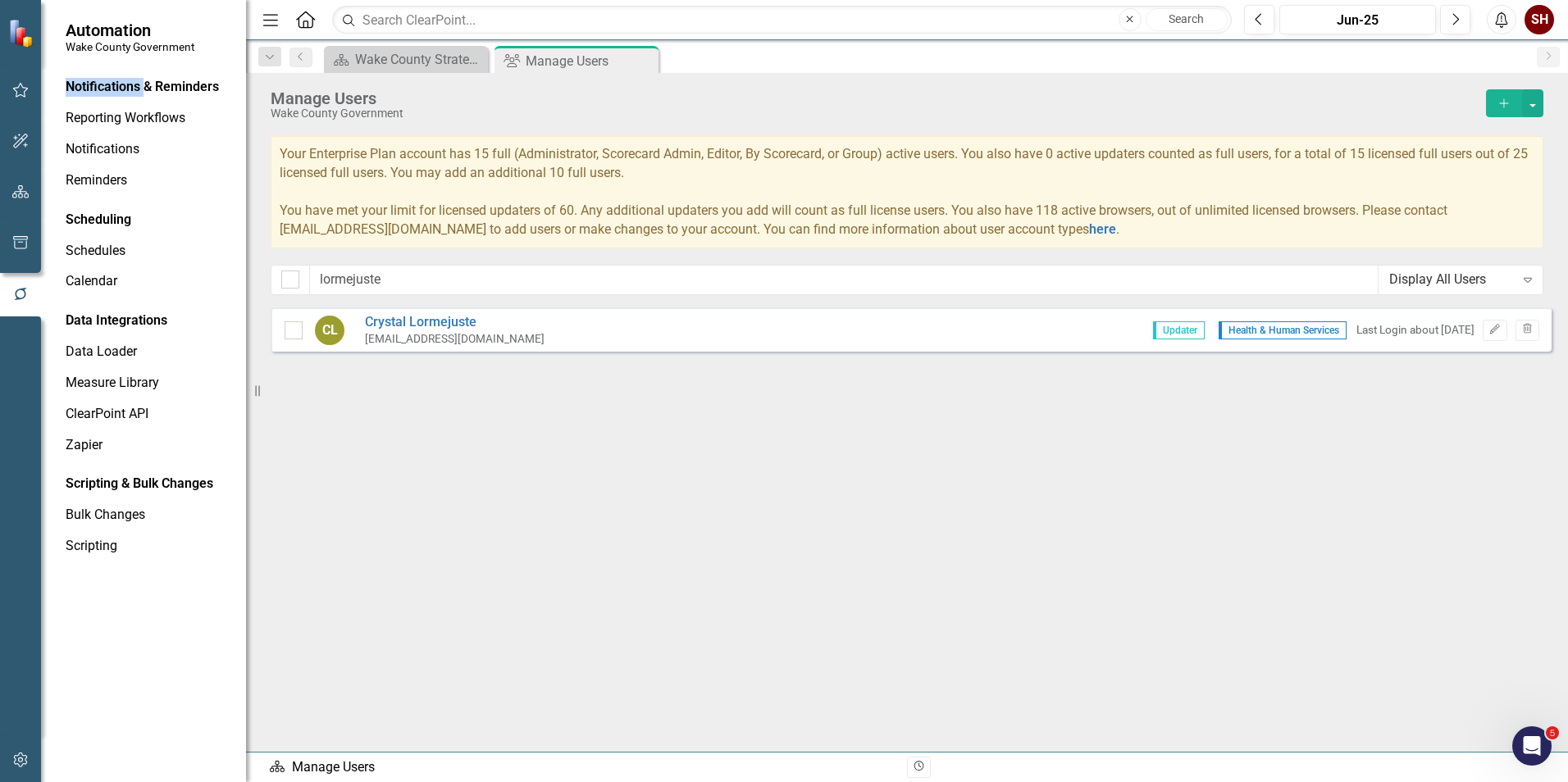 click on "Notifications & Reminders" at bounding box center (142, 87) 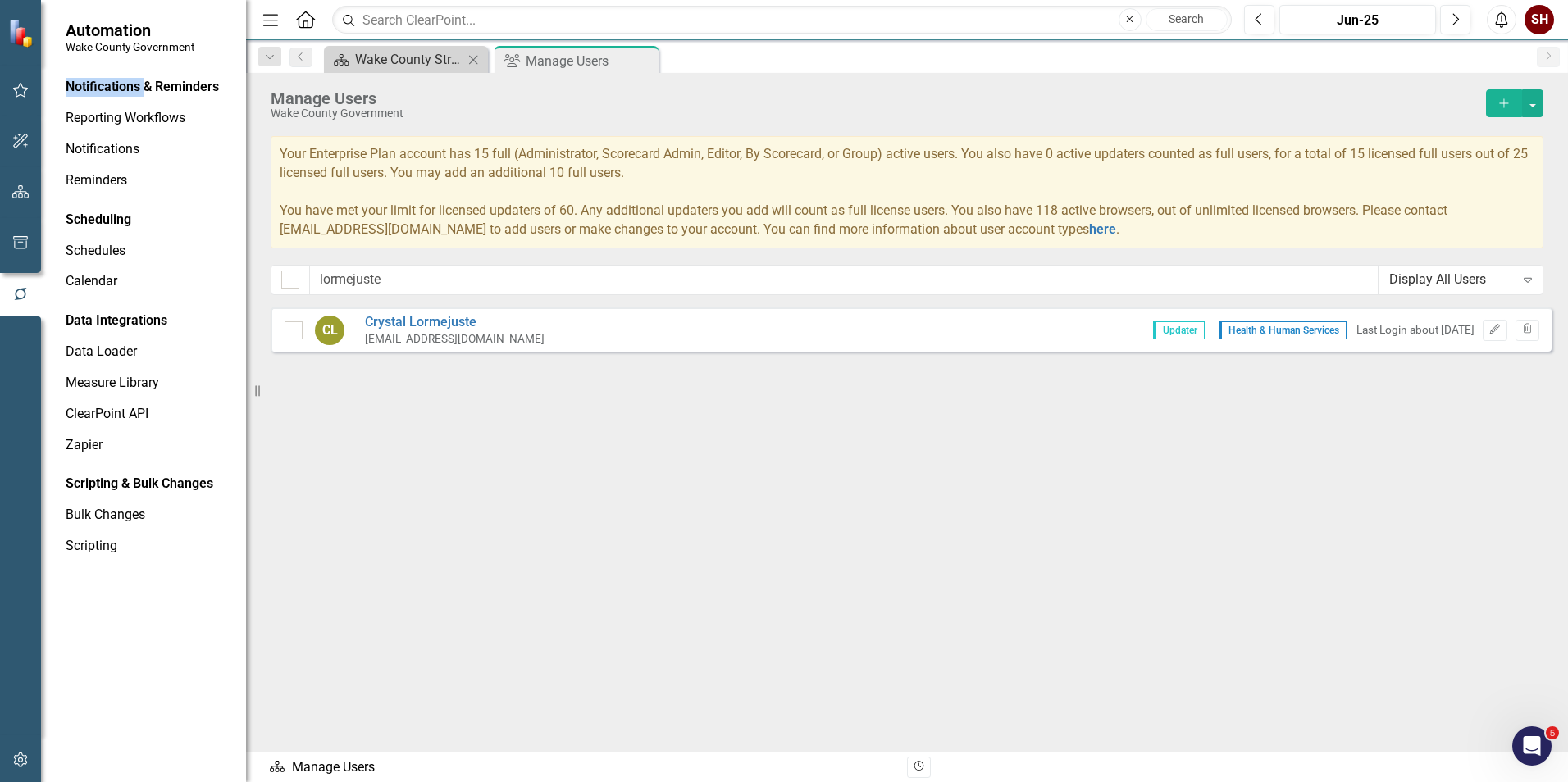 click on "Wake County Strategic Plan" at bounding box center [409, 59] 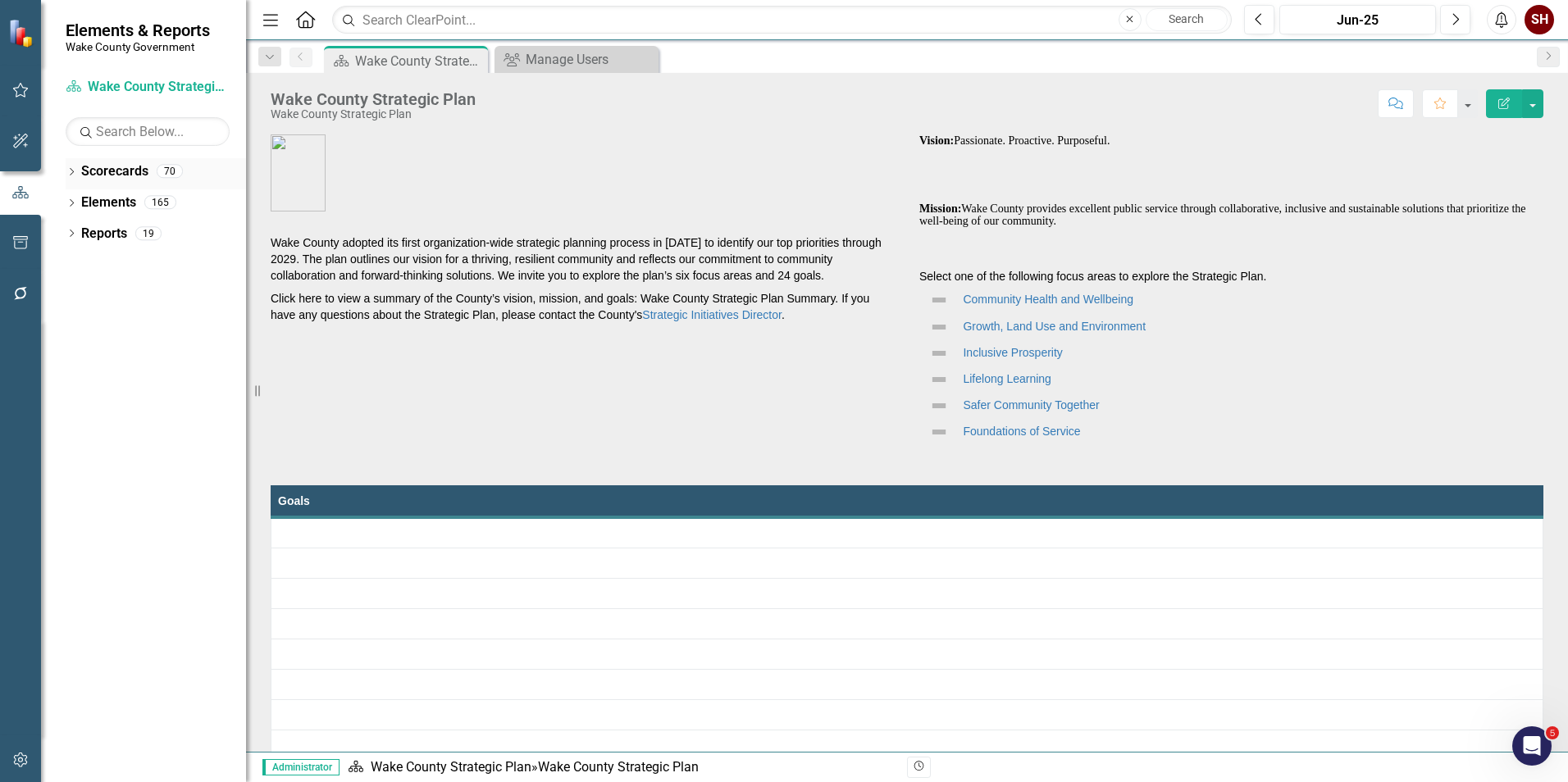 click on "Dropdown Scorecards 70" at bounding box center [156, 174] 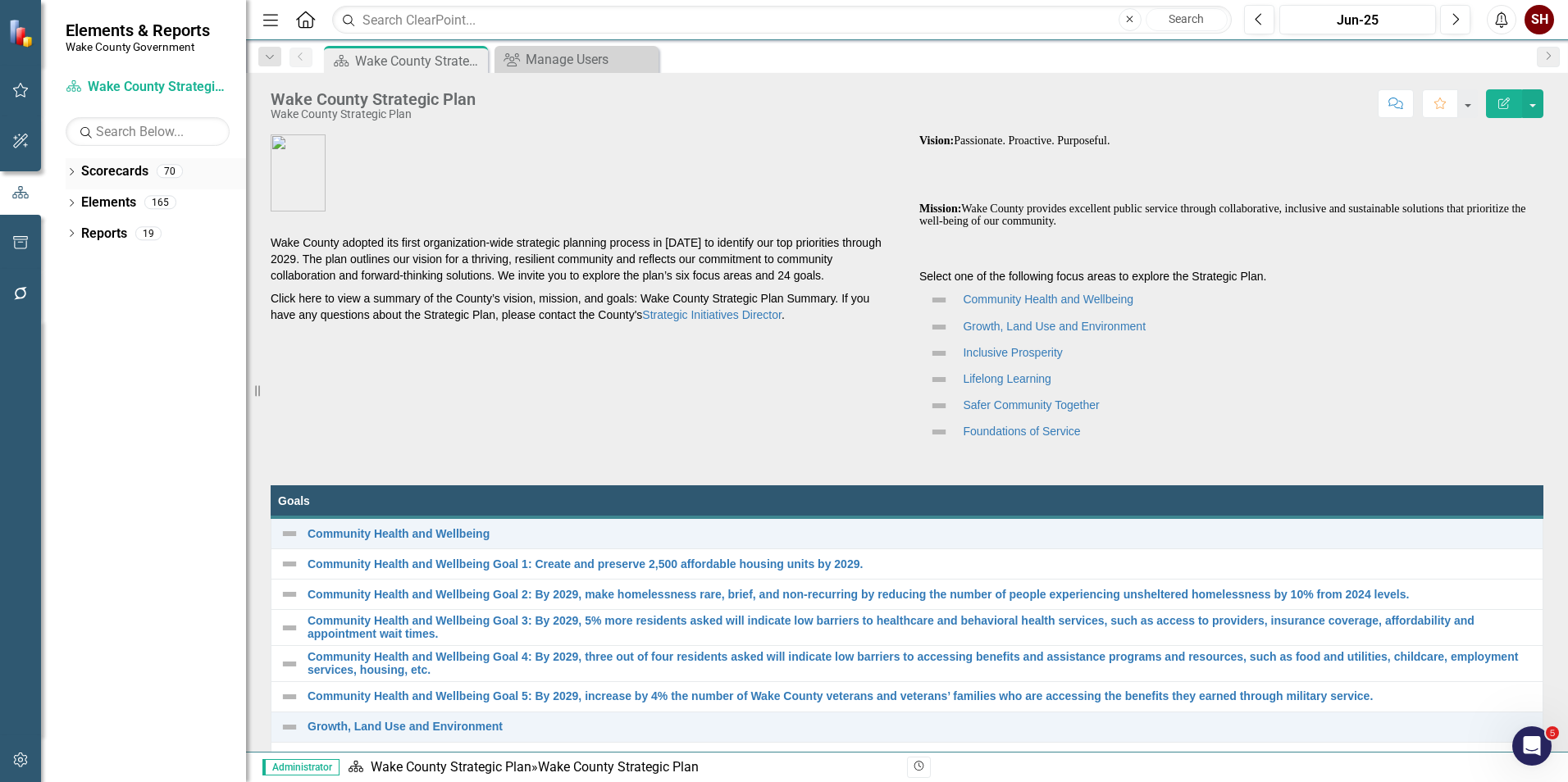 click on "Dropdown" 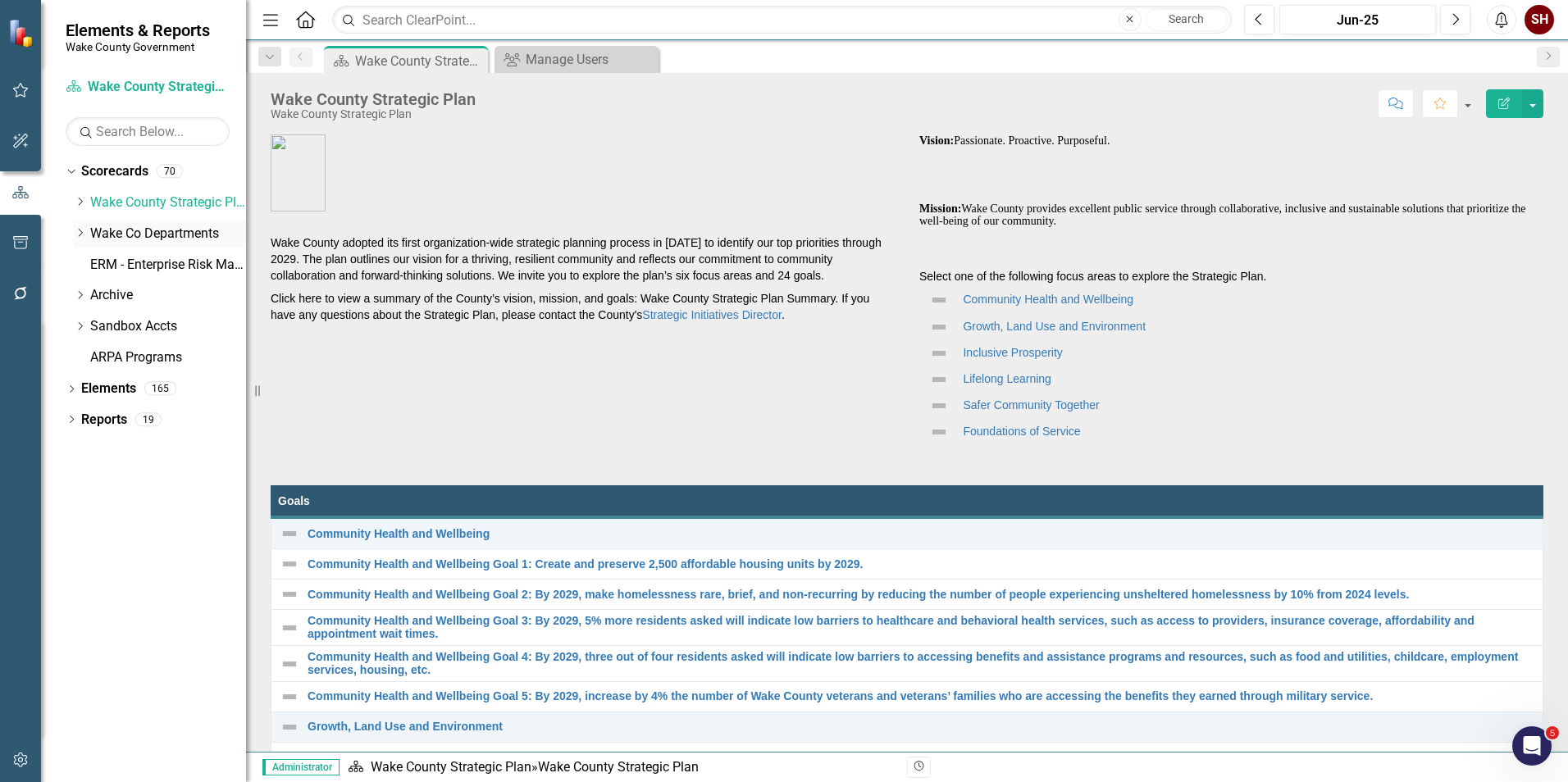 click on "Dropdown" 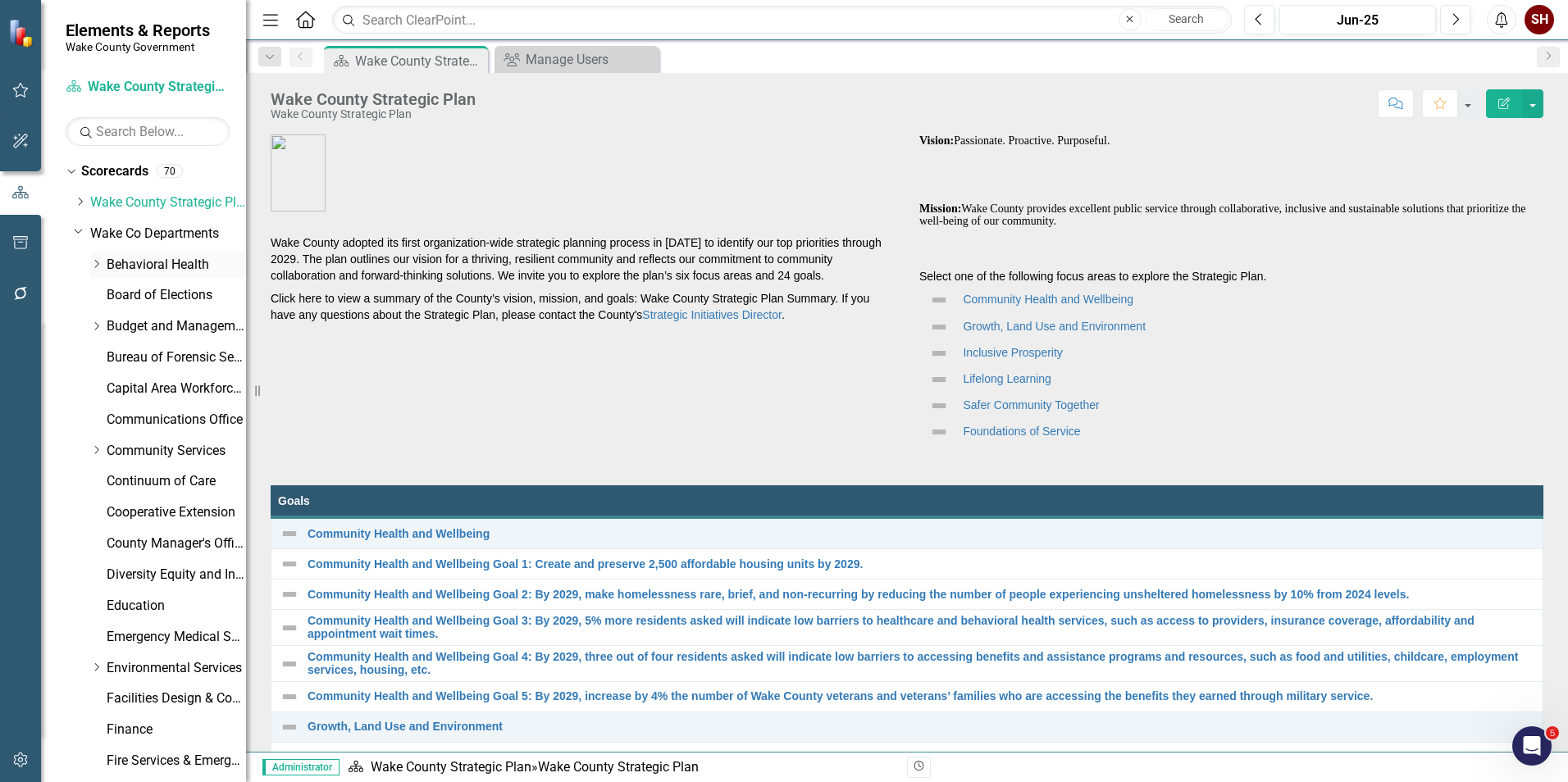 click on "Behavioral Health" at bounding box center [176, 265] 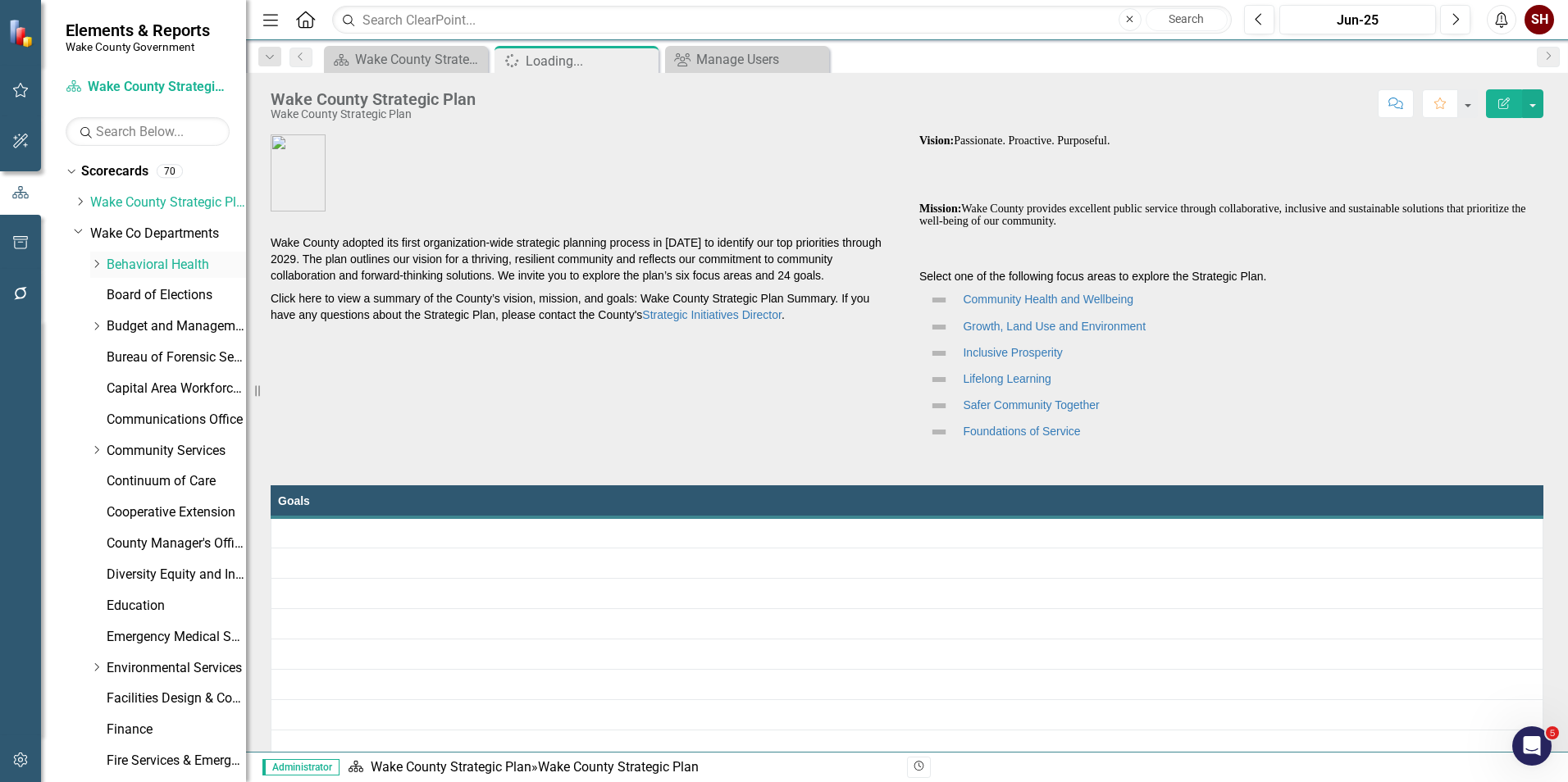 click 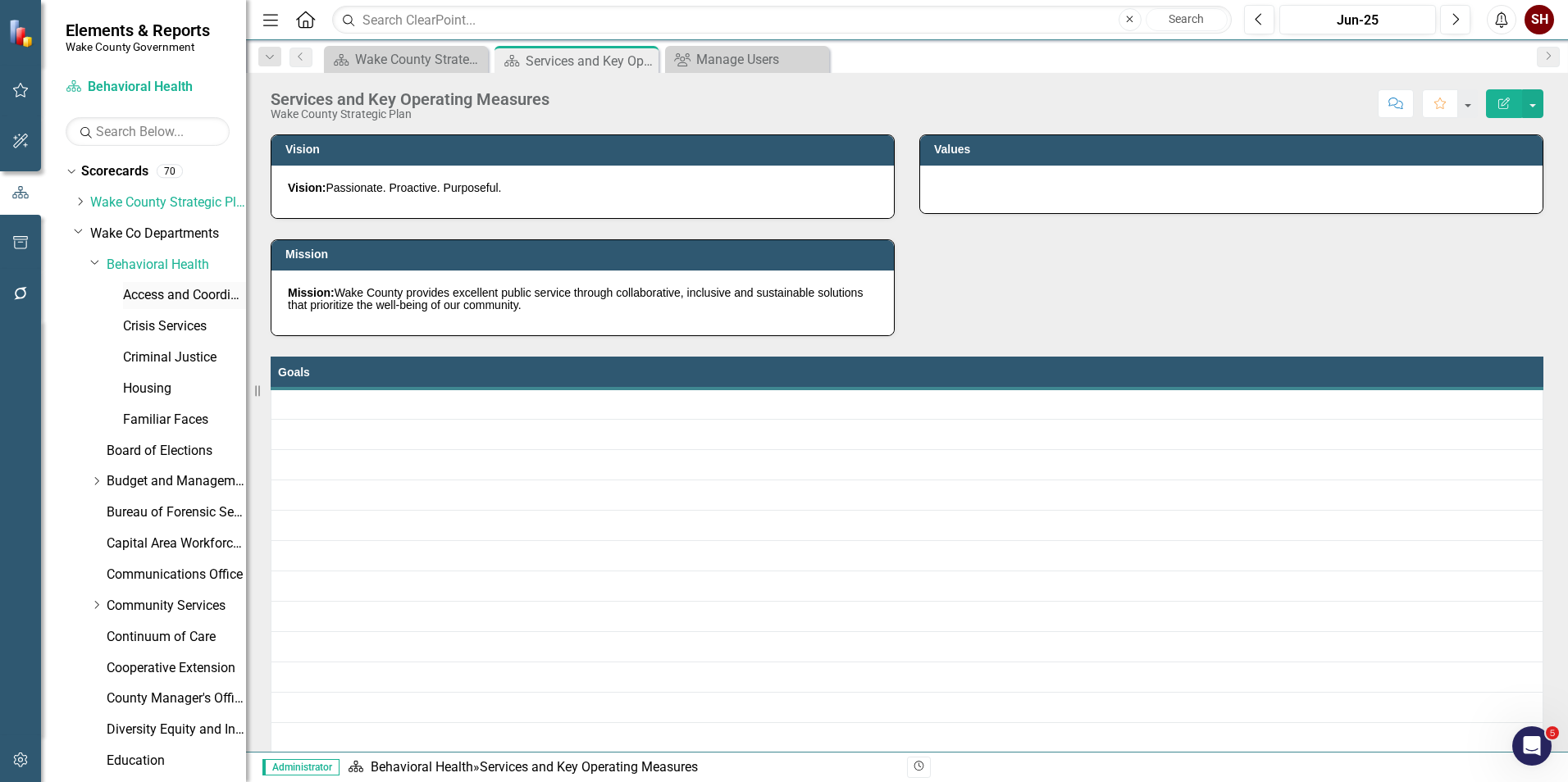 click on "Access and Coordination" at bounding box center [185, 295] 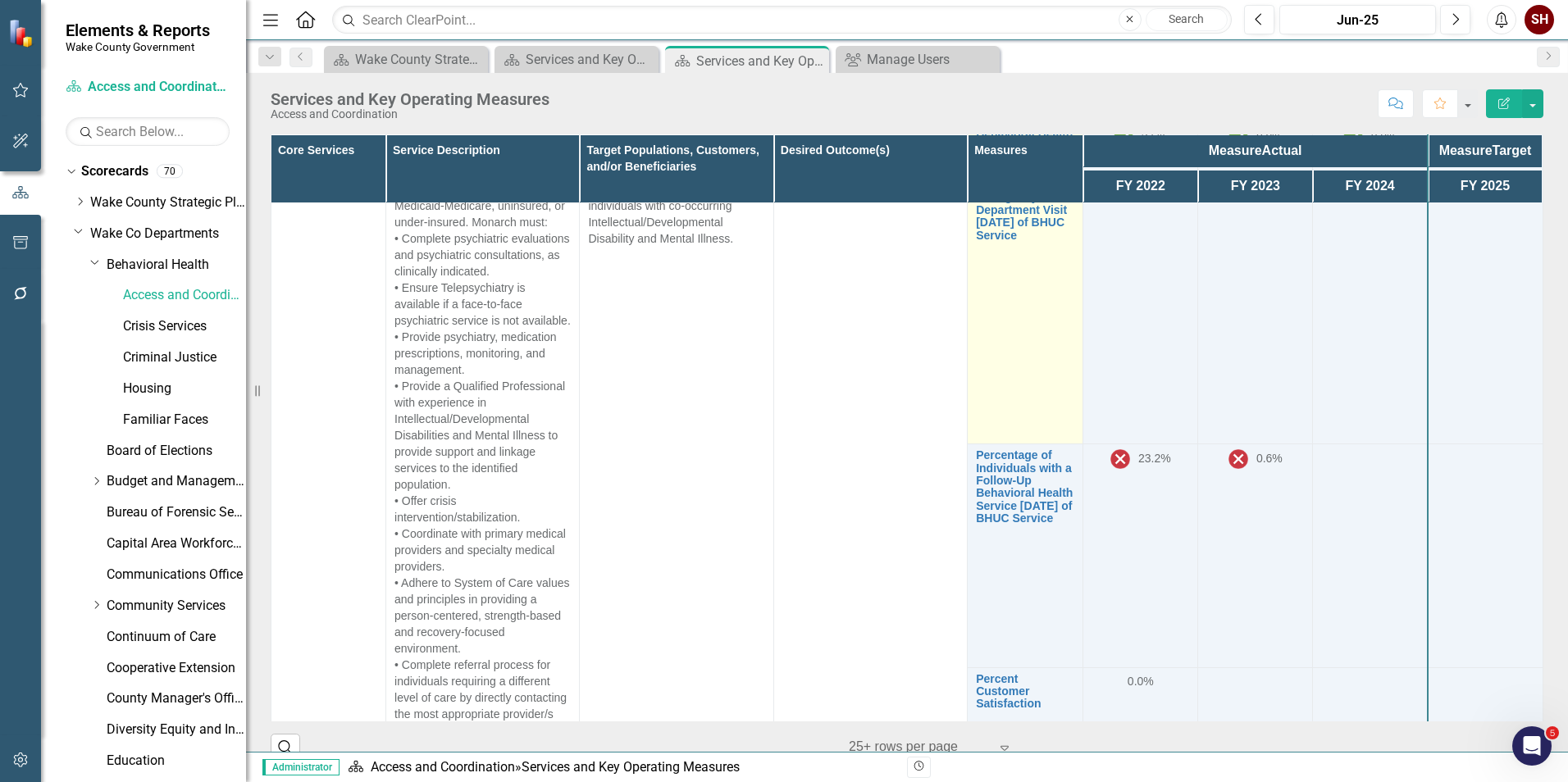 scroll, scrollTop: 2515, scrollLeft: 0, axis: vertical 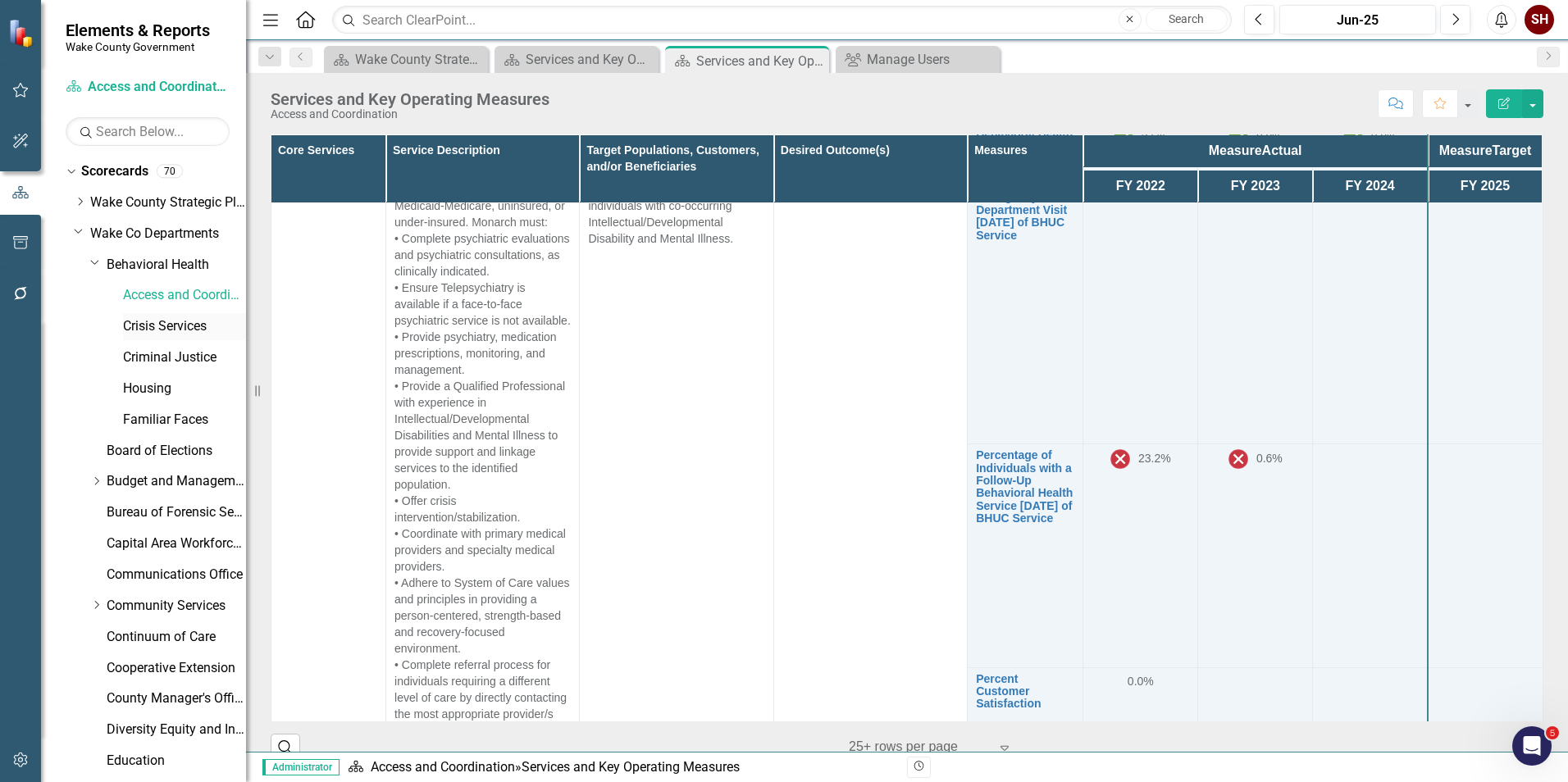 click on "Access and Coordination" at bounding box center [168, 298] 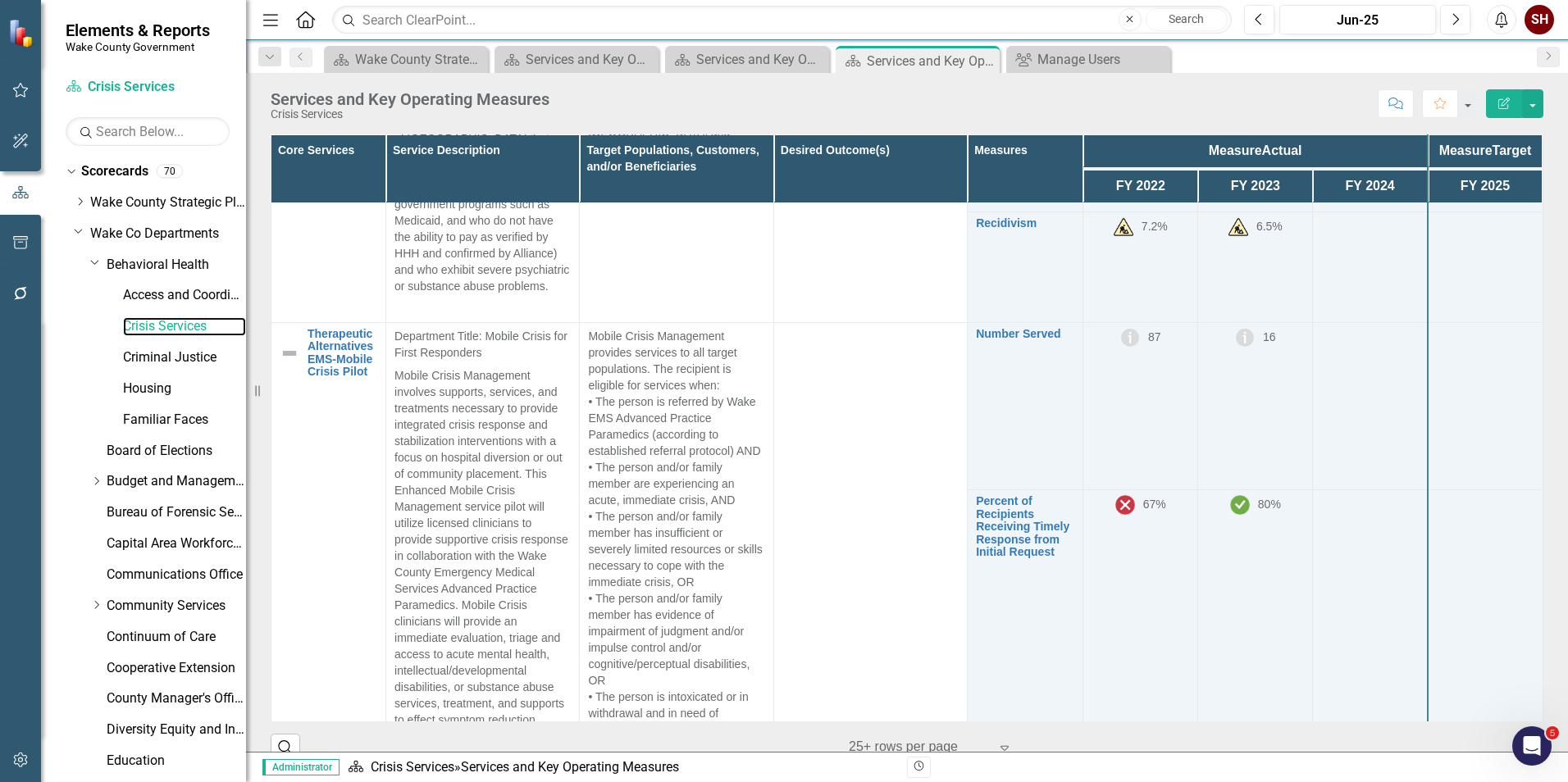 scroll, scrollTop: 1394, scrollLeft: 0, axis: vertical 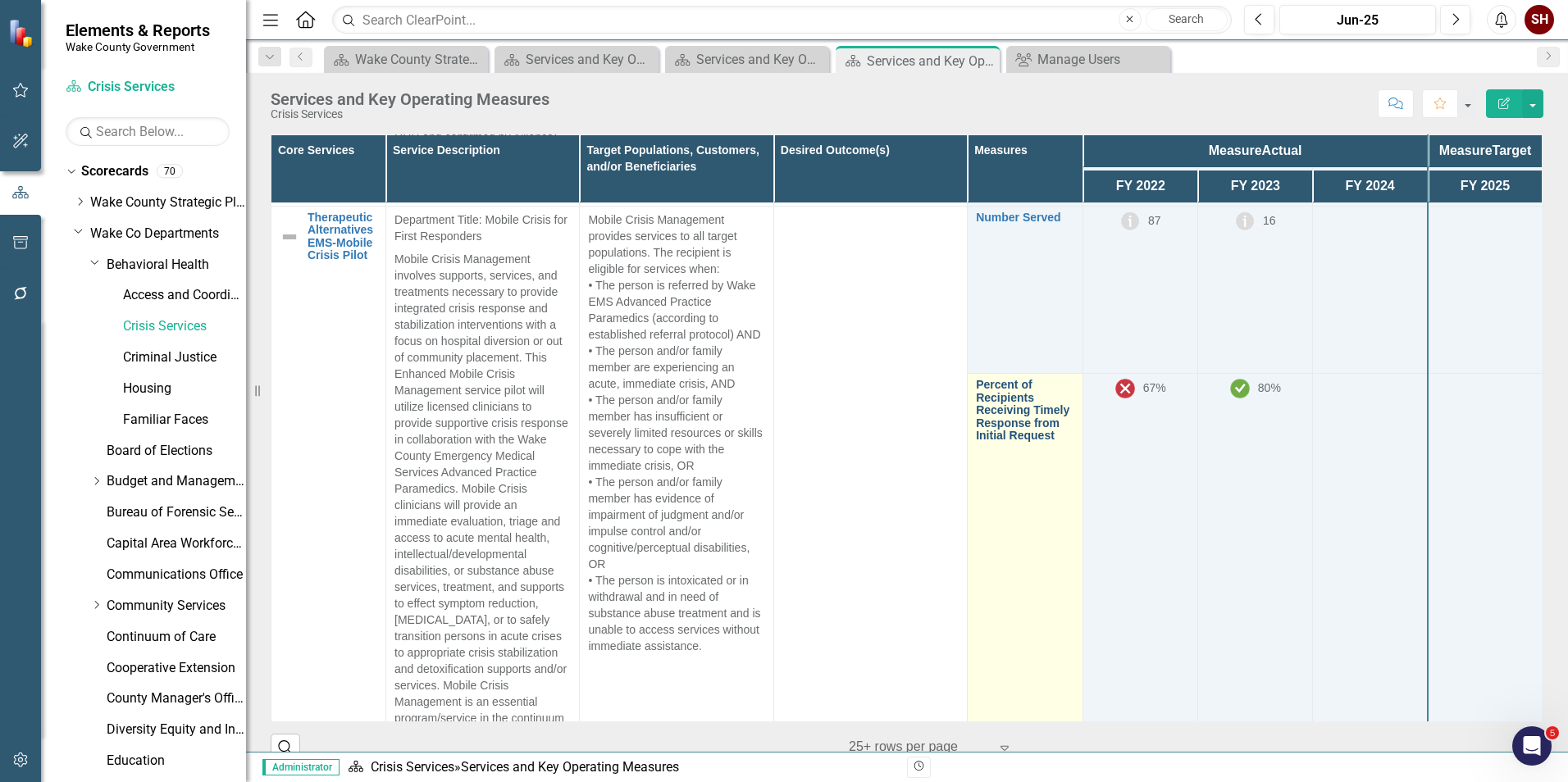 click on "Percent of Recipients Receiving Timely Response from Initial Request" at bounding box center [1025, 410] 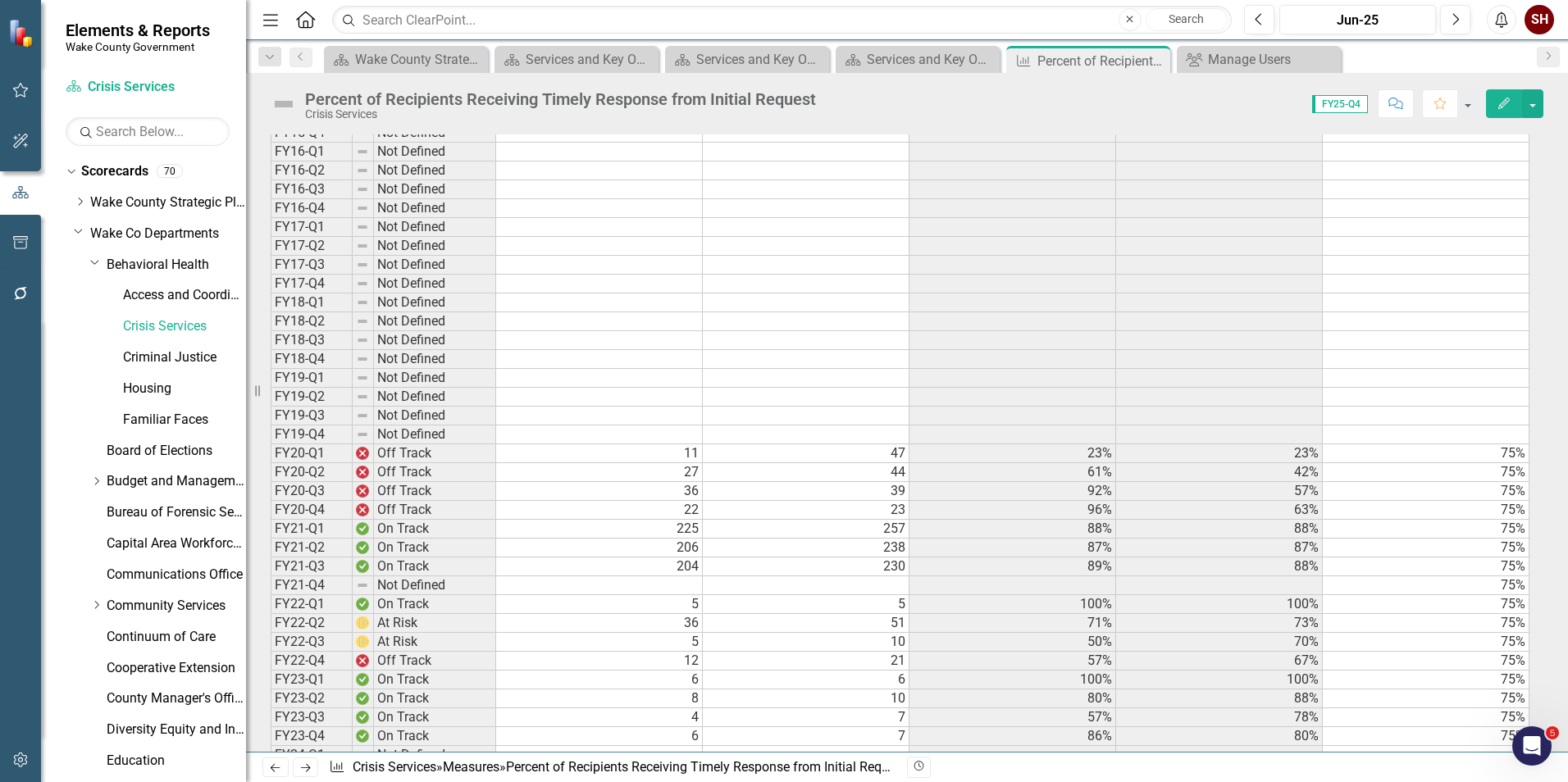 scroll, scrollTop: 1312, scrollLeft: 0, axis: vertical 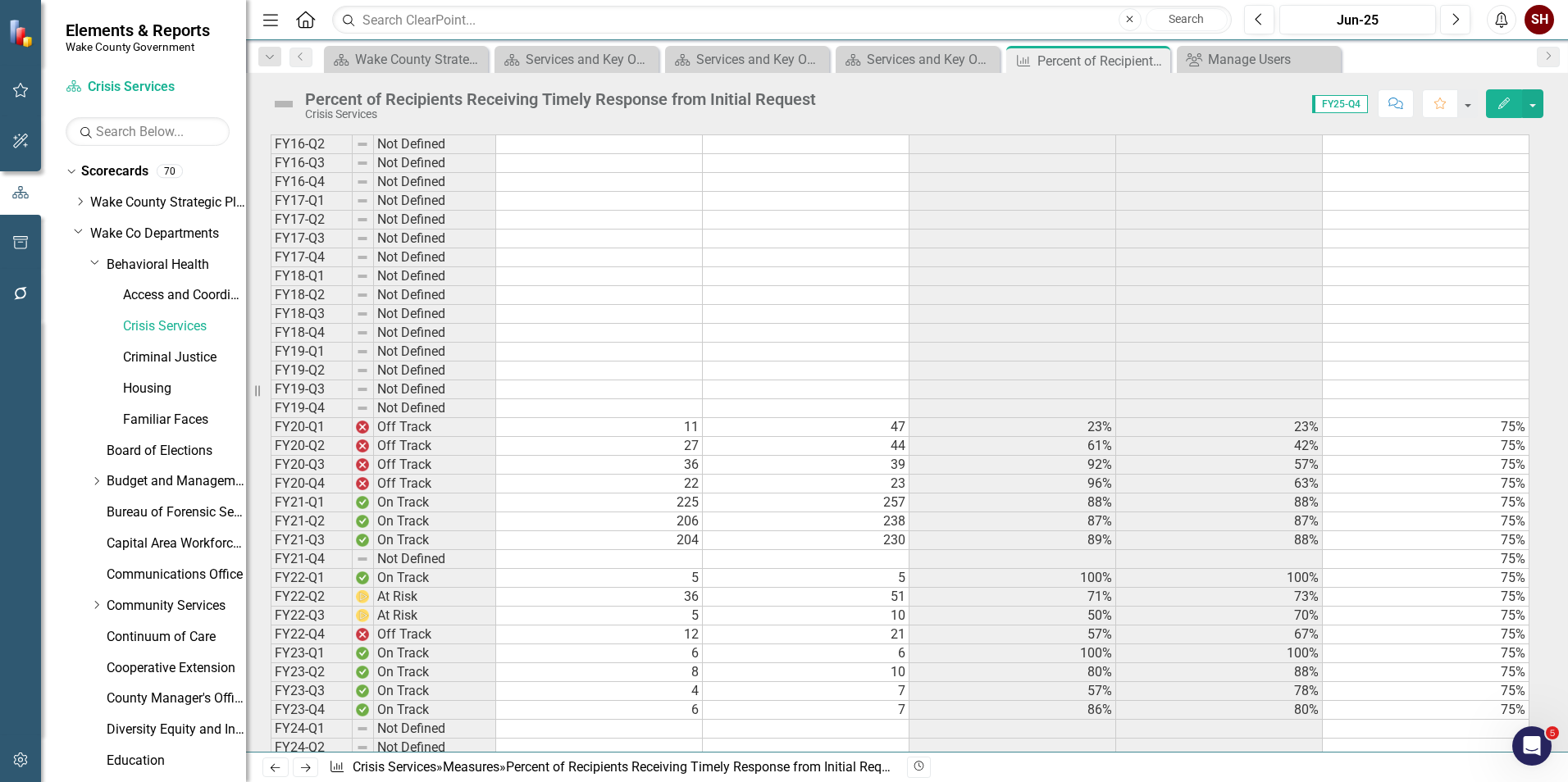click on "Crisis Services" at bounding box center [168, 329] 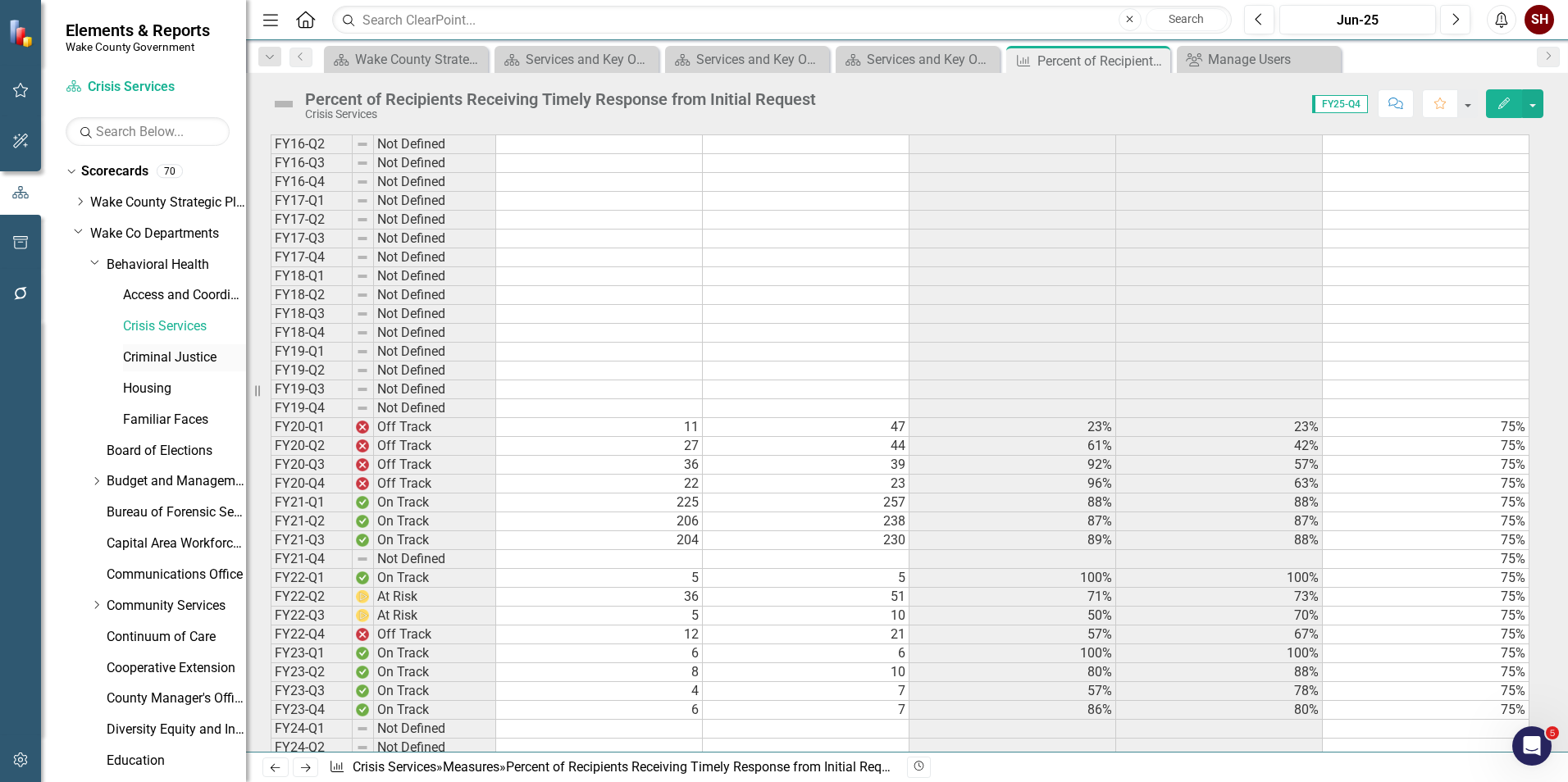 click on "Criminal Justice" at bounding box center (185, 357) 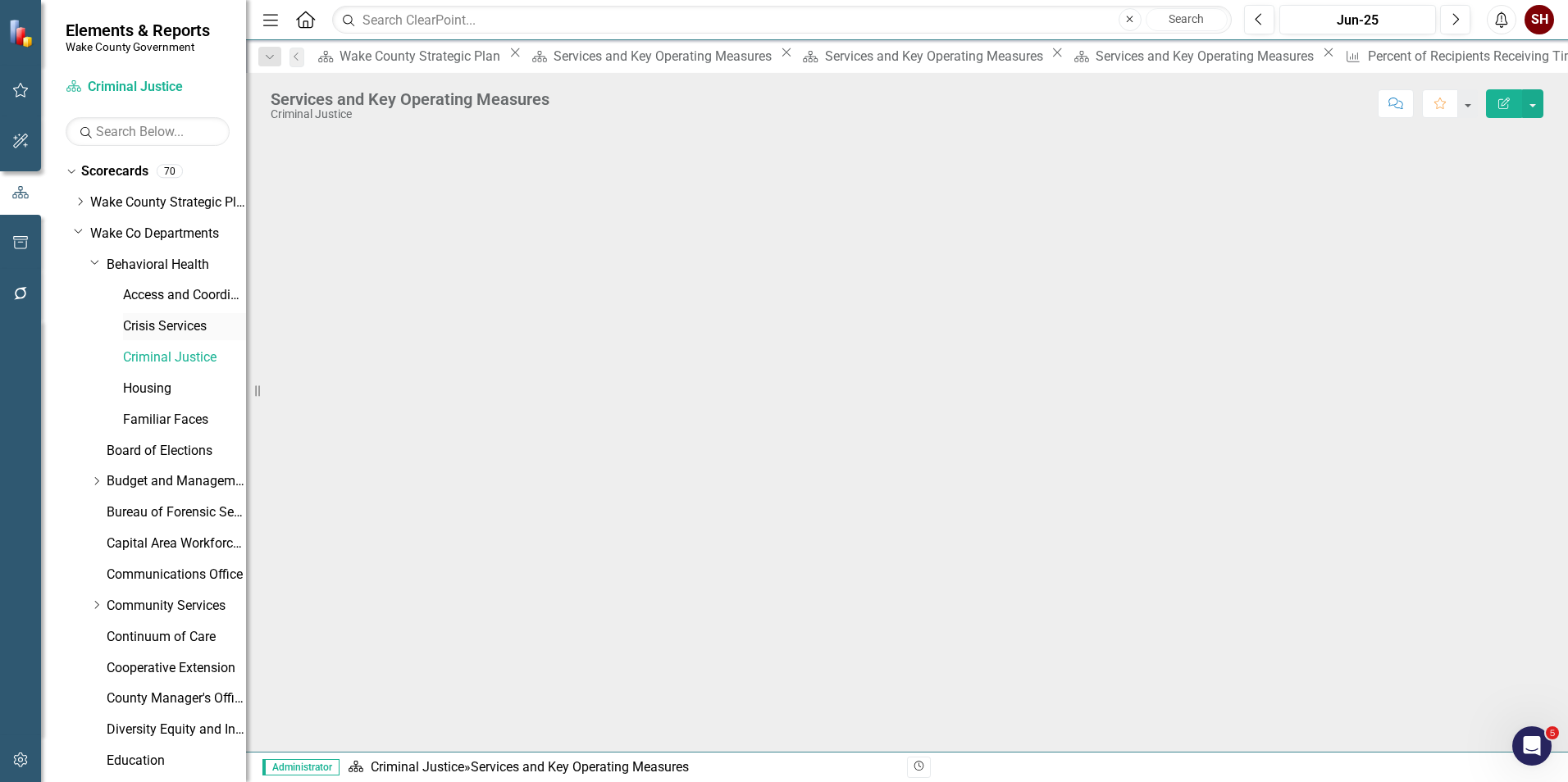 click on "Crisis Services" at bounding box center (185, 326) 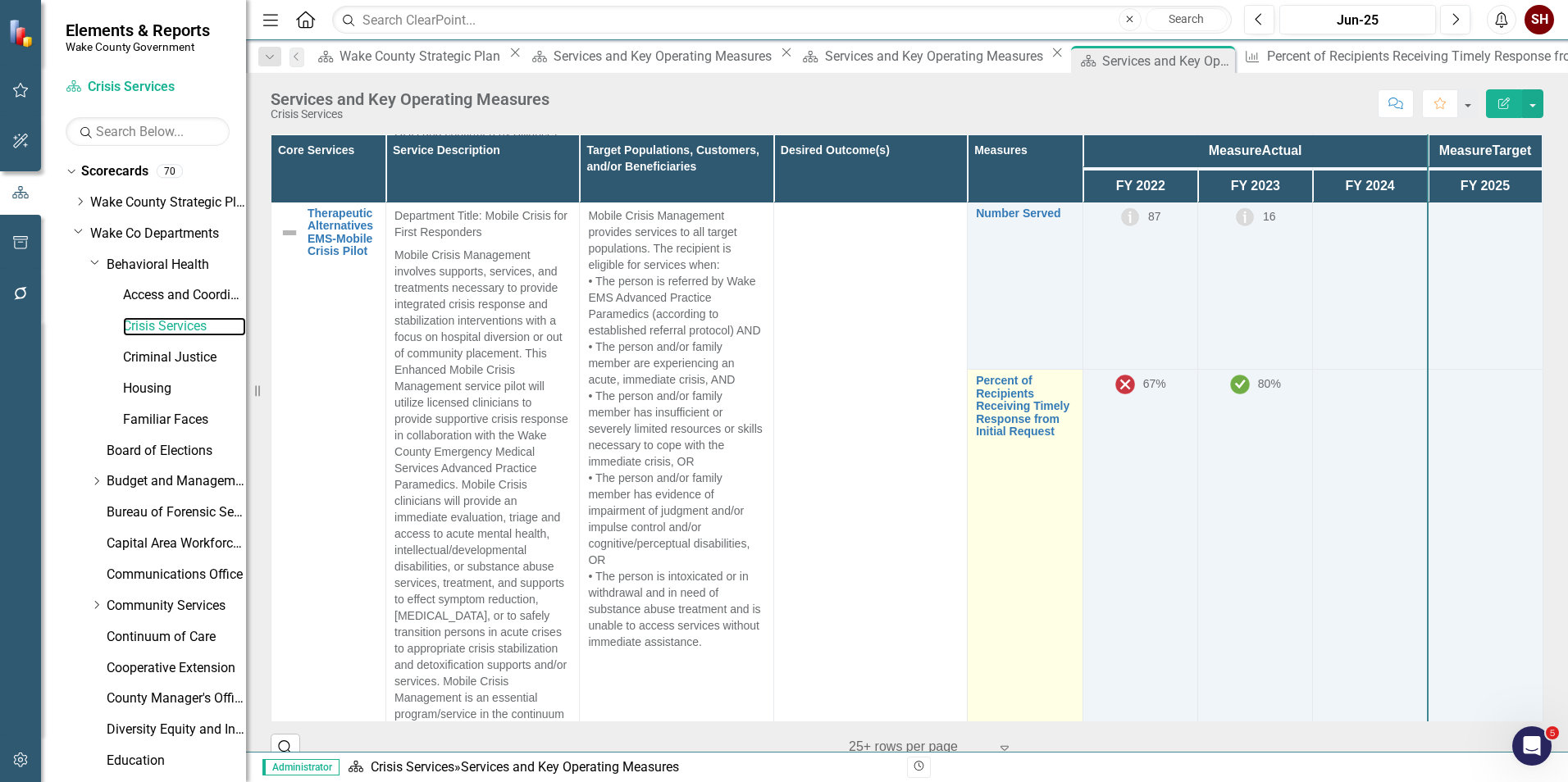 scroll, scrollTop: 1462, scrollLeft: 0, axis: vertical 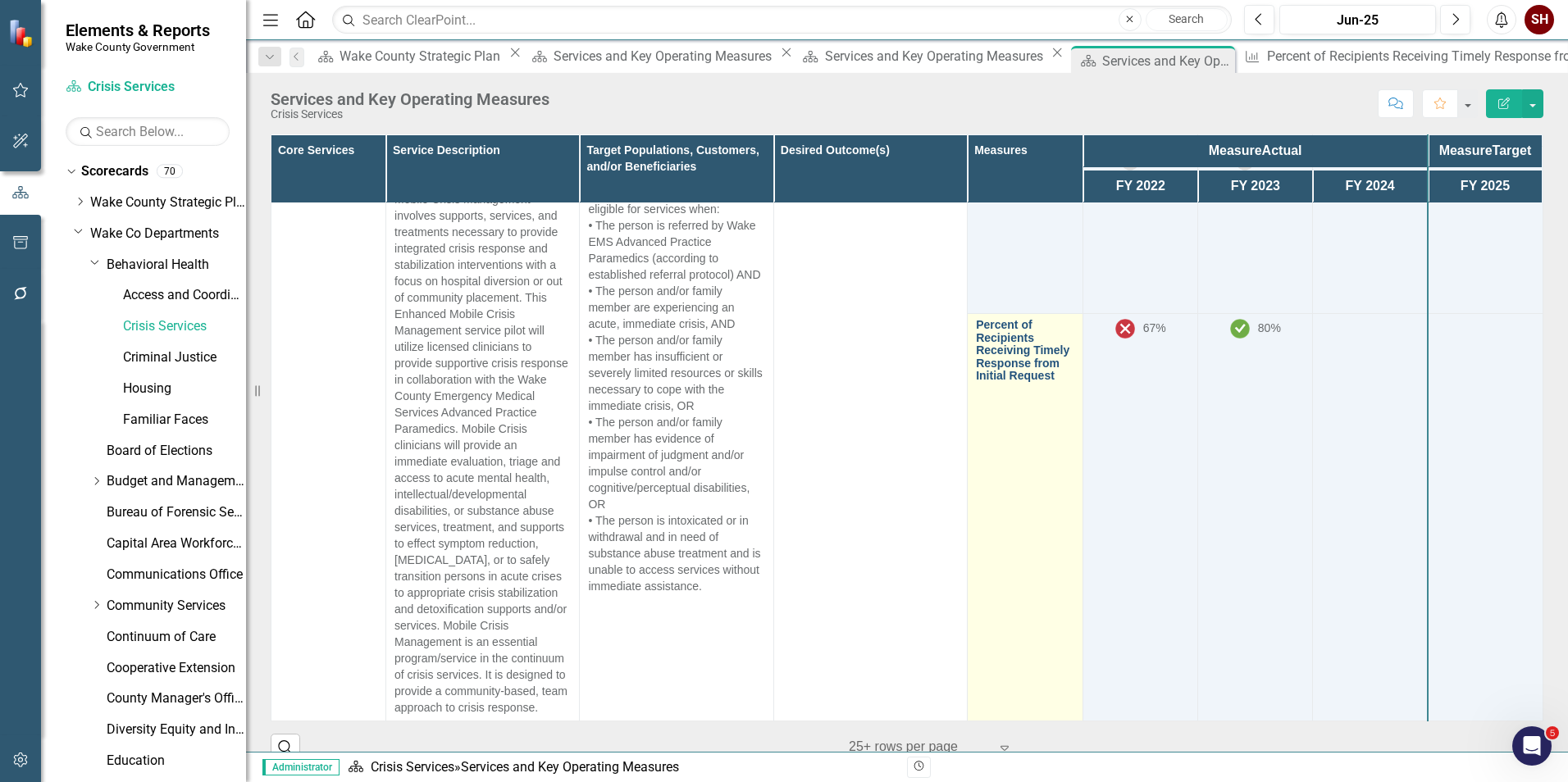 click on "Percent of Recipients Receiving Timely Response from Initial Request" at bounding box center [1025, 350] 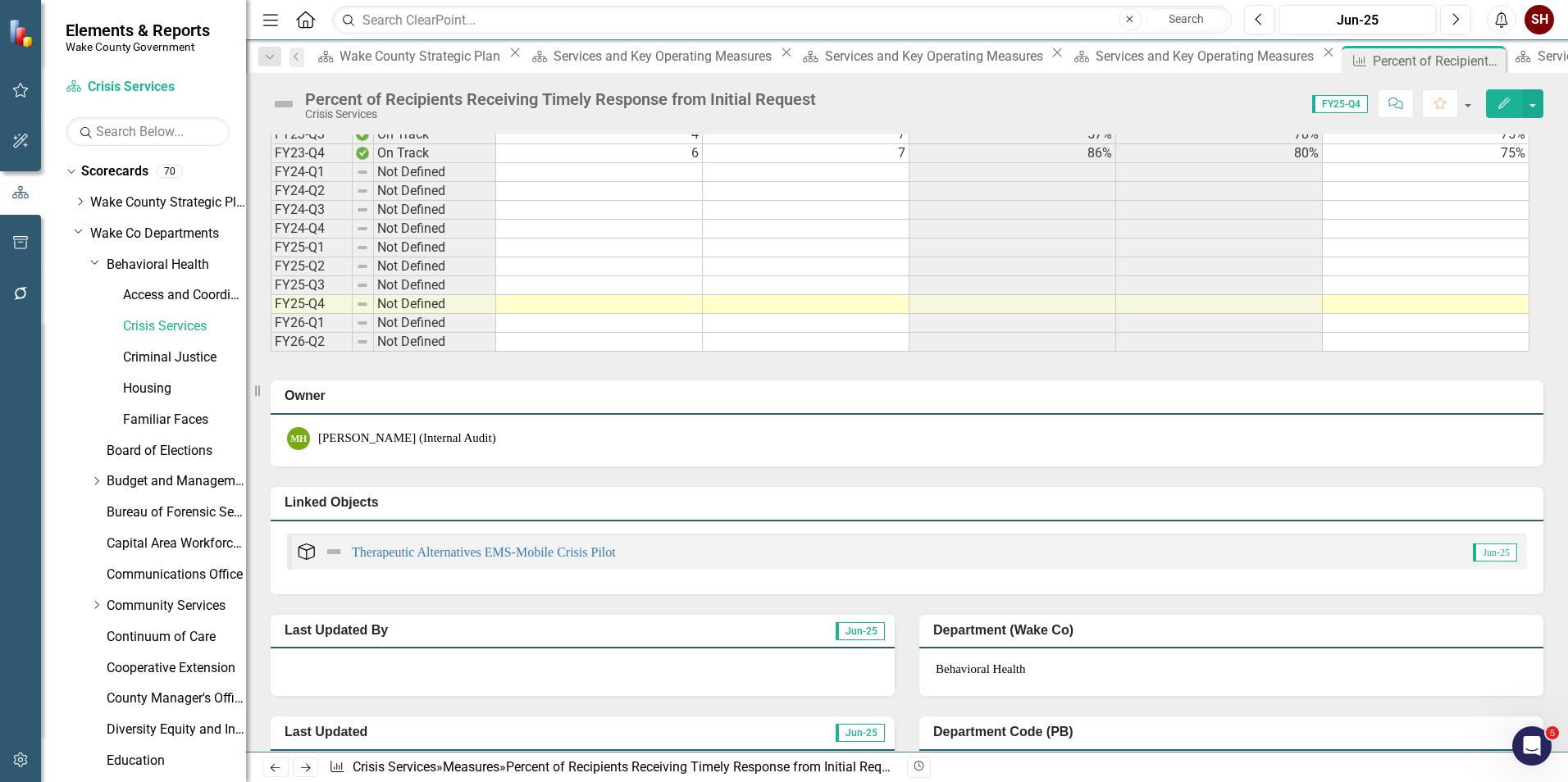 scroll, scrollTop: 1967, scrollLeft: 0, axis: vertical 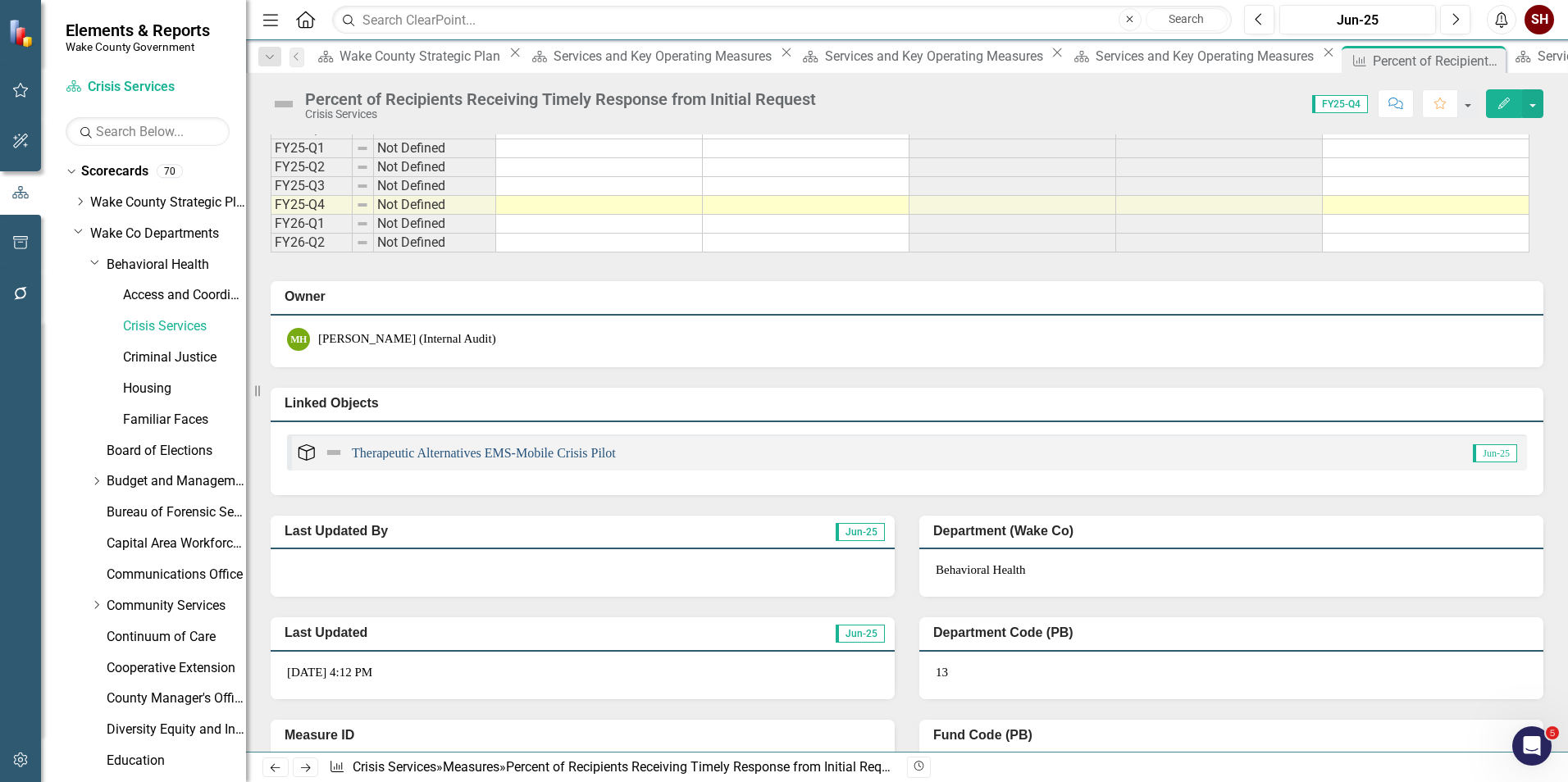 click on "Therapeutic Alternatives EMS-Mobile Crisis Pilot" at bounding box center [484, 452] 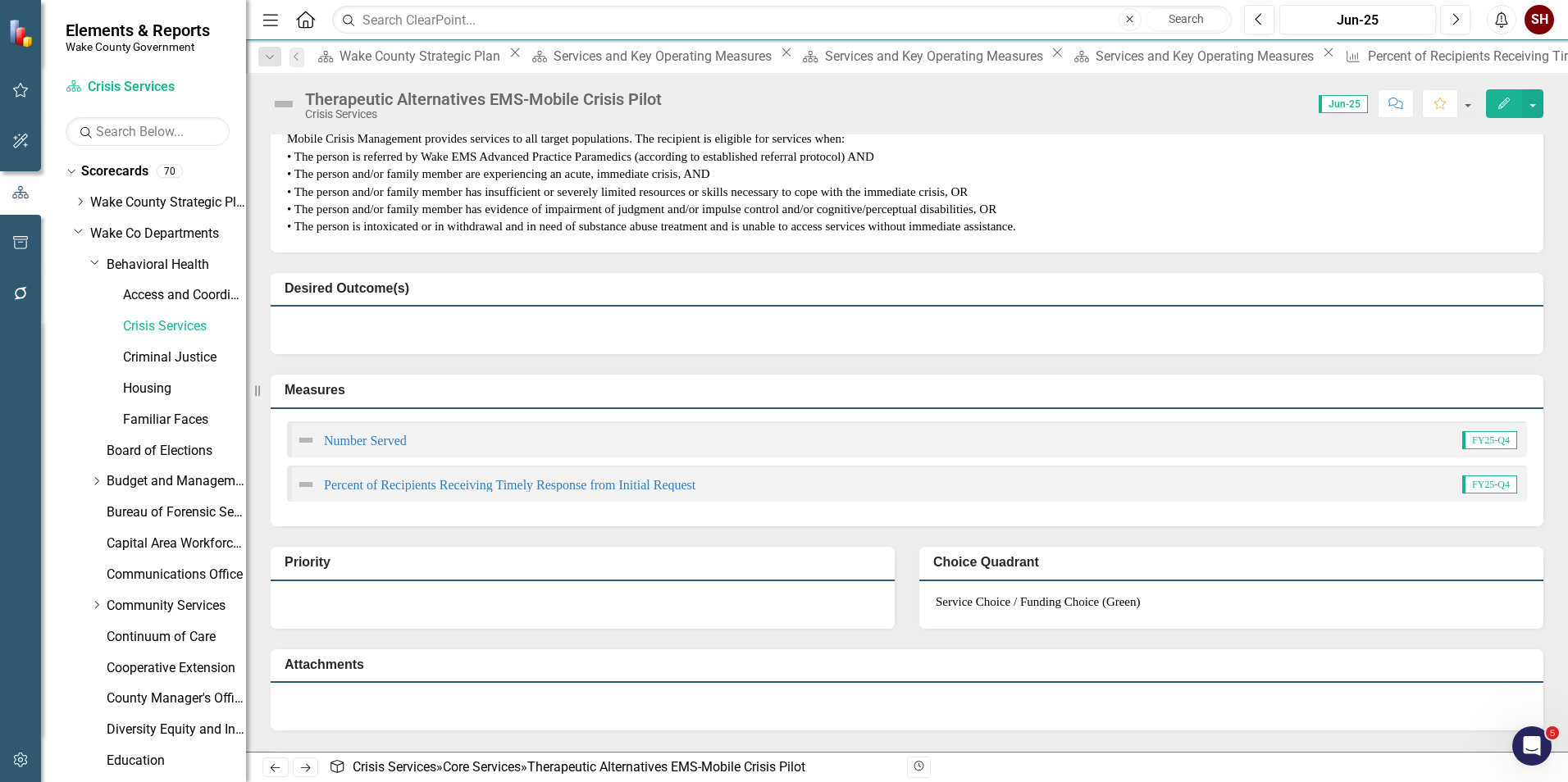 scroll, scrollTop: 0, scrollLeft: 0, axis: both 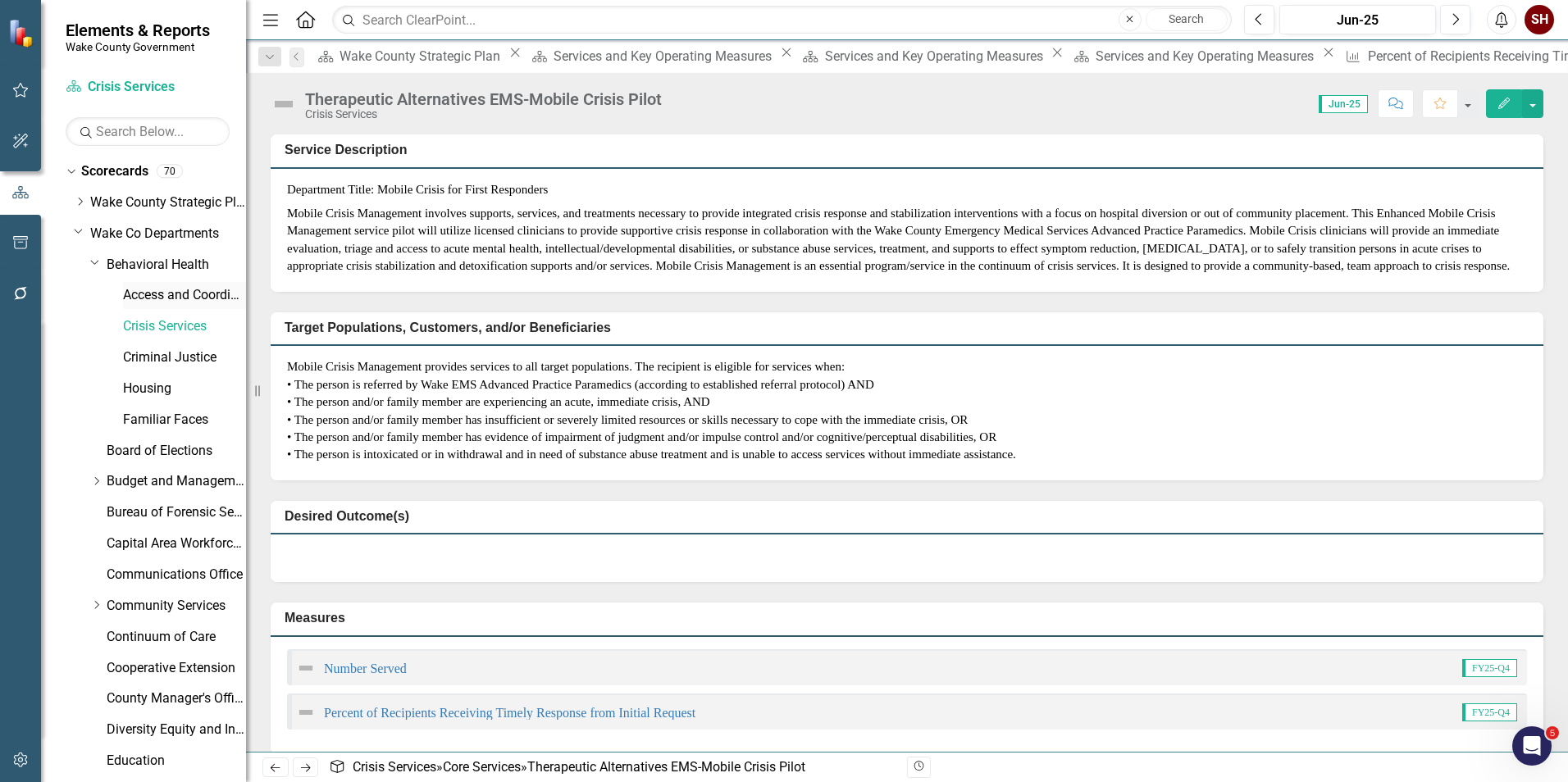 click on "Access and Coordination" at bounding box center (185, 295) 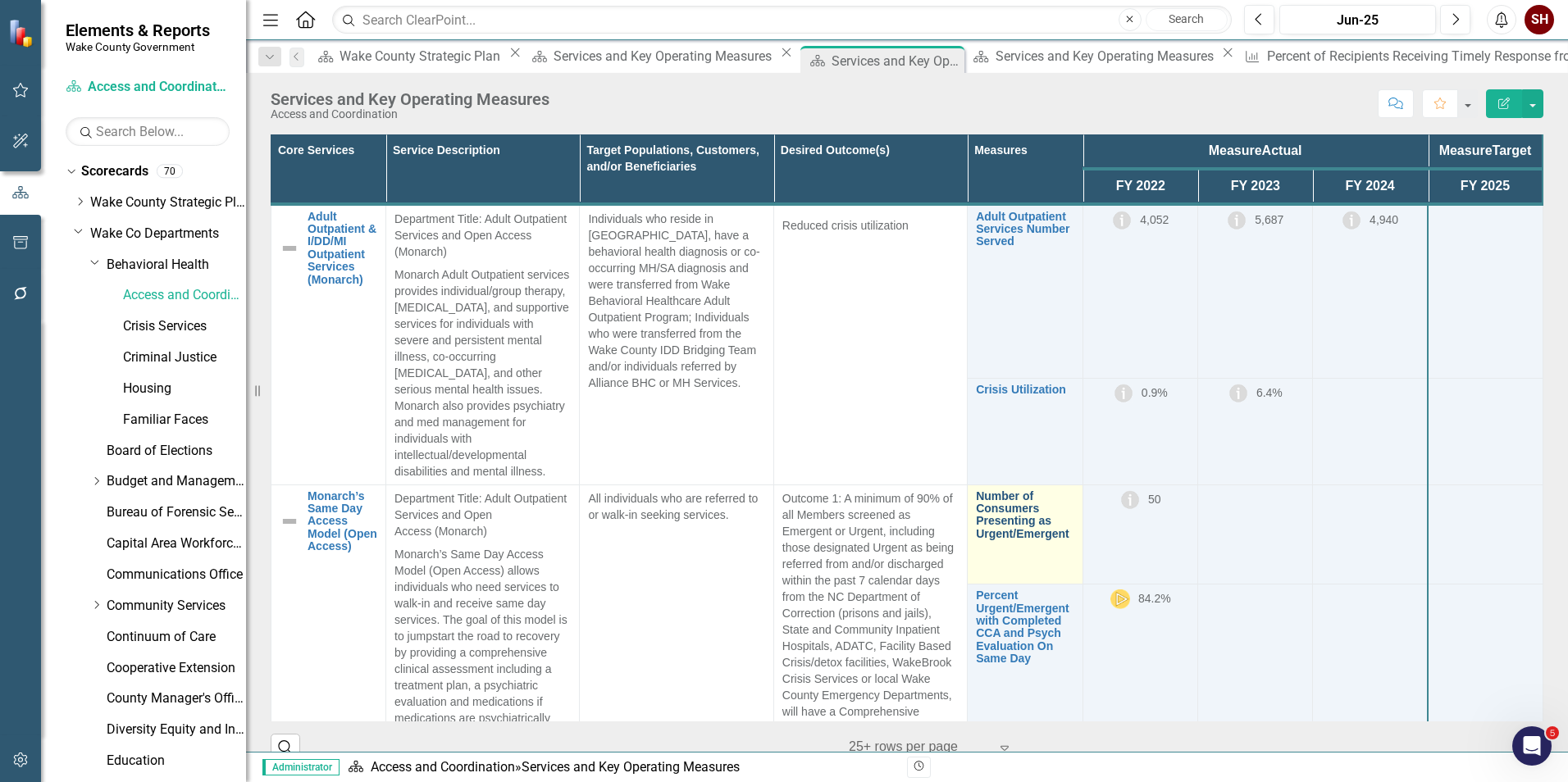 click on "Number of Consumers Presenting as Urgent/Emergent" at bounding box center (1025, 516) 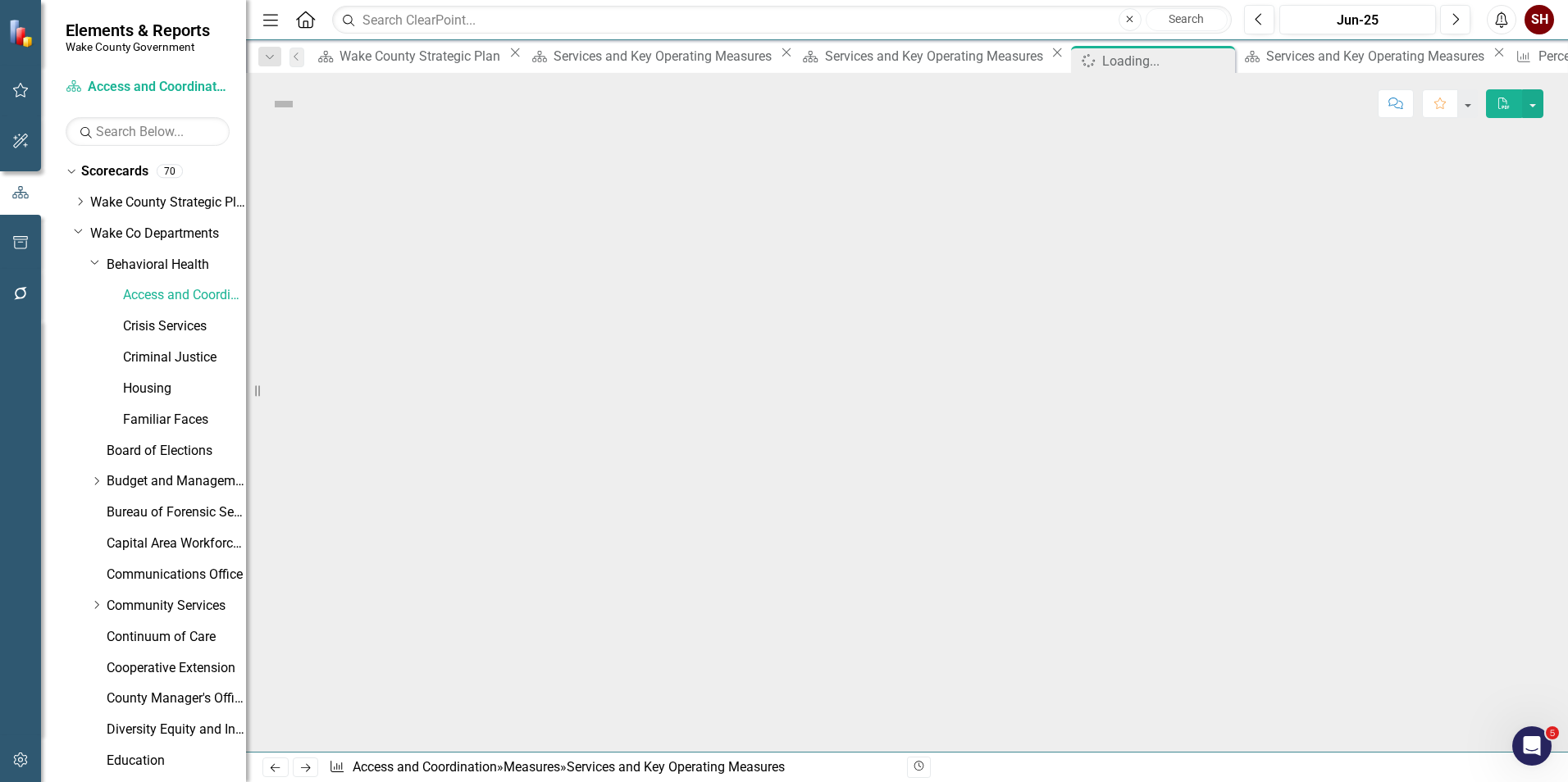 click at bounding box center [907, 443] 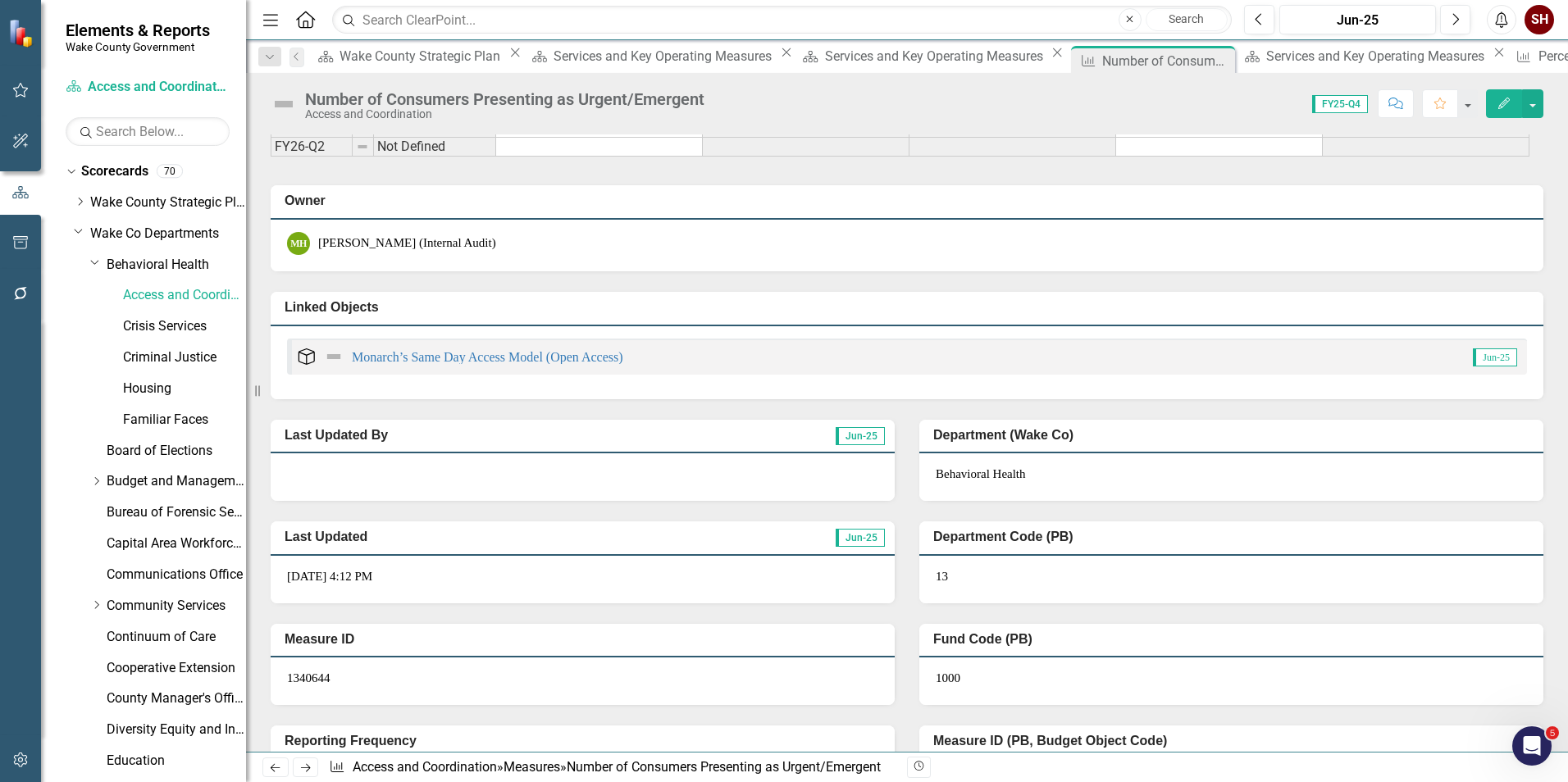 scroll, scrollTop: 1985, scrollLeft: 0, axis: vertical 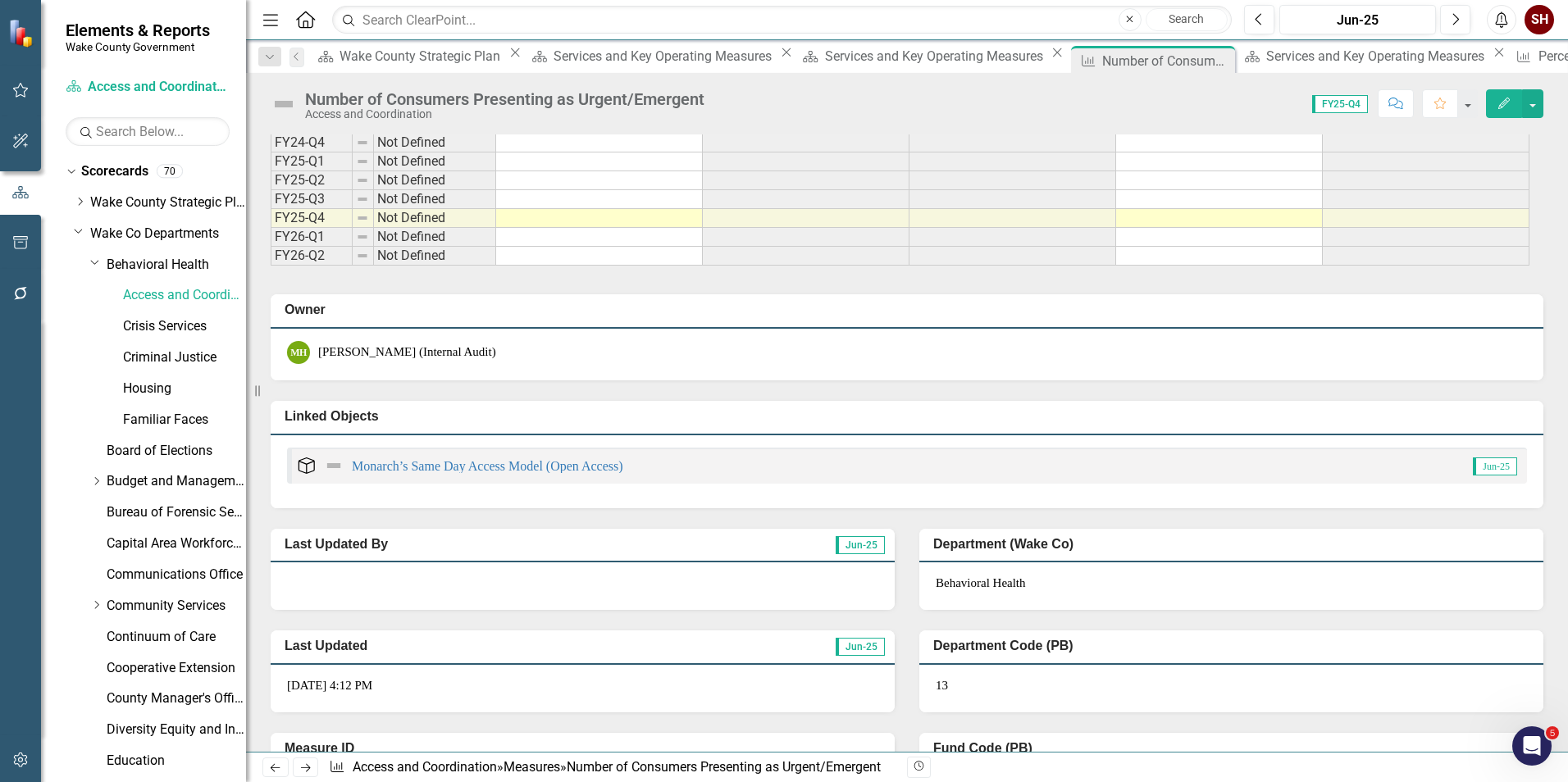 click at bounding box center [21, 294] 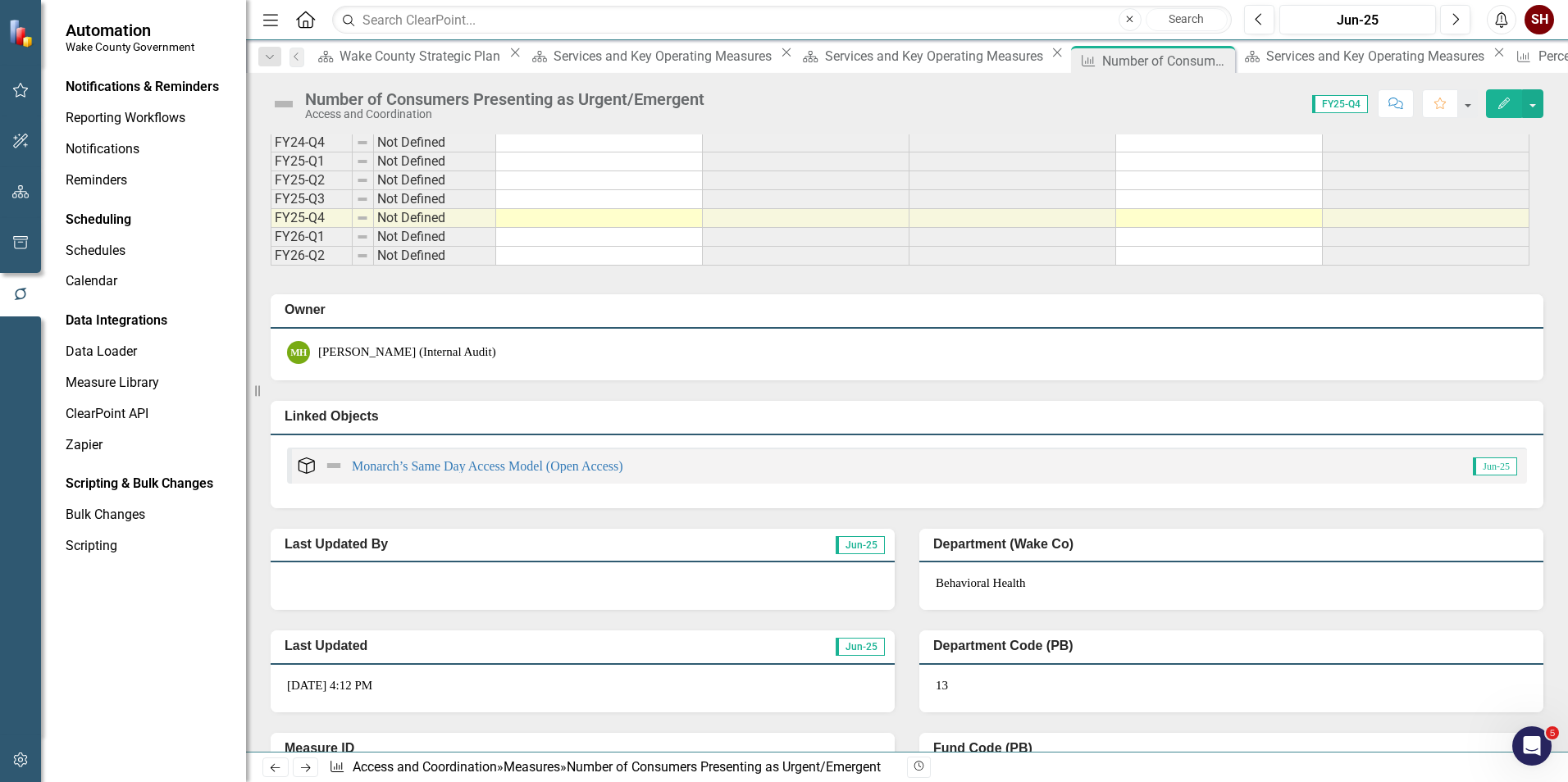 click at bounding box center [21, 761] 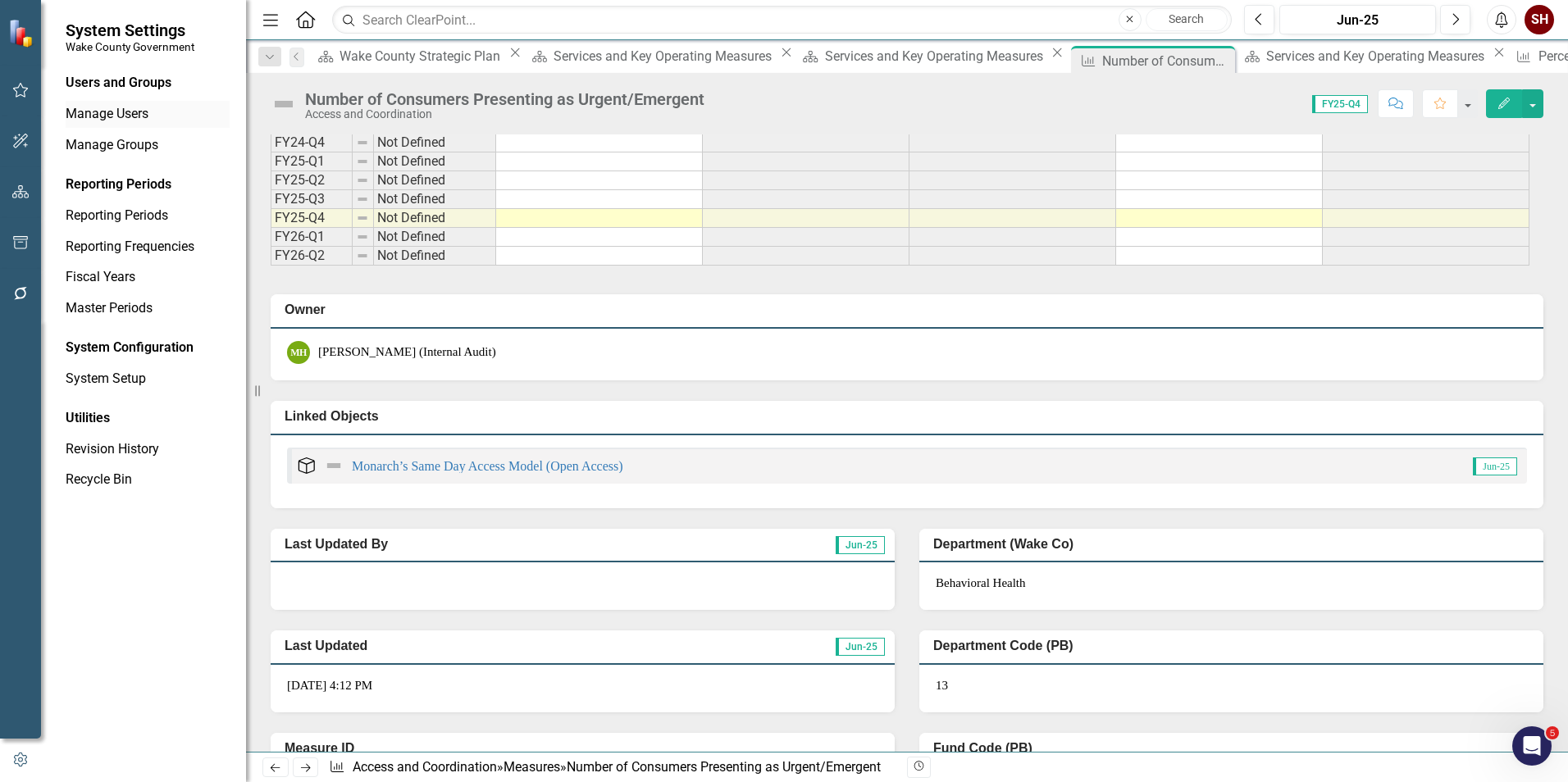 click on "Manage Users" at bounding box center (148, 114) 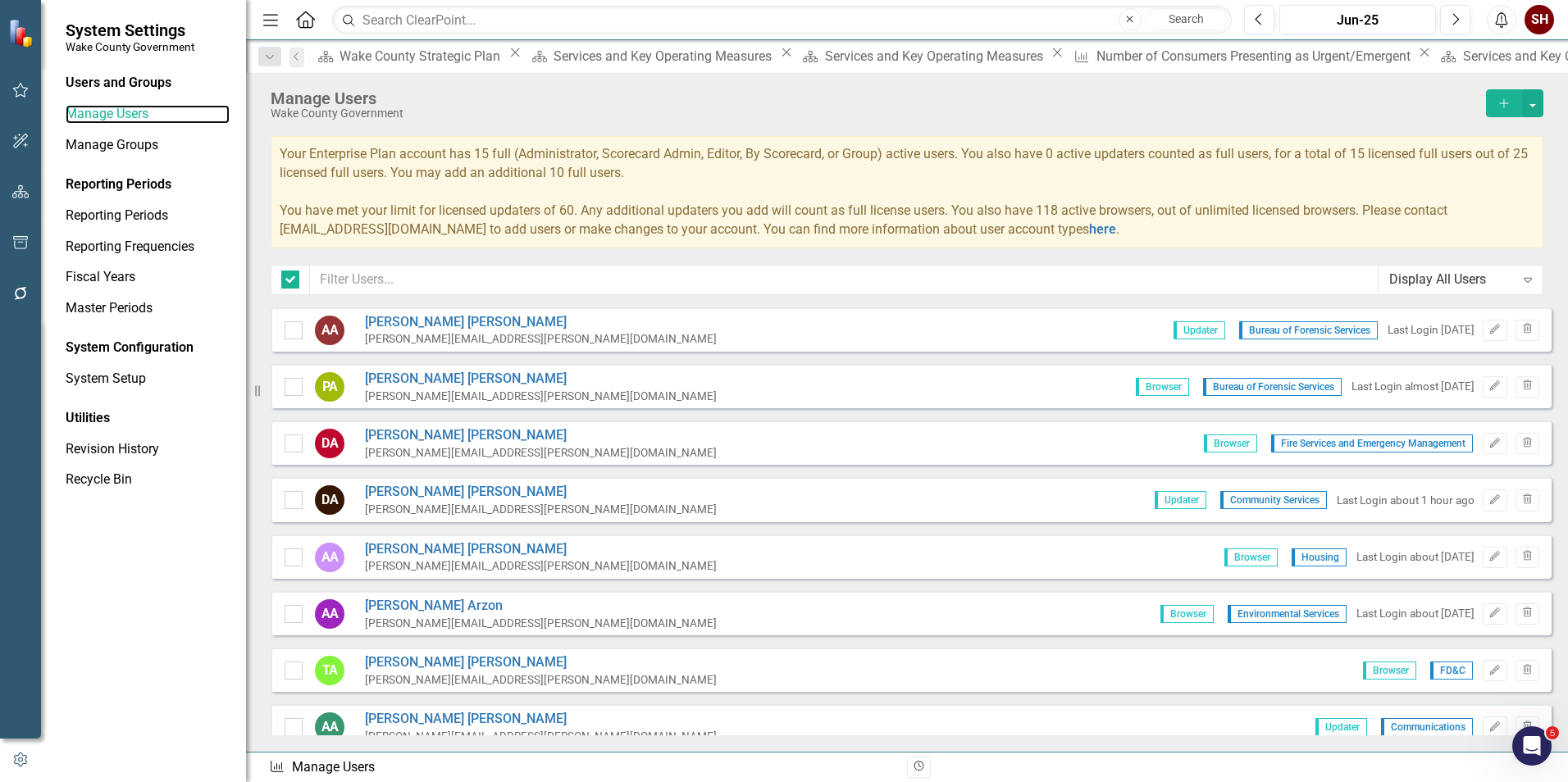 checkbox on "false" 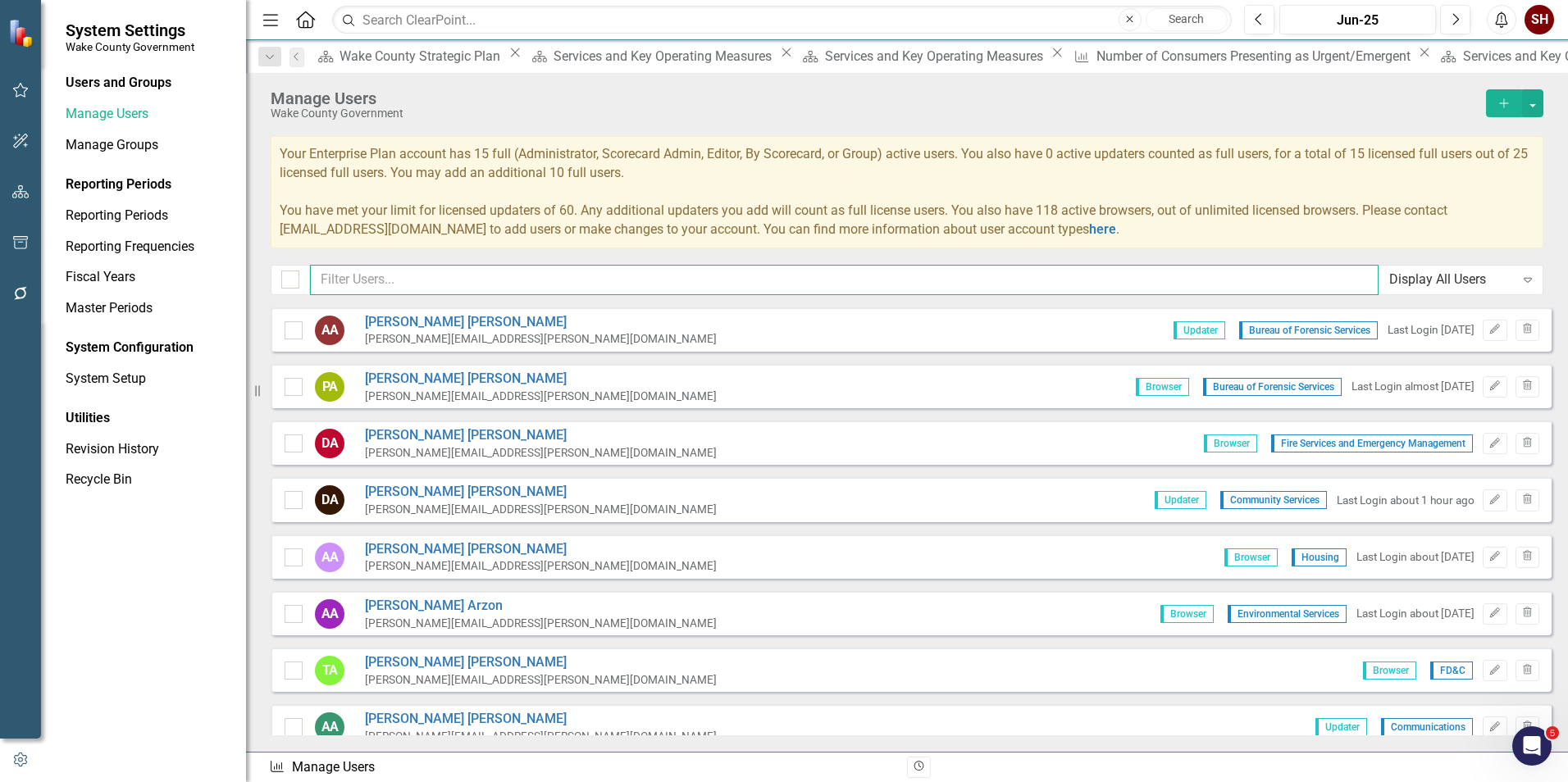 click at bounding box center (844, 280) 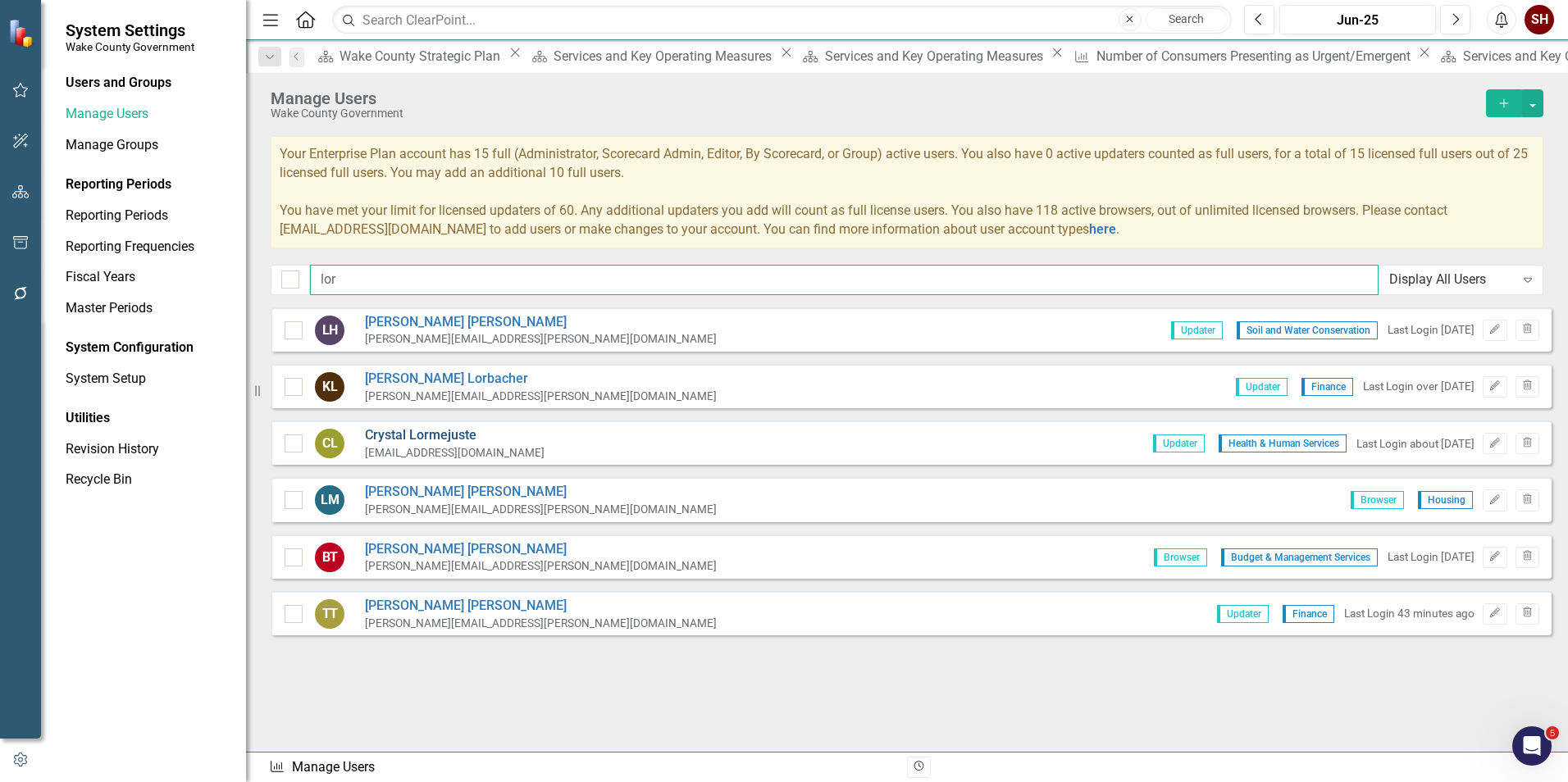type on "lor" 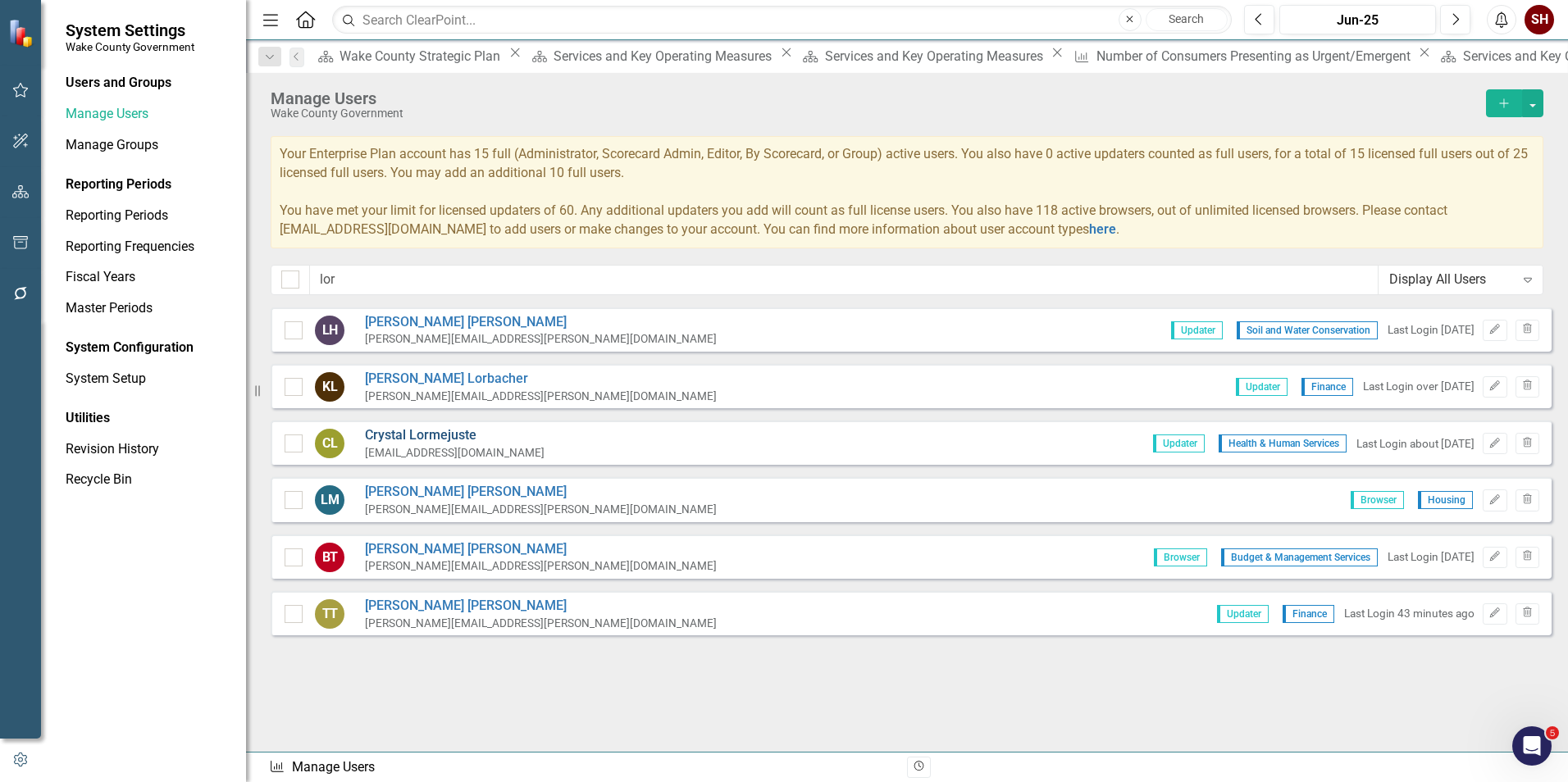 click on "[PERSON_NAME]" at bounding box center [454, 435] 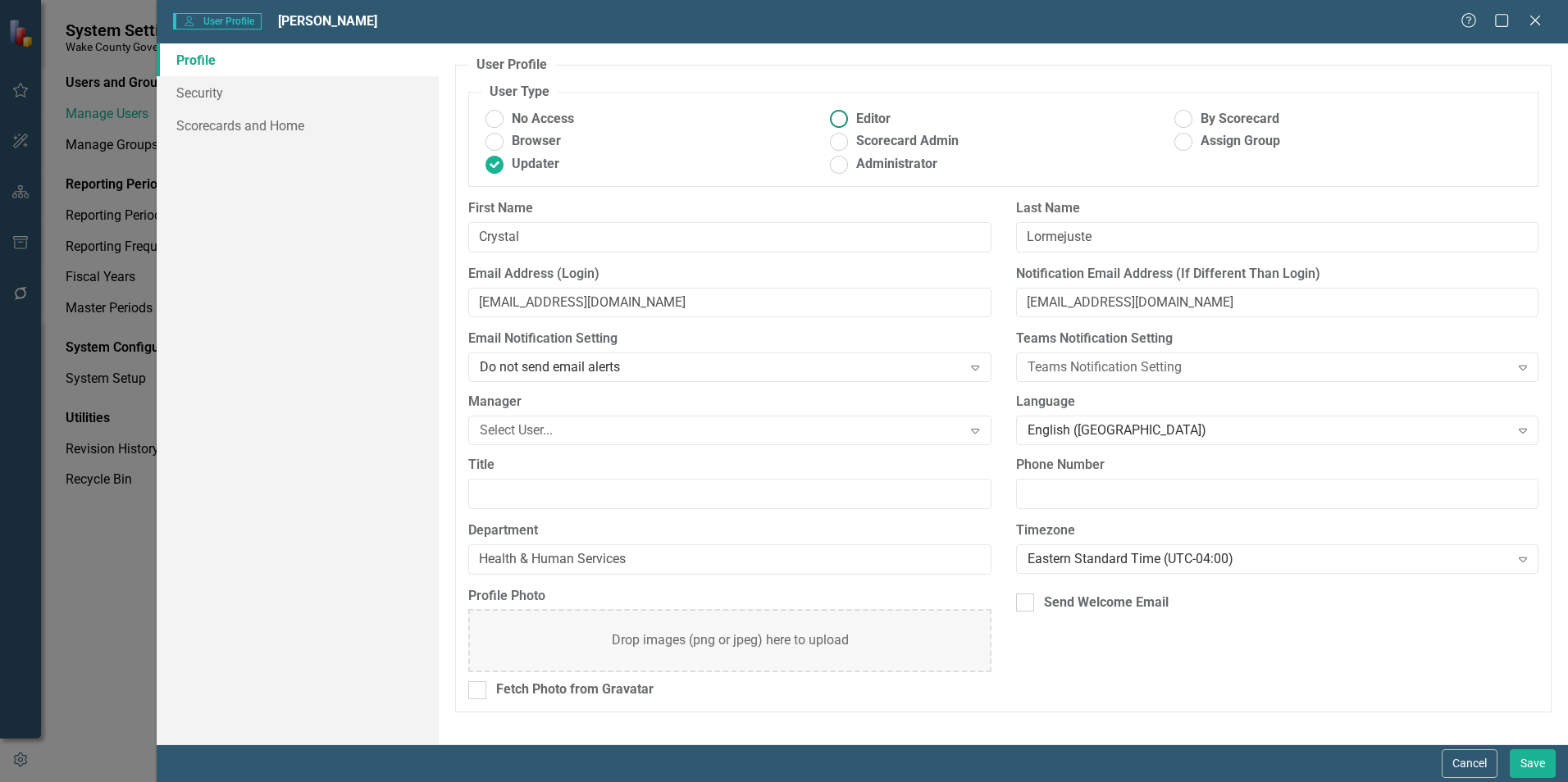 click on "Editor" at bounding box center (873, 119) 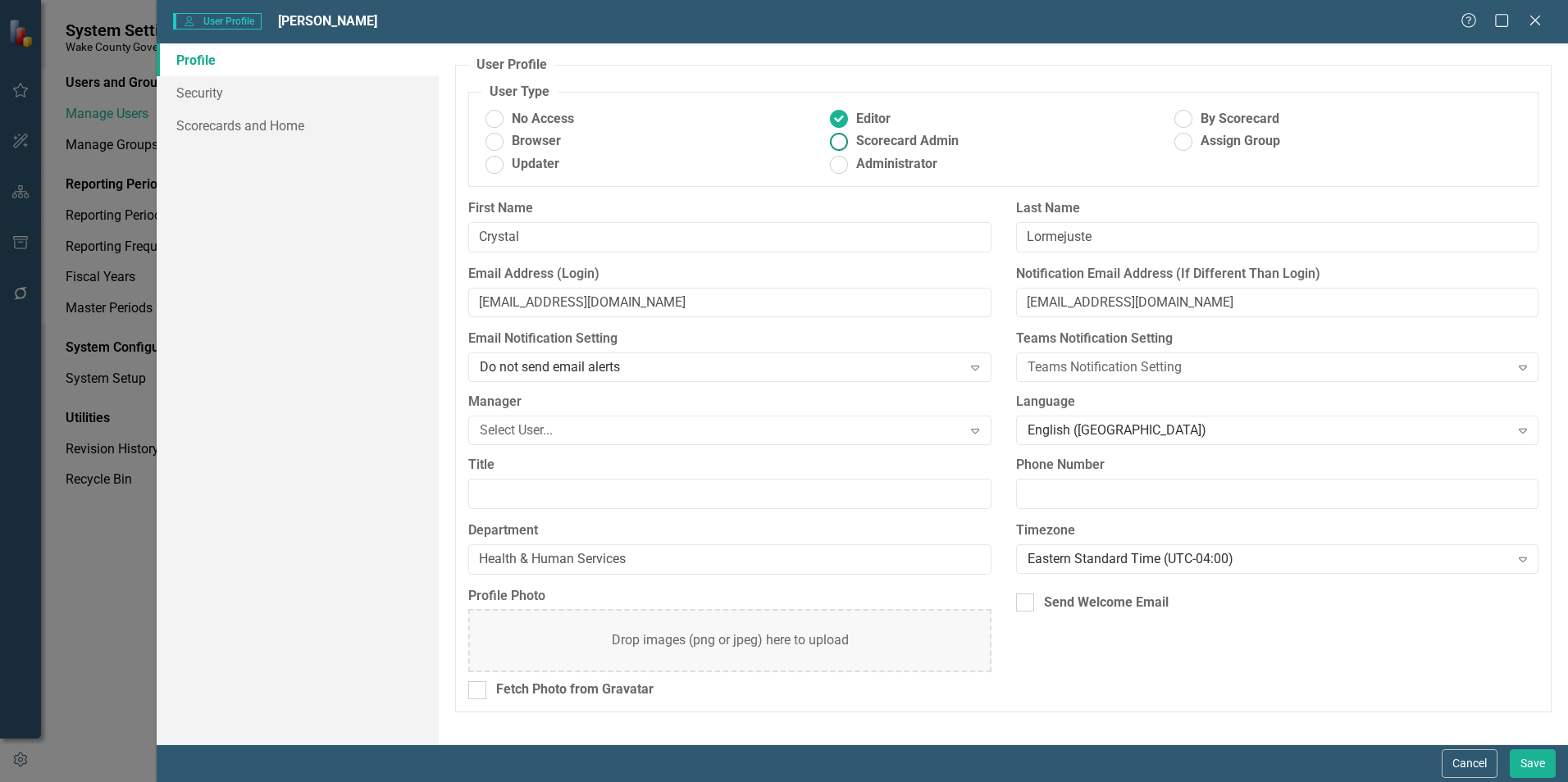 click at bounding box center [839, 141] 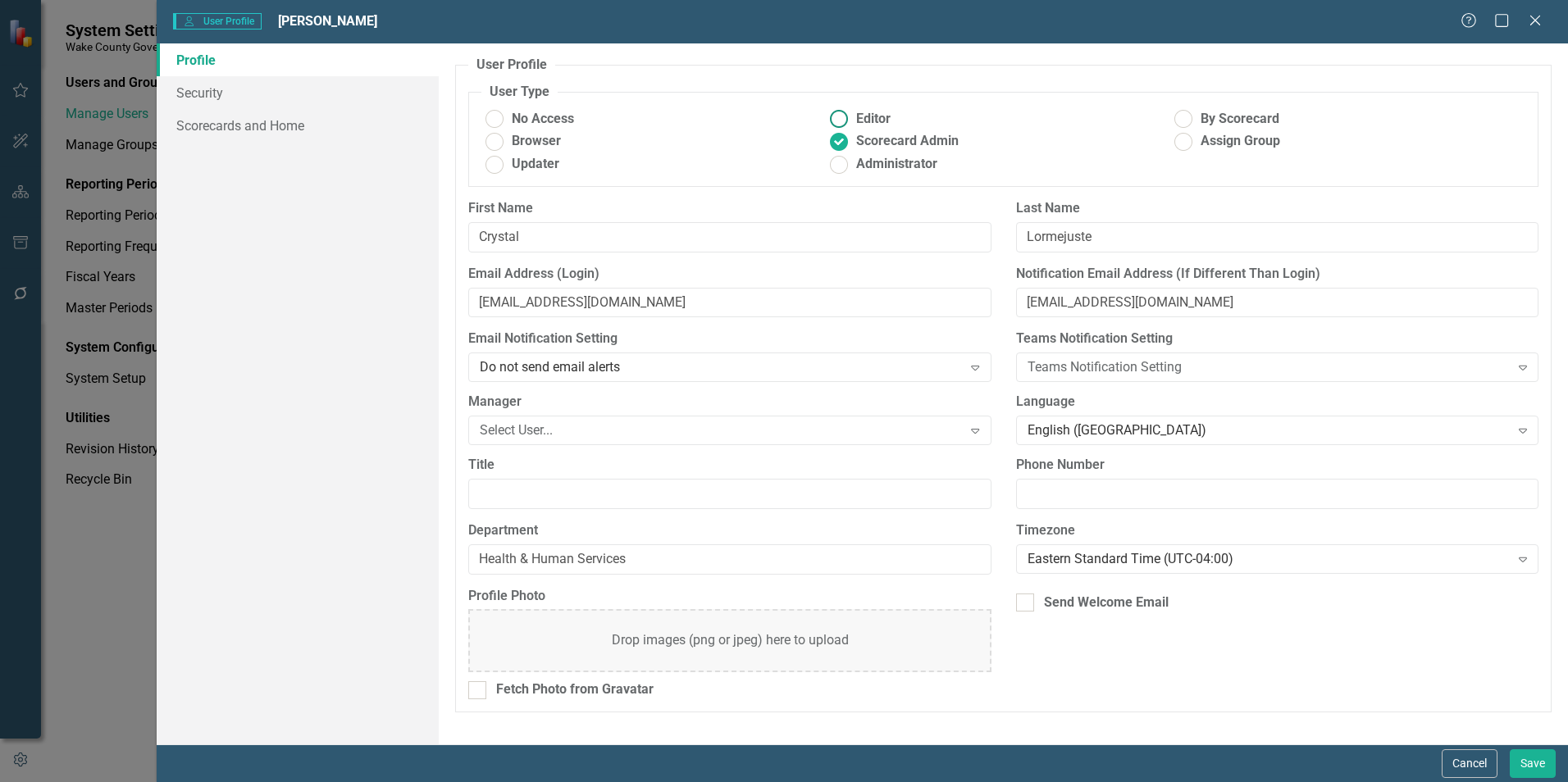 click at bounding box center [839, 119] 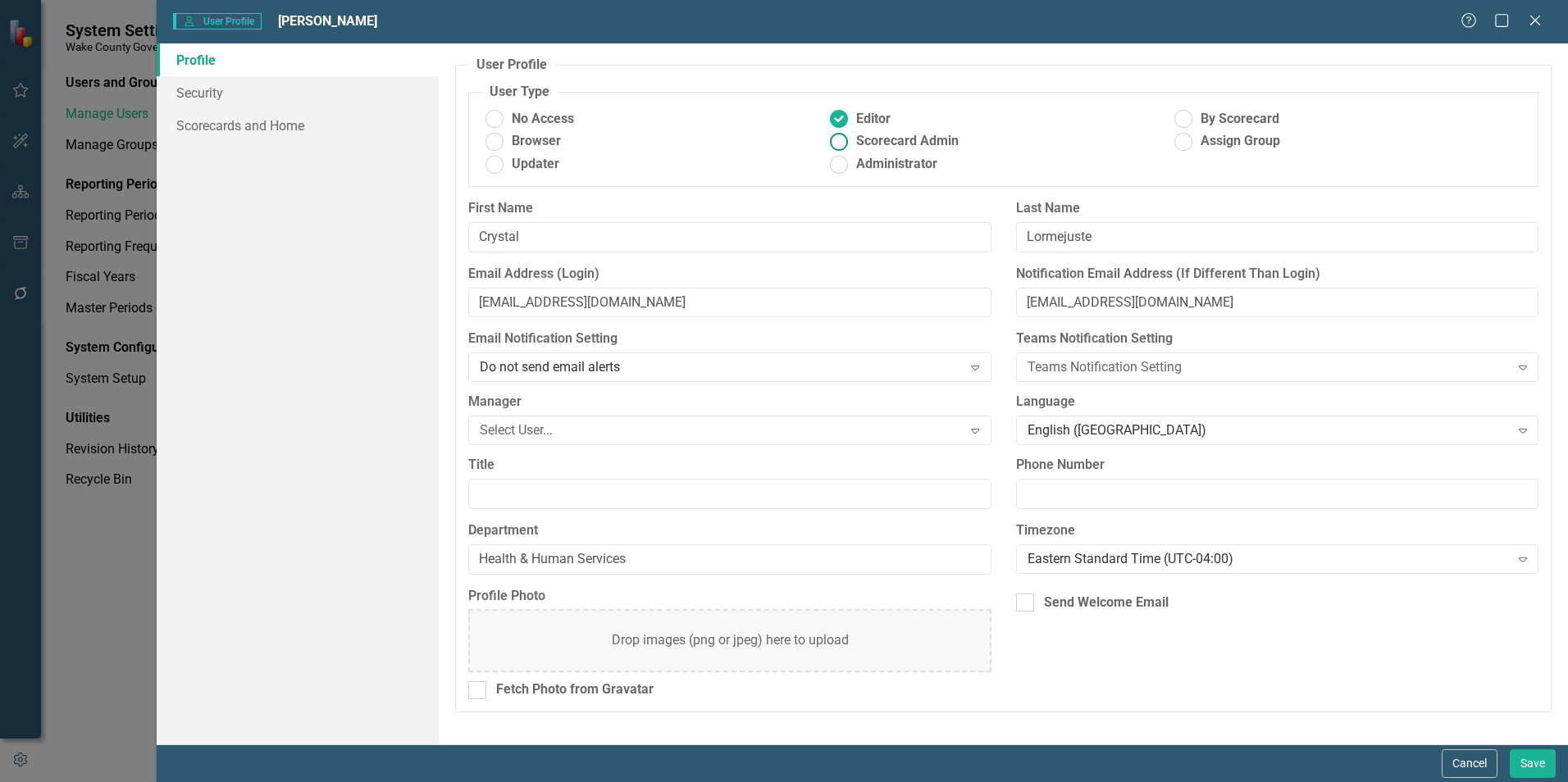 click at bounding box center (839, 141) 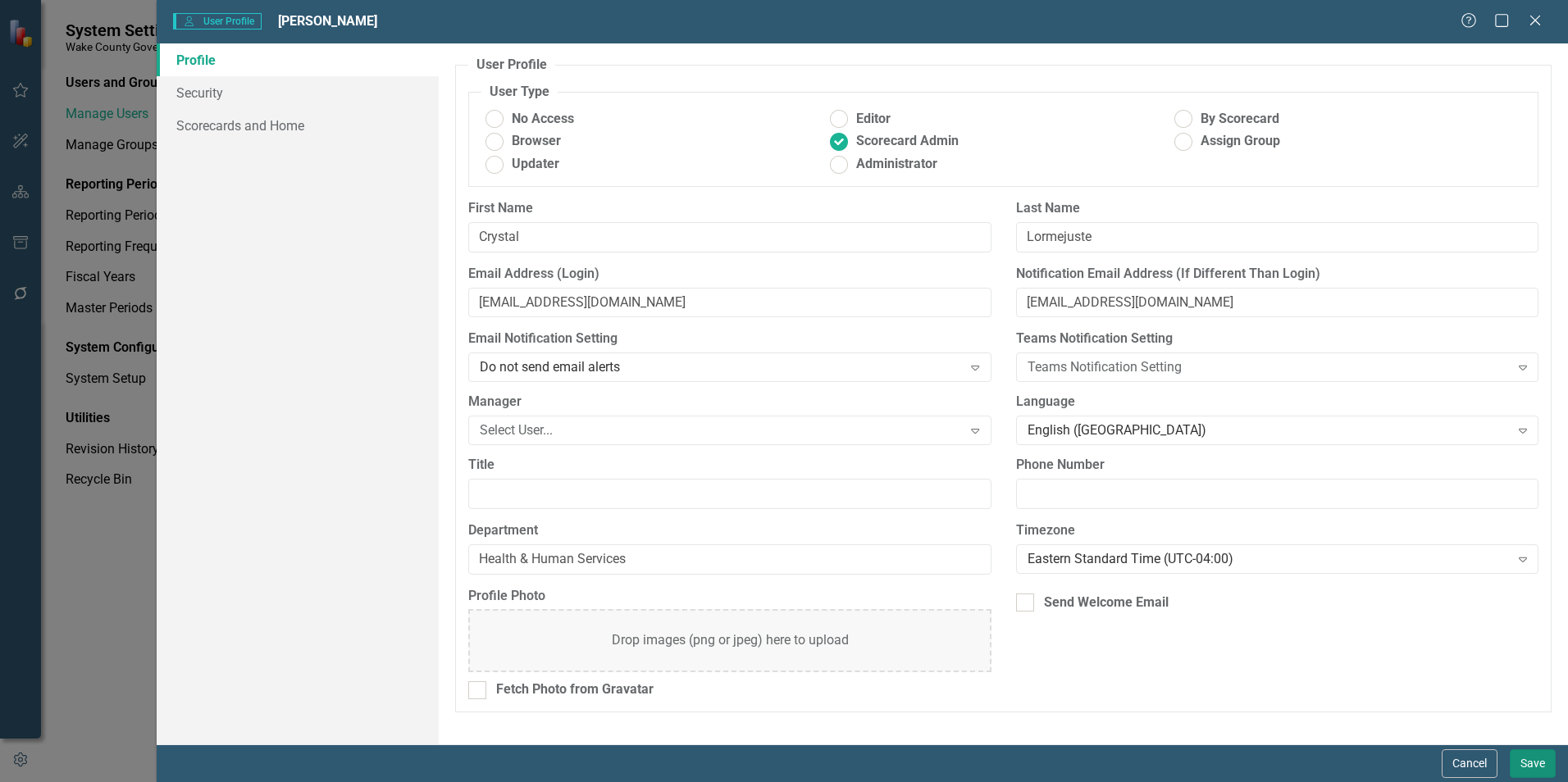 click on "Save" at bounding box center (1533, 763) 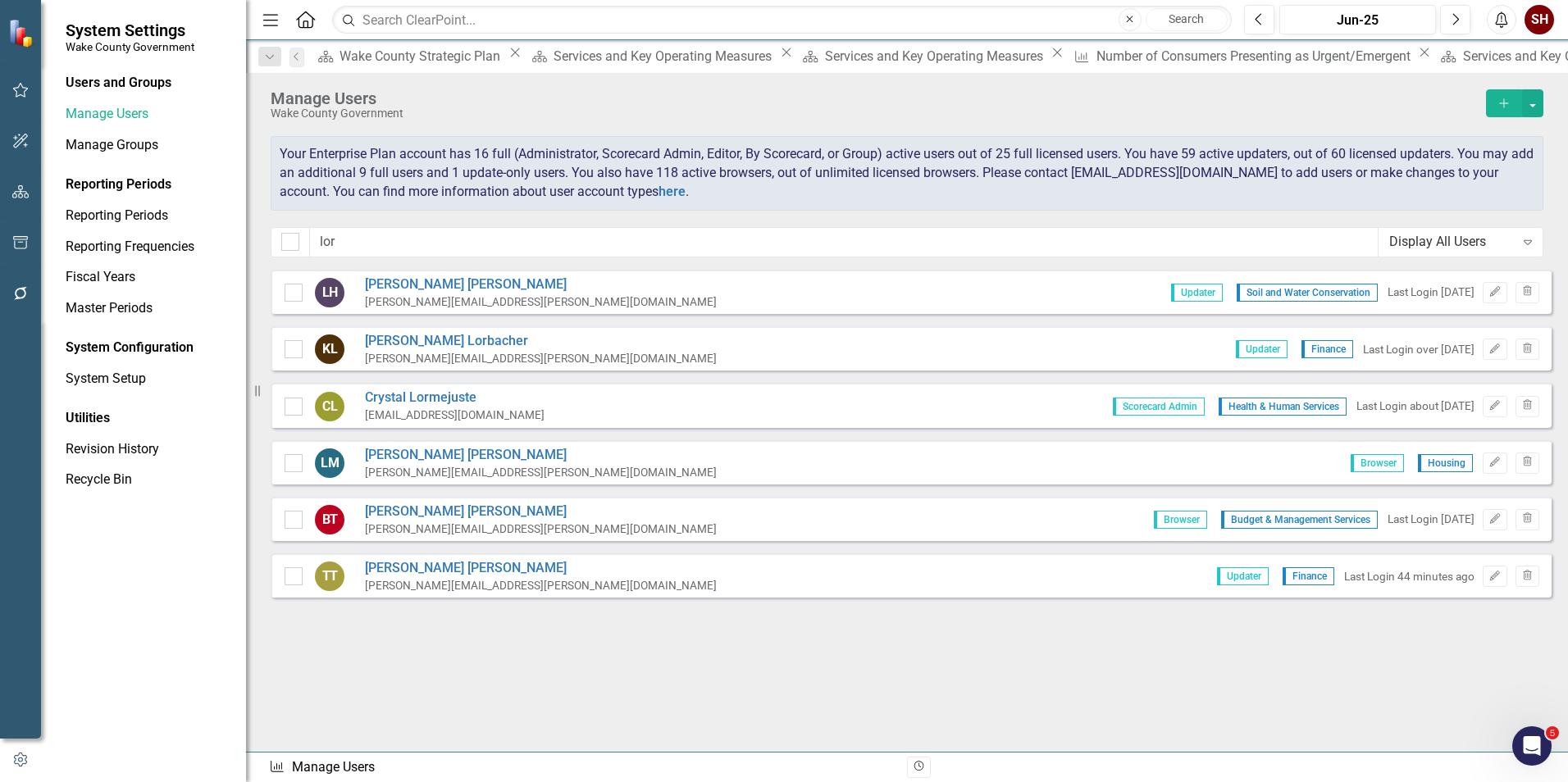 click on "Users and Groups Manage Users Manage Groups Reporting Periods Reporting Periods Reporting Frequencies Fiscal Years Master Periods System Configuration System Setup Utilities Revision History Recycle Bin" at bounding box center (144, 428) 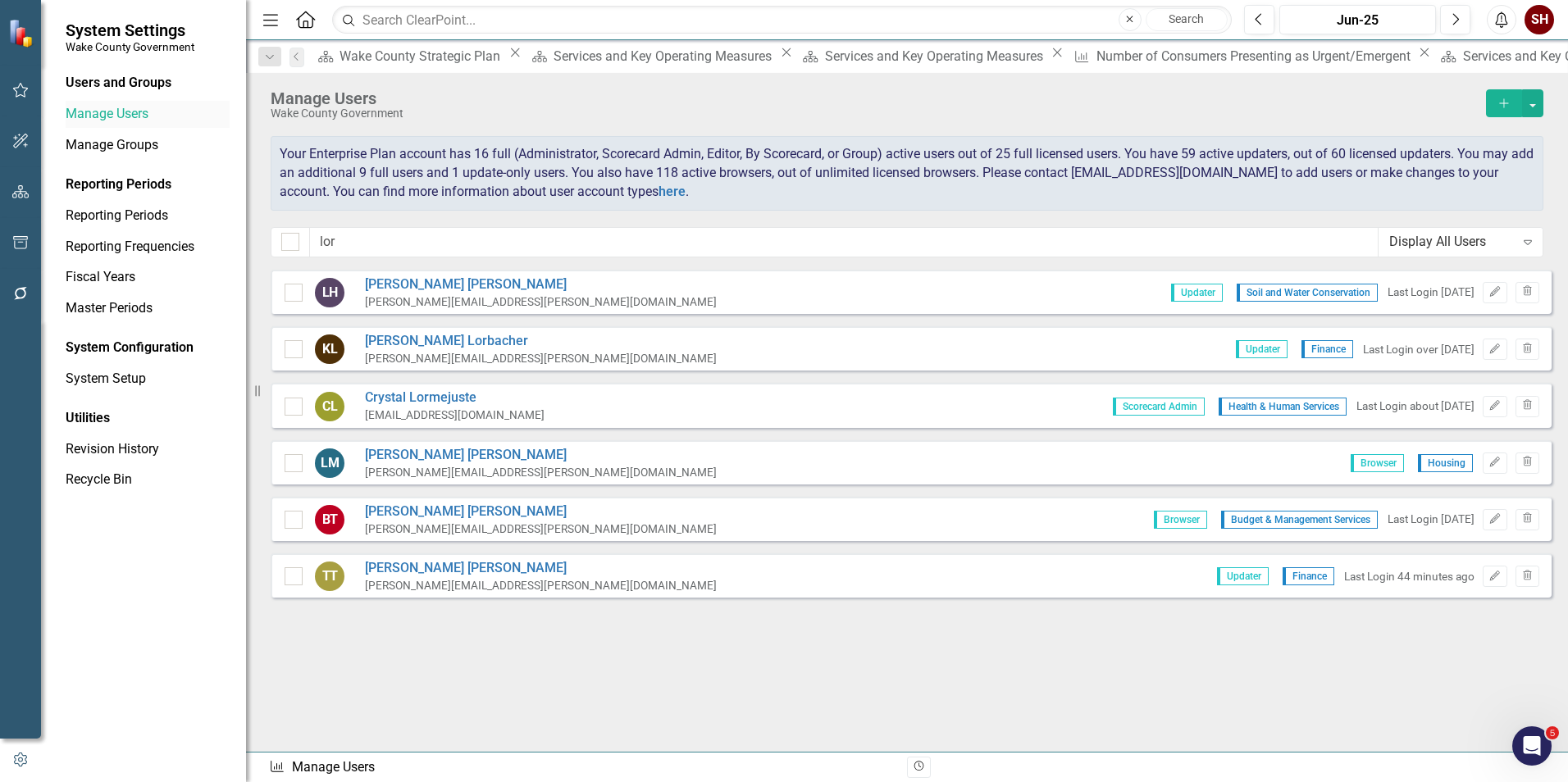 click on "Manage Users" at bounding box center [148, 114] 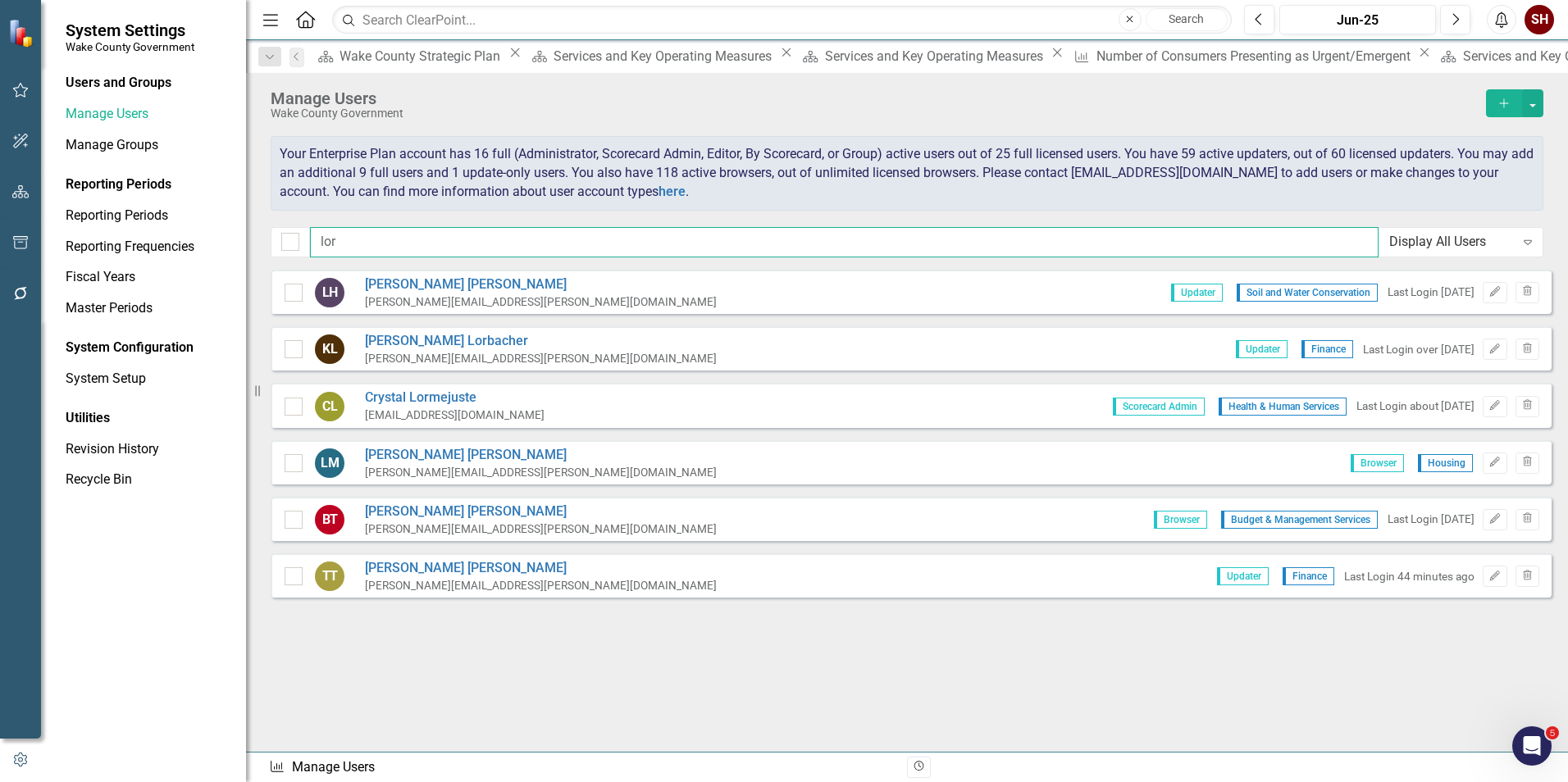 click on "lor" at bounding box center (844, 242) 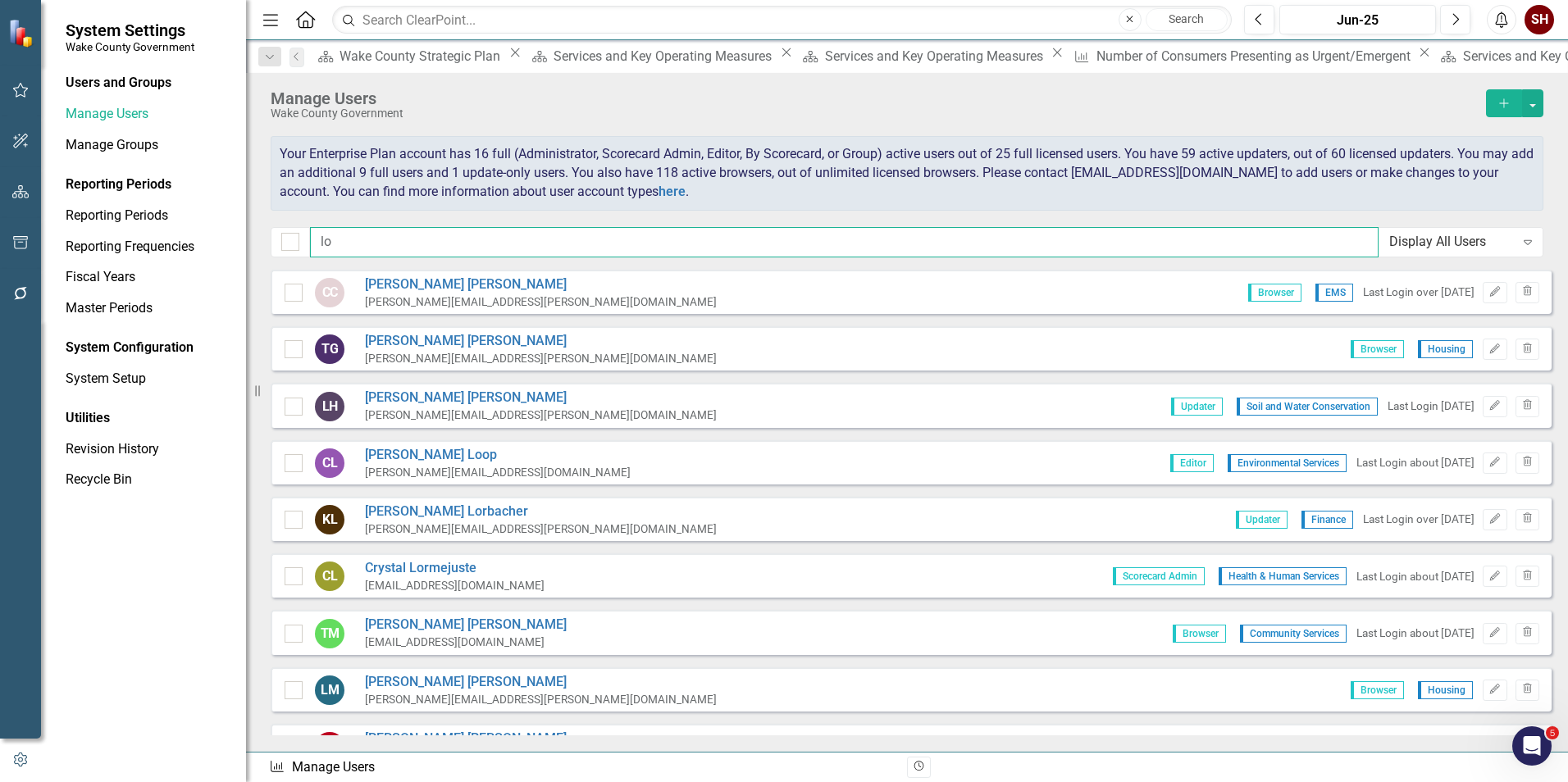 type on "l" 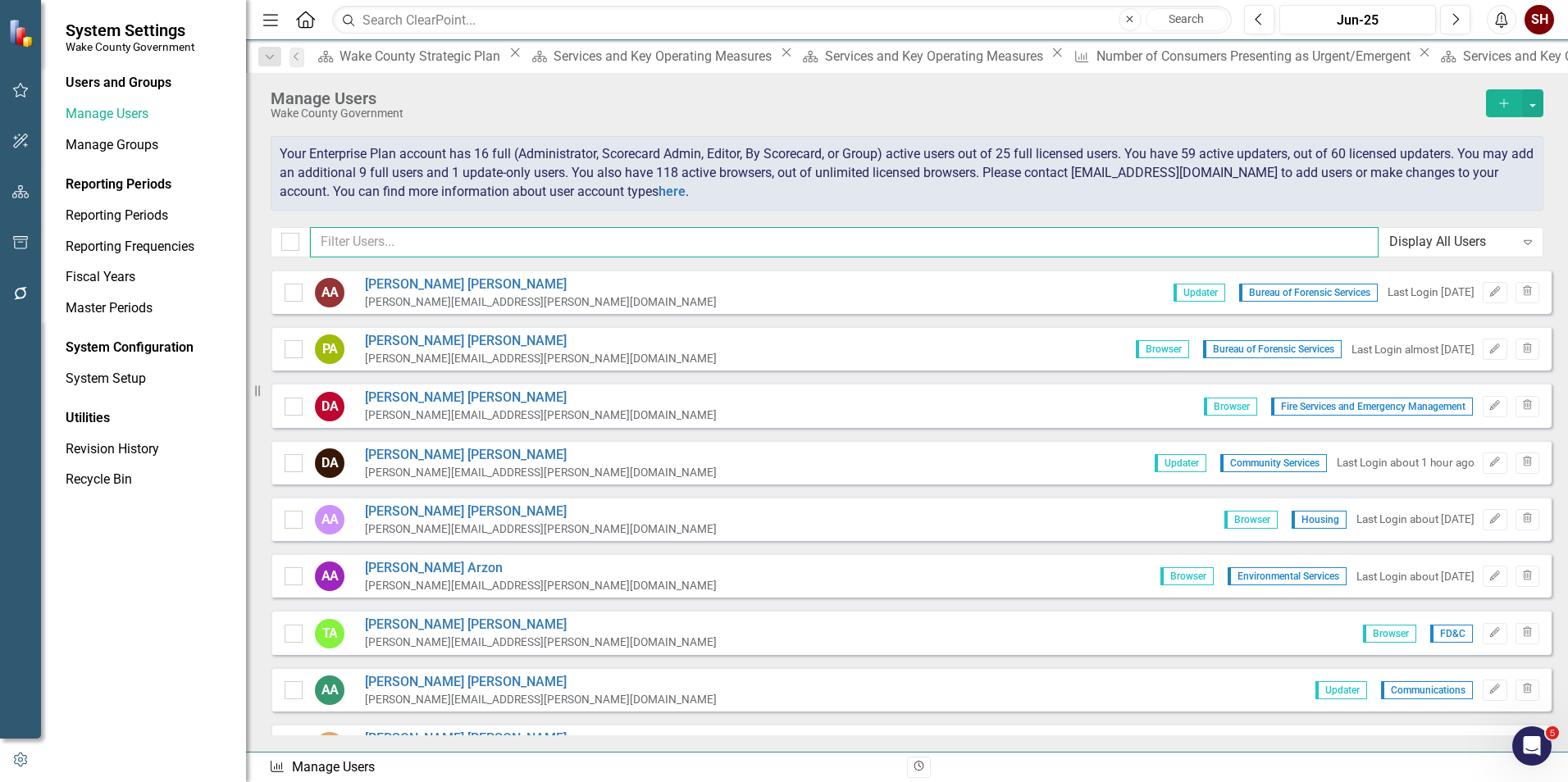 type 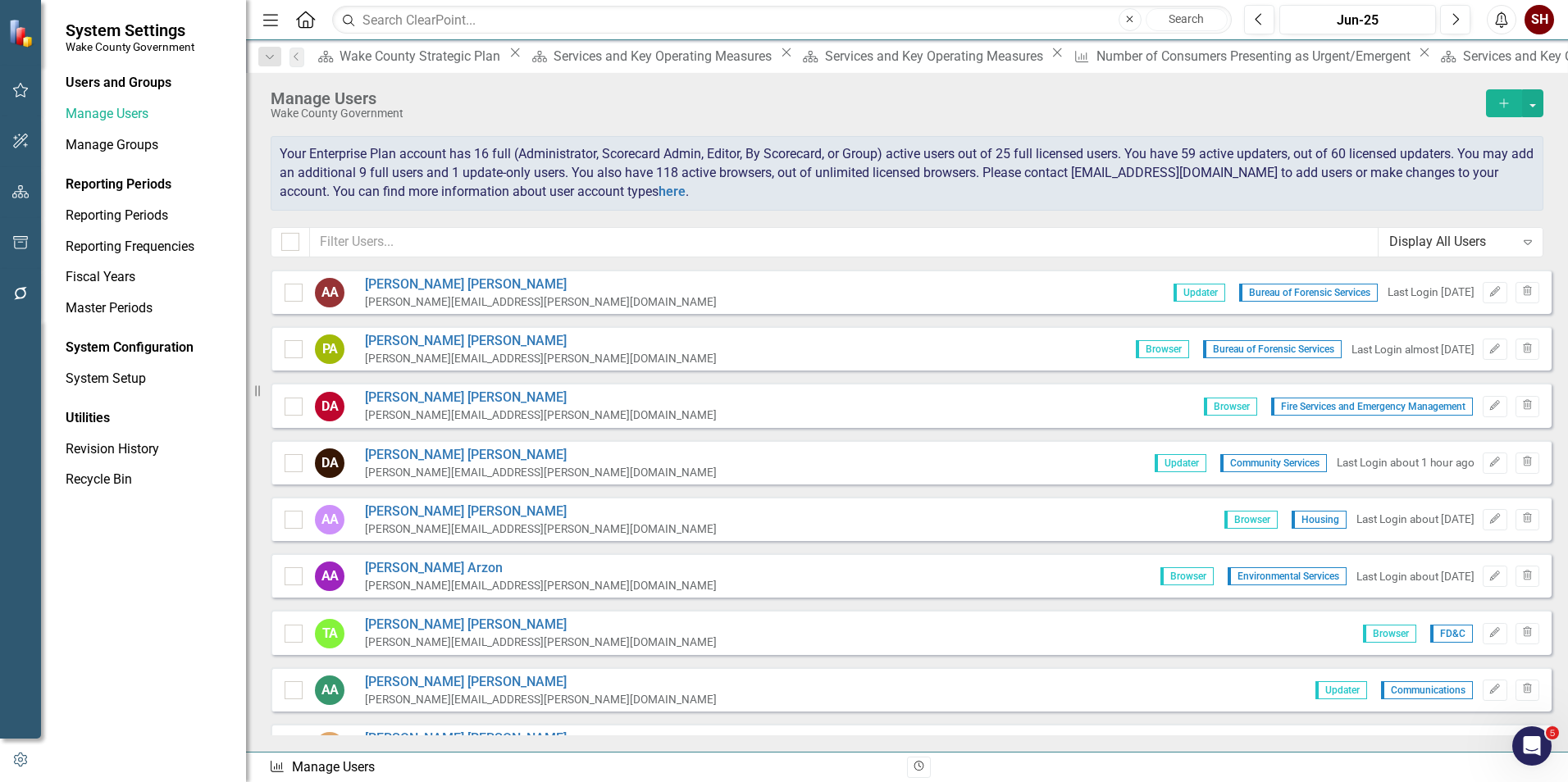 click on "System Settings Wake County Government" at bounding box center [144, 37] 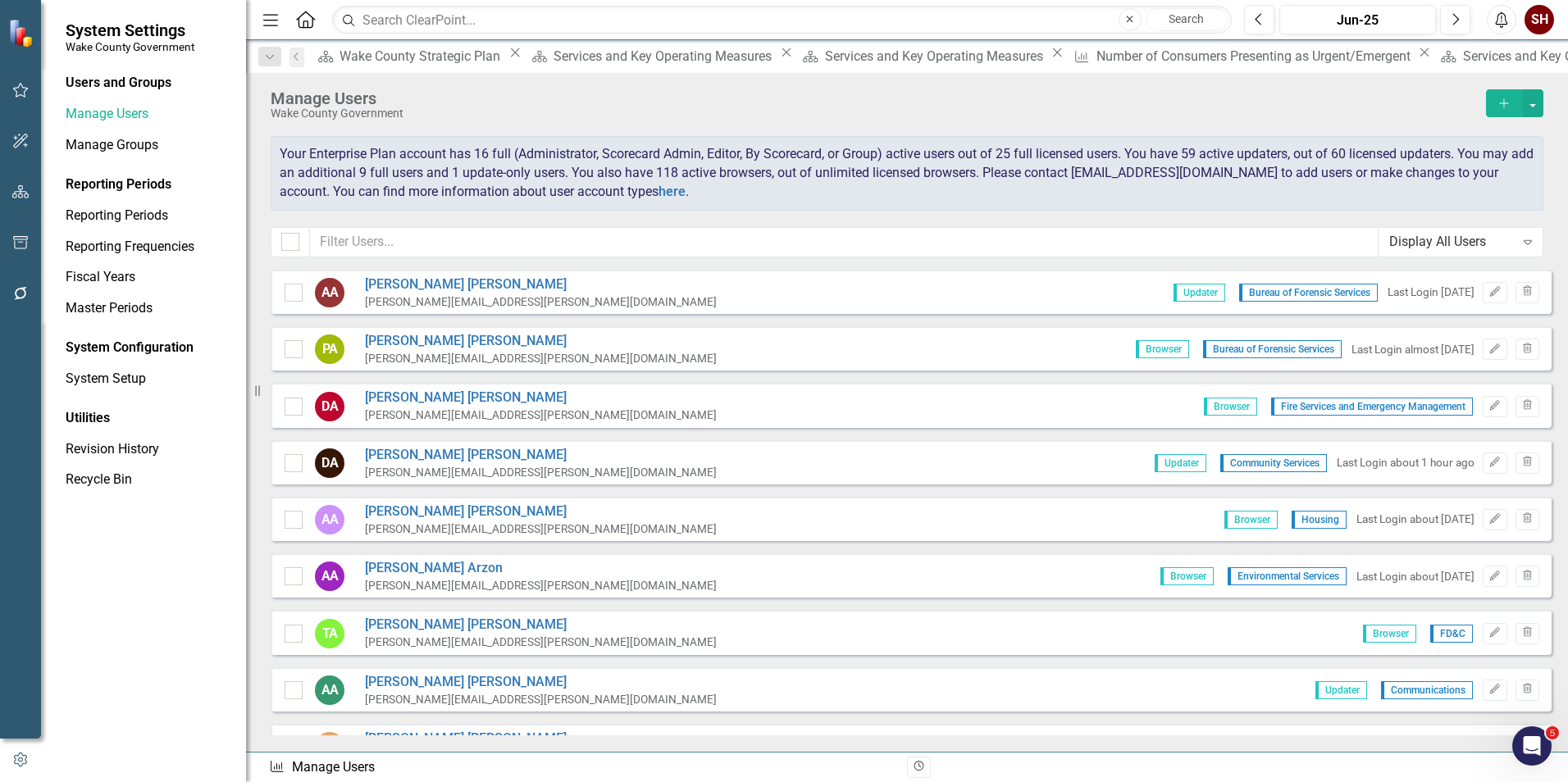 drag, startPoint x: 121, startPoint y: 91, endPoint x: 203, endPoint y: 34, distance: 99.86491 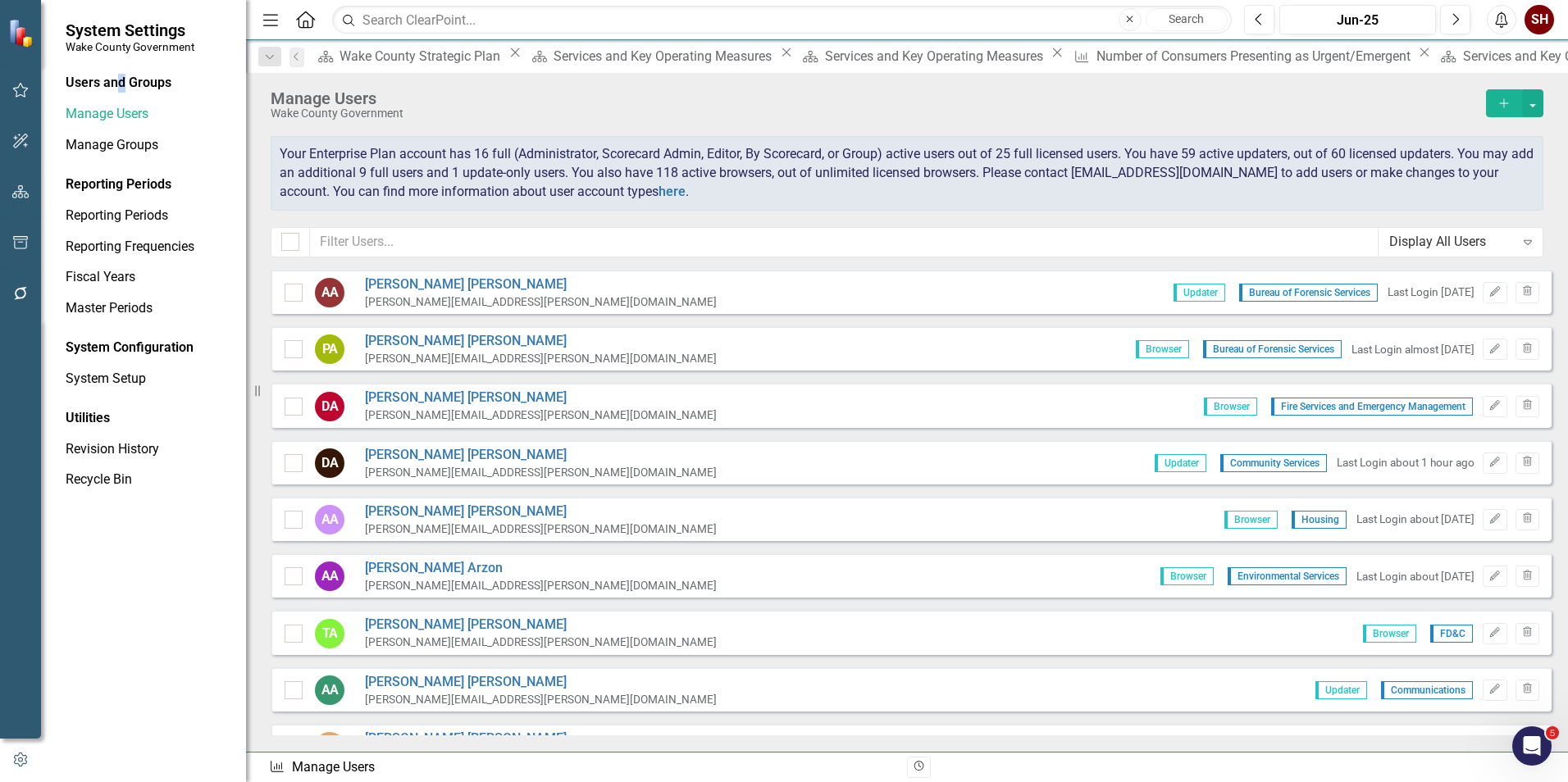 click on "Home" 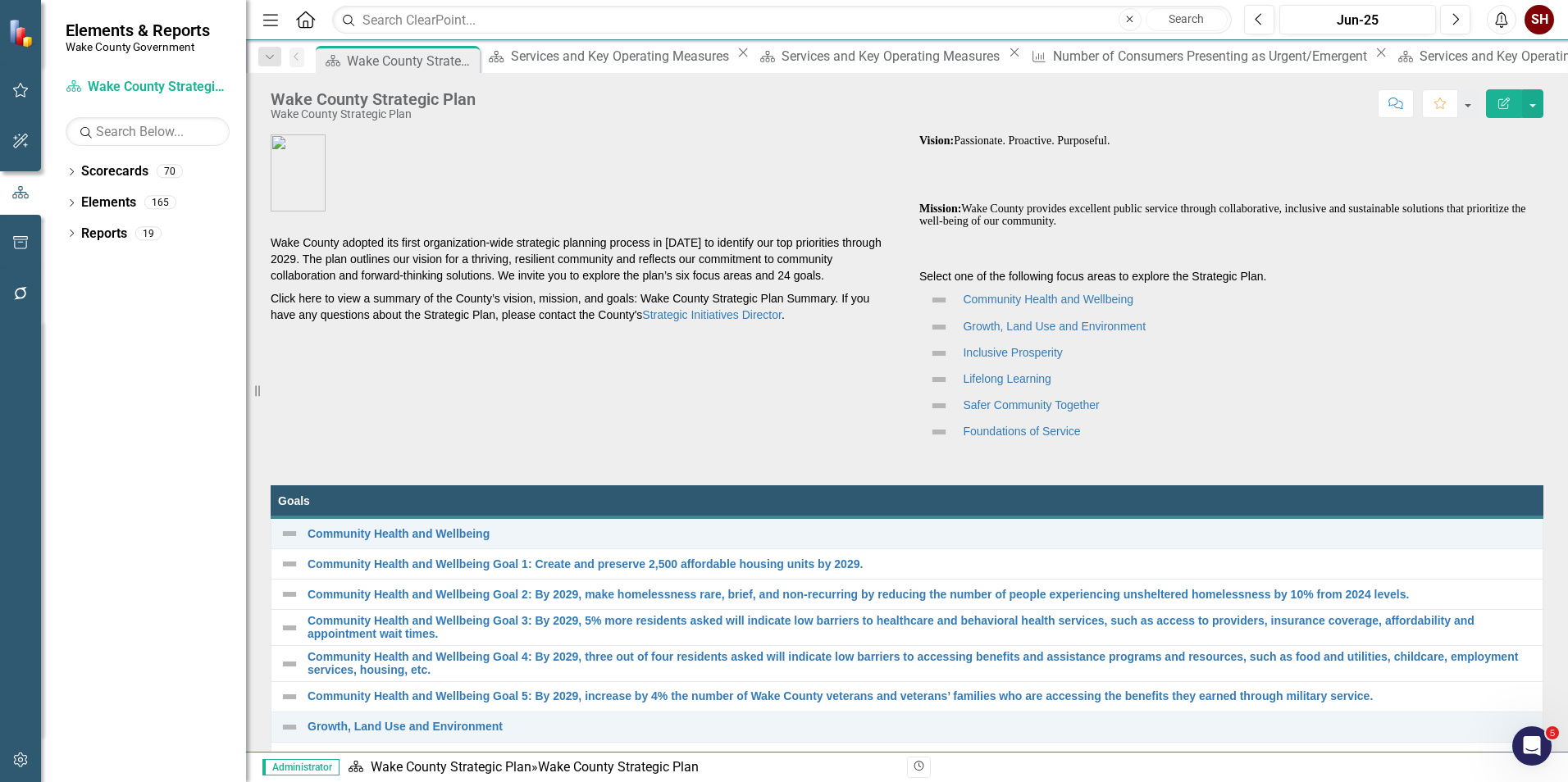 click on "Scorecard Wake County Strategic Plan Search Dropdown Scorecards 70 Dropdown [GEOGRAPHIC_DATA] Strategic Plan Demographics Dropdown Wake Co Departments Dropdown Behavioral Health Access and Coordination Crisis Services Criminal Justice Housing Familiar Faces Board of Elections Dropdown Budget and Management Services Transparency Portal Bureau of Forensic Services Capital Area Workforce Development Communications Office Dropdown Community Services Public Libraries (WCPL) Parks, Recreation and Open Space (PROS) Dropdown Planning, Development and Inspections (PDI) PLANWake Continuum of Care Cooperative Extension County Manager's Office Diversity Equity and Inclusion Education Emergency Medical Services Dropdown Environmental Services Animal Services Solid Waste Water Quality ES Administration Facilities Design & Construction Finance Fire Services & Emergency Management General Services Administration Dropdown Public Health Community Health Needs Assessment Environmental Health Health Clinics Adult Services Dropdown 165" at bounding box center (144, 428) 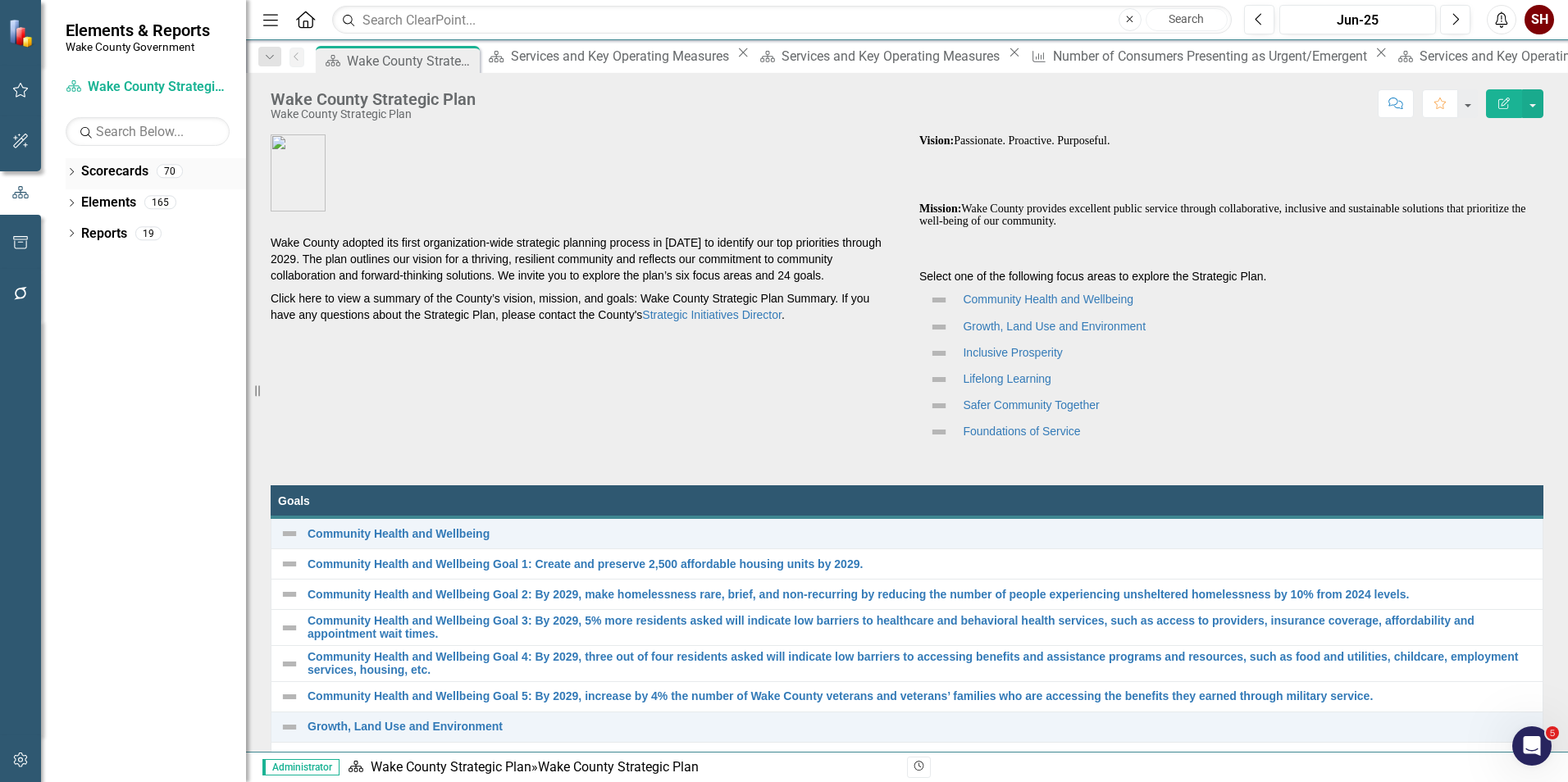 click on "Dropdown" 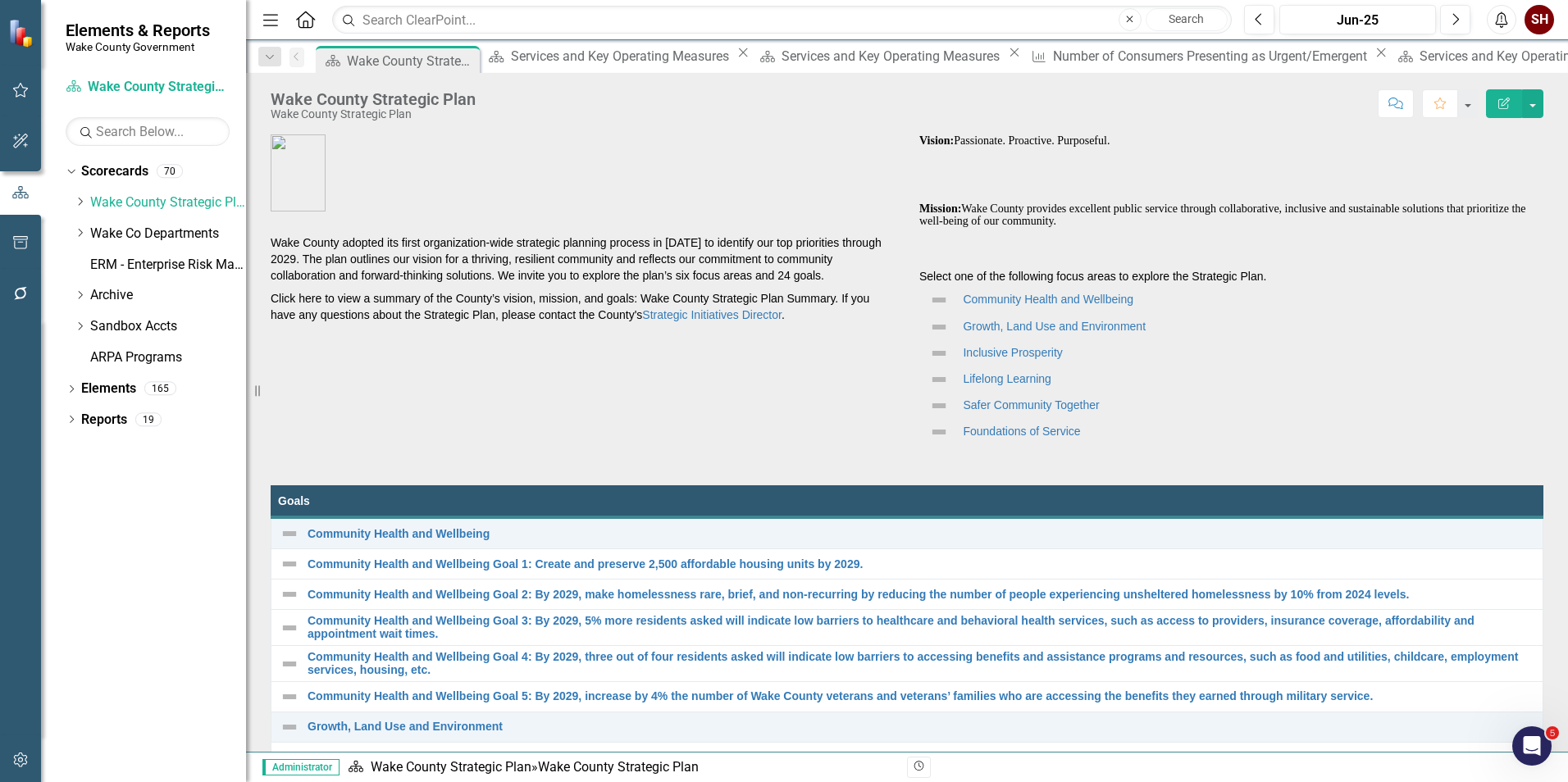 click on "Dropdown Scorecards 70 Dropdown [GEOGRAPHIC_DATA] Strategic Plan Demographics Dropdown Wake Co Departments Dropdown Behavioral Health Access and Coordination Crisis Services Criminal Justice Housing Familiar Faces Board of Elections Dropdown Budget and Management Services Transparency Portal Bureau of Forensic Services Capital Area Workforce Development Communications Office Dropdown Community Services Public Libraries (WCPL) Parks, Recreation and Open Space (PROS) Dropdown Planning, Development and Inspections (PDI) PLANWake Continuum of Care Cooperative Extension County Manager's Office Diversity Equity and Inclusion Education Emergency Medical Services Dropdown Environmental Services Animal Services Solid Waste Water Quality ES Administration Facilities Design & Construction Finance Fire Services & Emergency Management General Services Administration Dropdown Public Health Community Health Needs Assessment Environmental Health Health Clinics Food and Nutrition Service (FNS) and Medicaid Adult Services Dropdown" at bounding box center (156, 266) 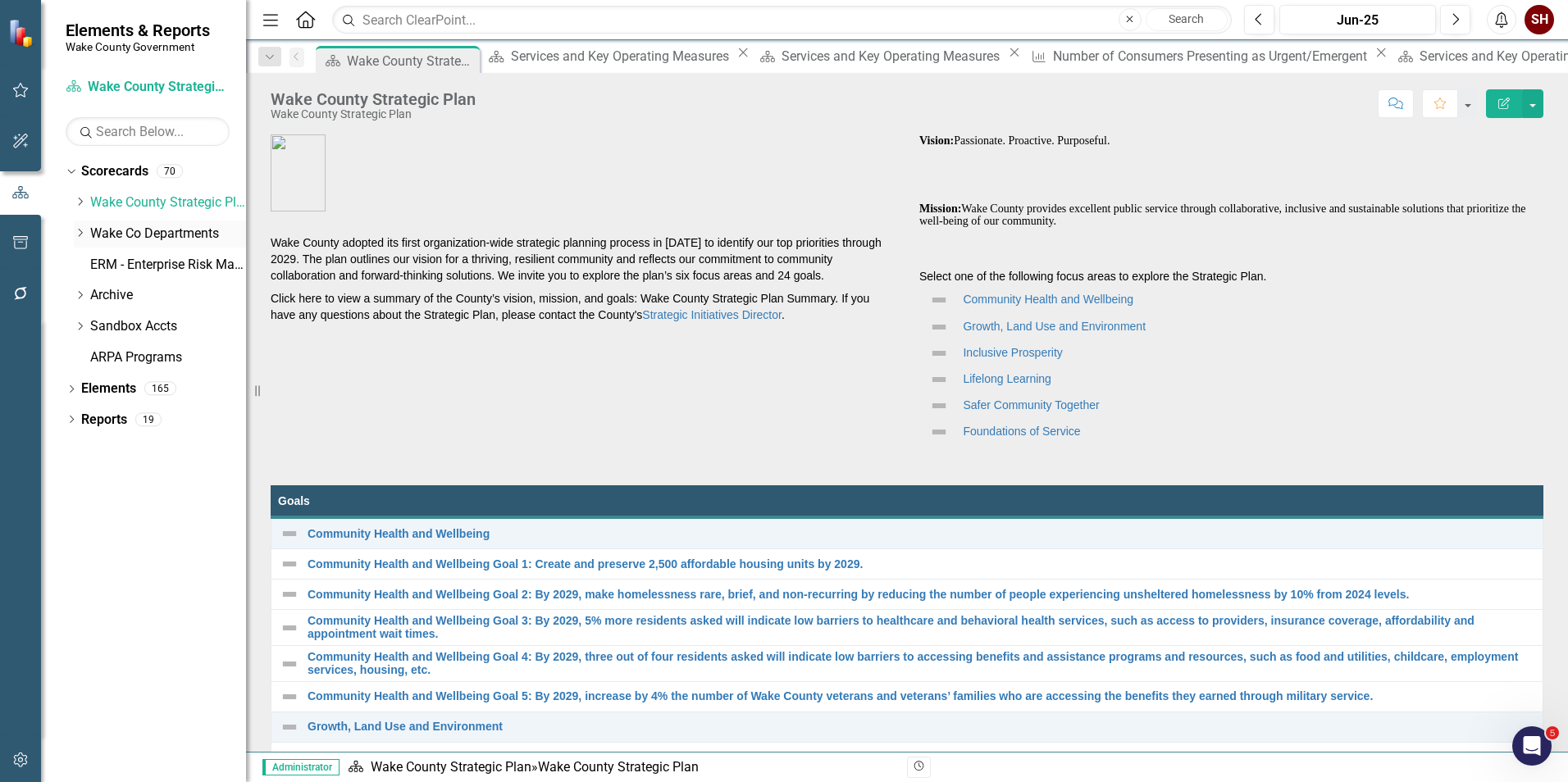 click on "Dropdown" 